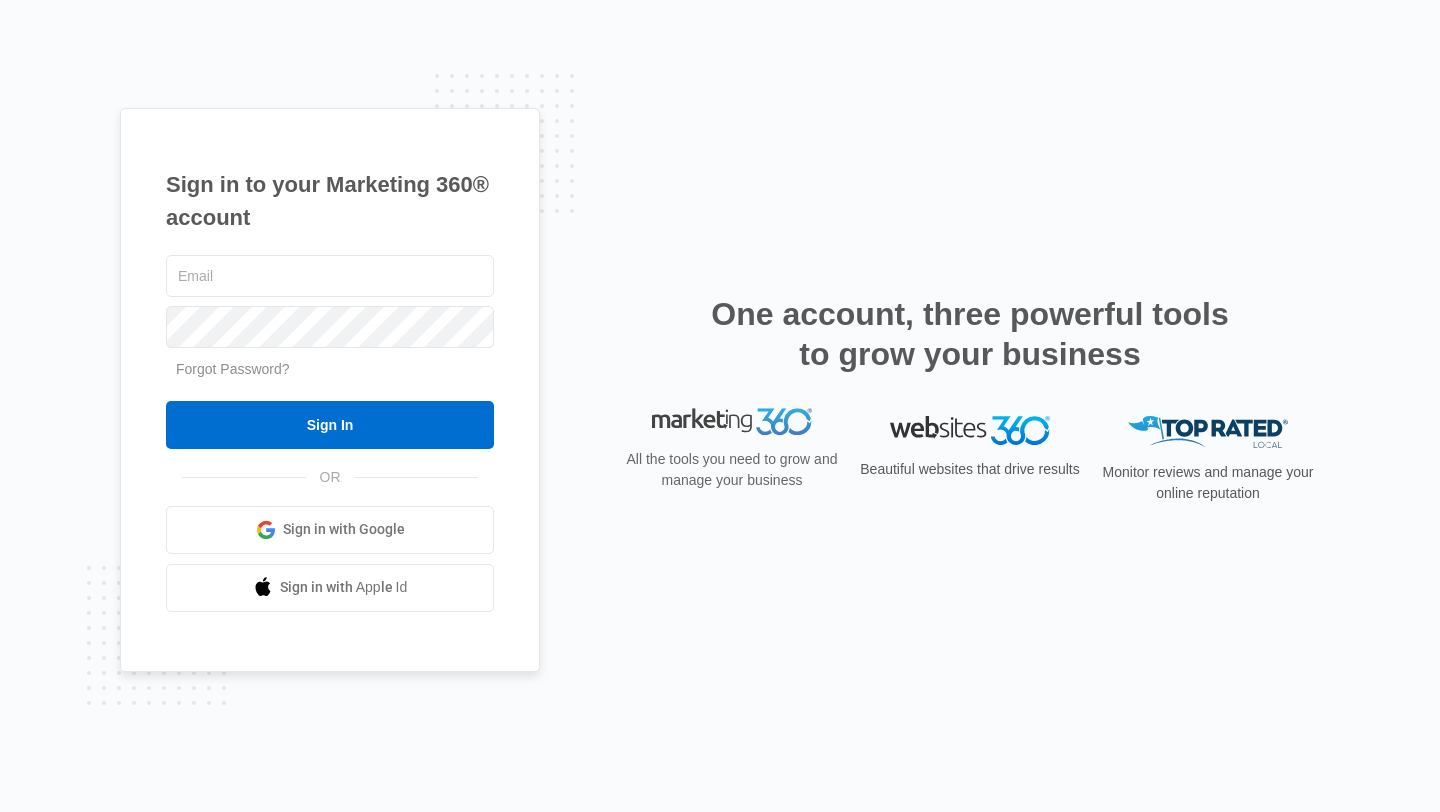 scroll, scrollTop: 0, scrollLeft: 0, axis: both 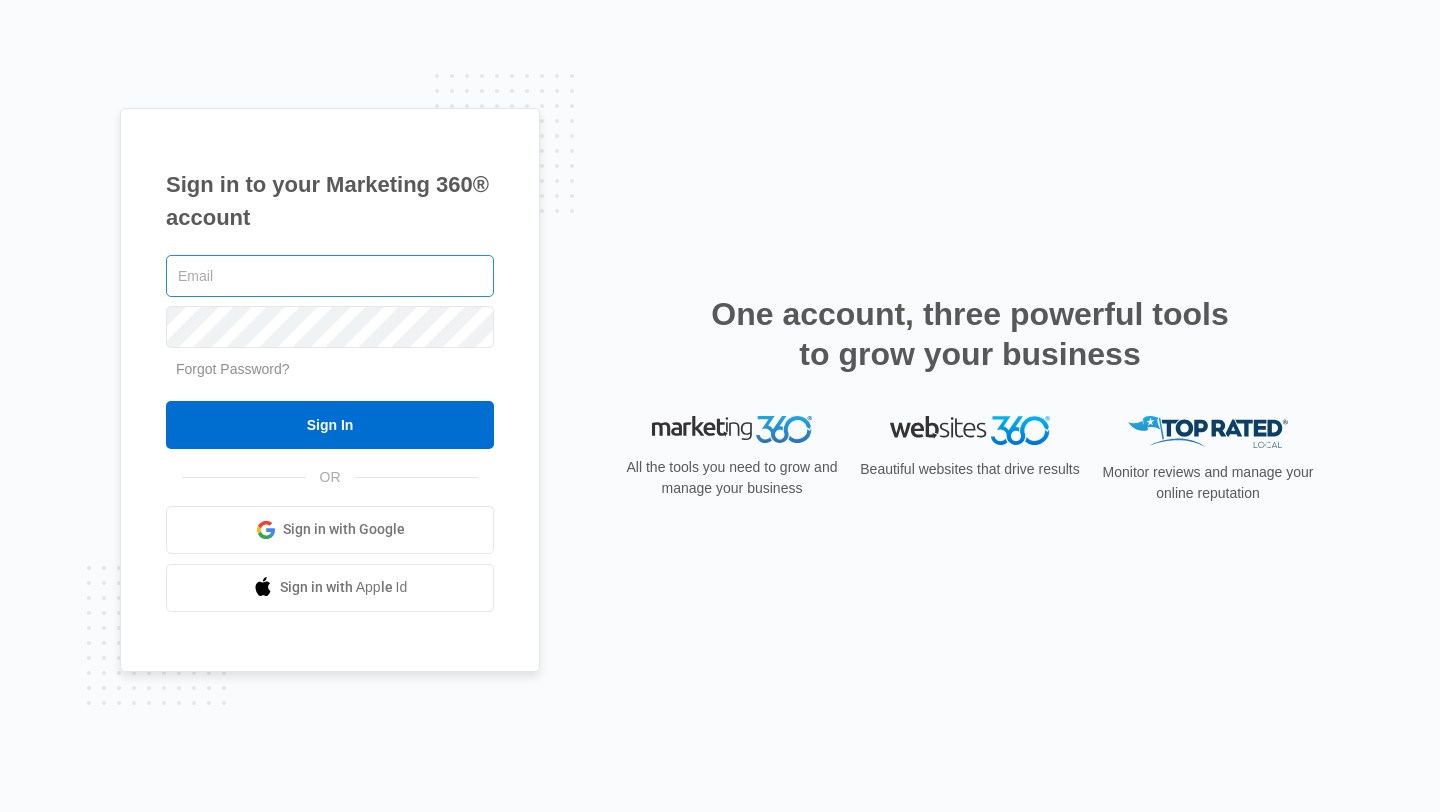 click at bounding box center [330, 276] 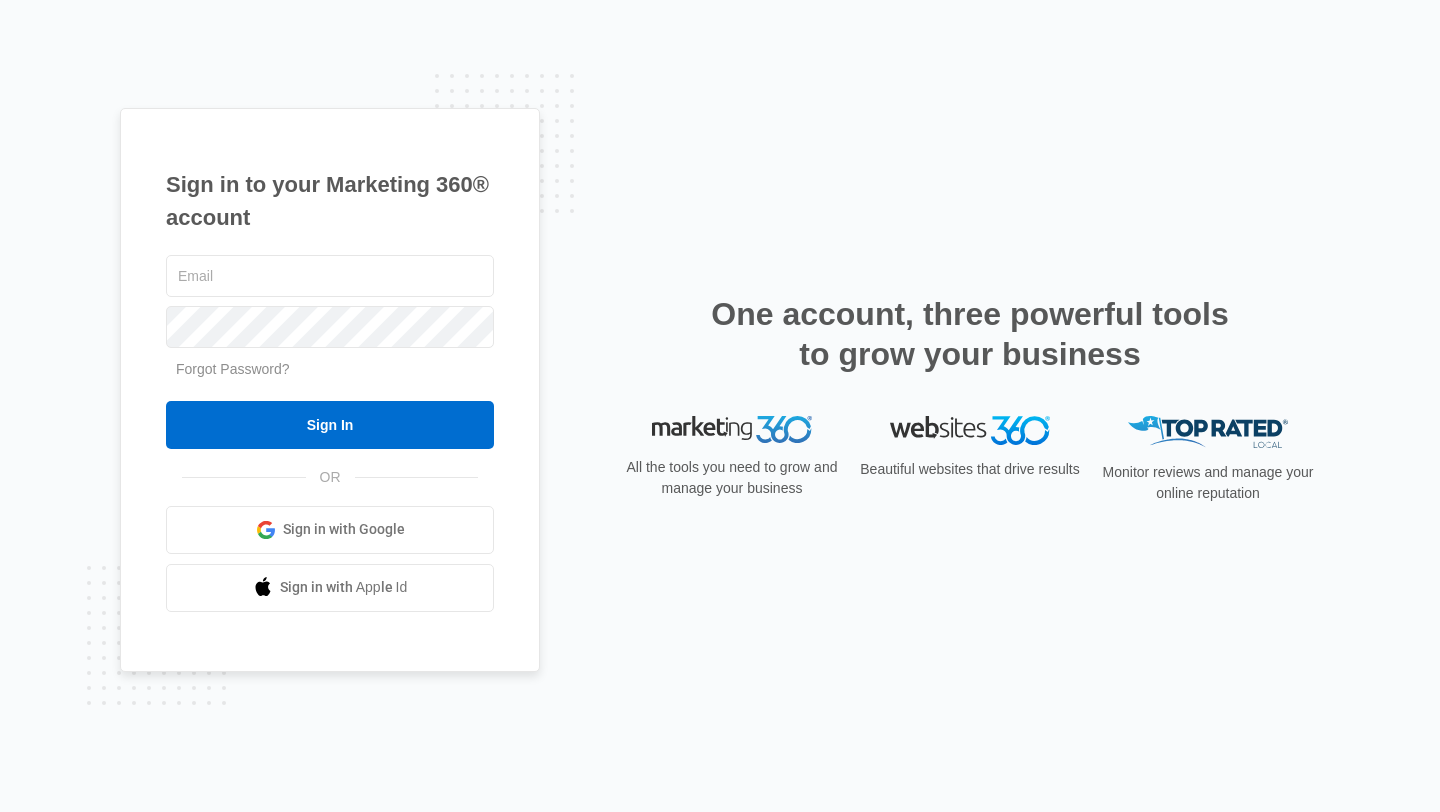 scroll, scrollTop: 0, scrollLeft: 0, axis: both 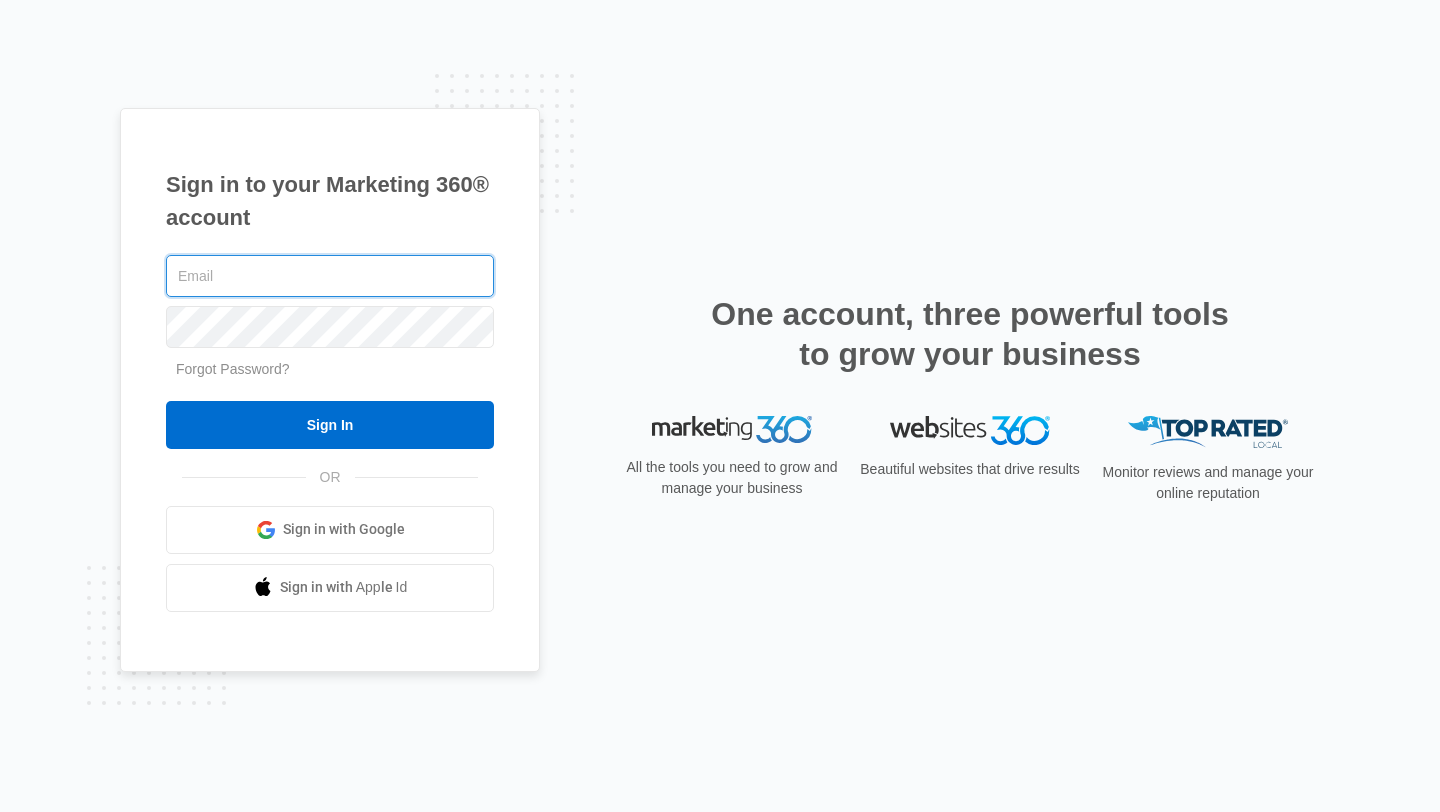 click at bounding box center (330, 276) 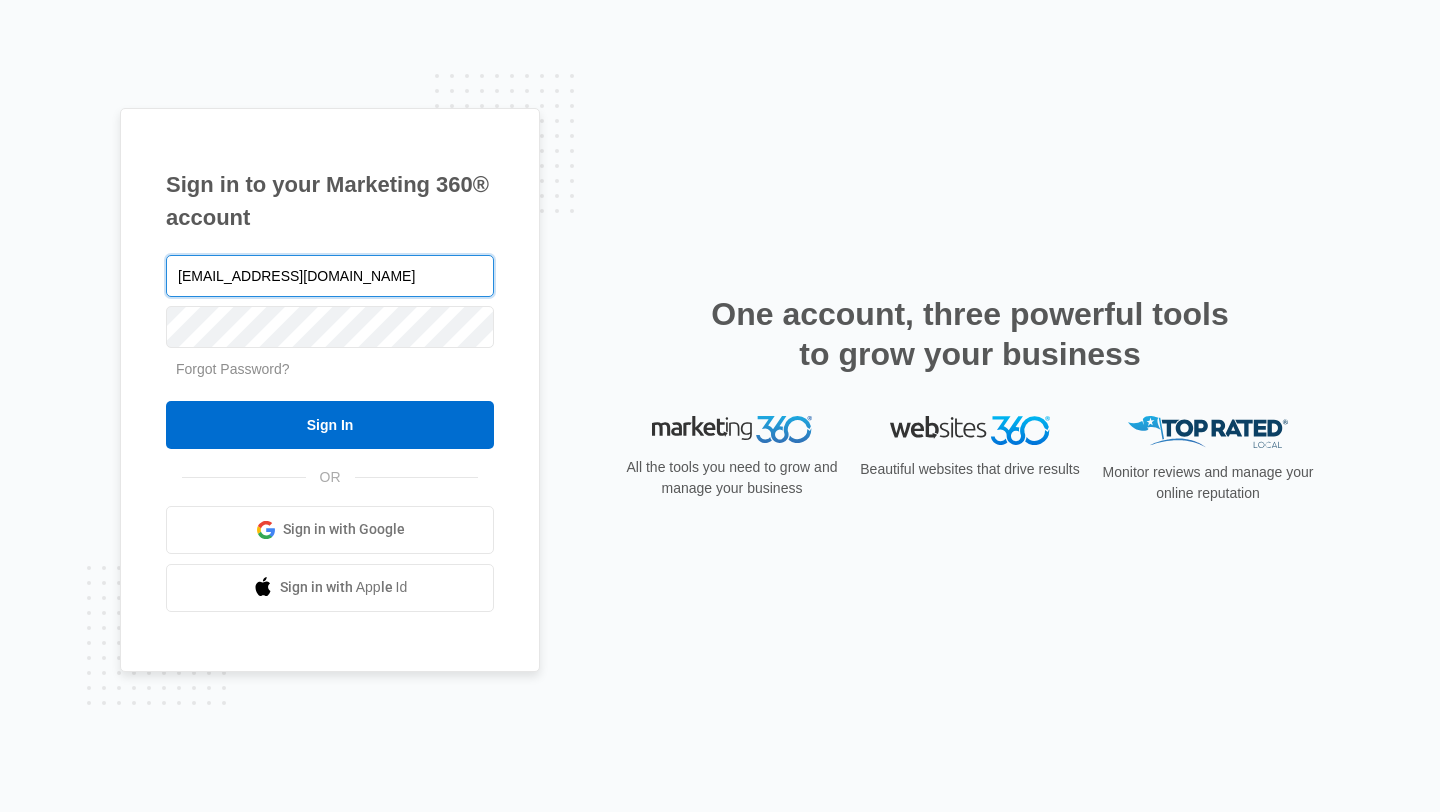 type on "[EMAIL_ADDRESS][DOMAIN_NAME]" 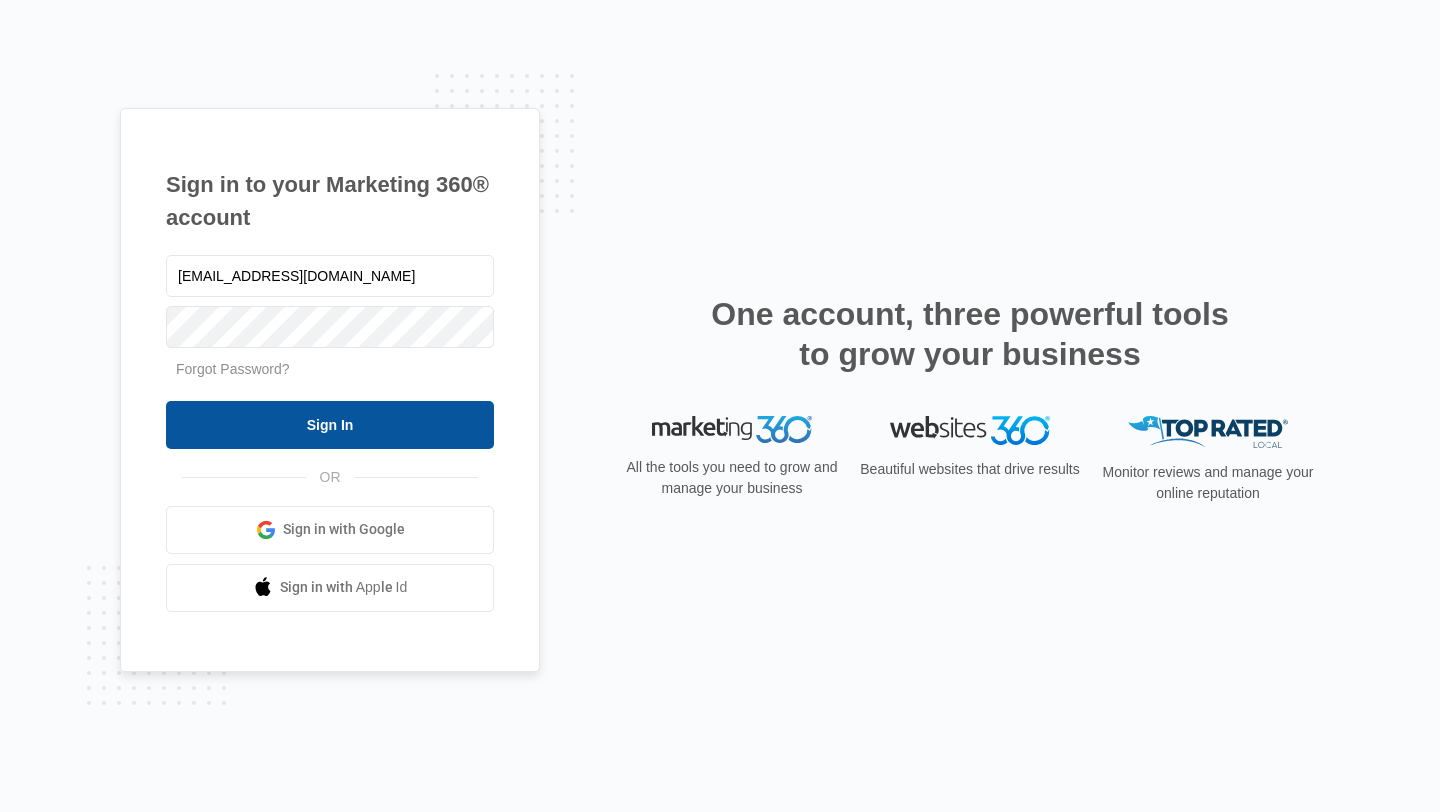 click on "Sign In" at bounding box center (330, 425) 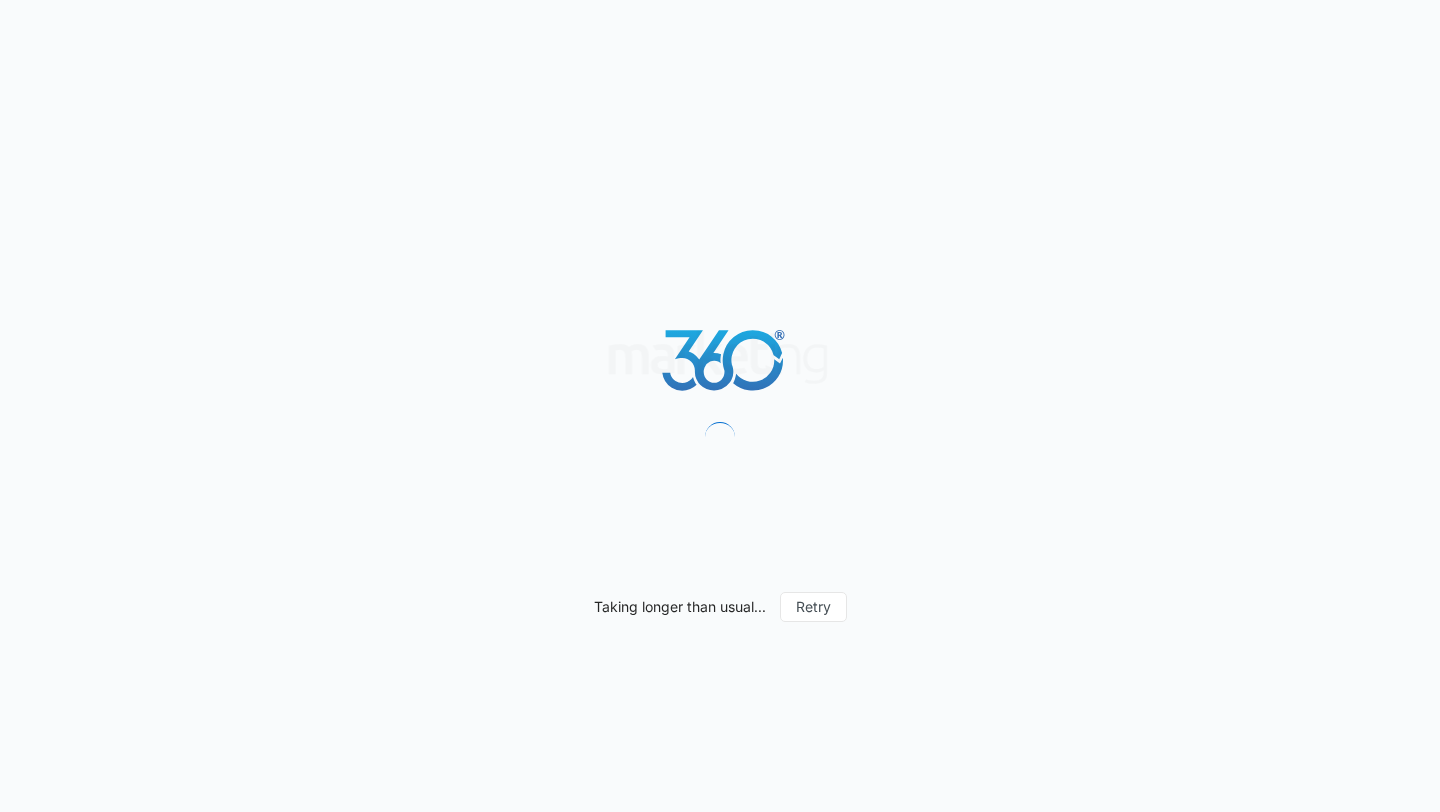 scroll, scrollTop: 0, scrollLeft: 0, axis: both 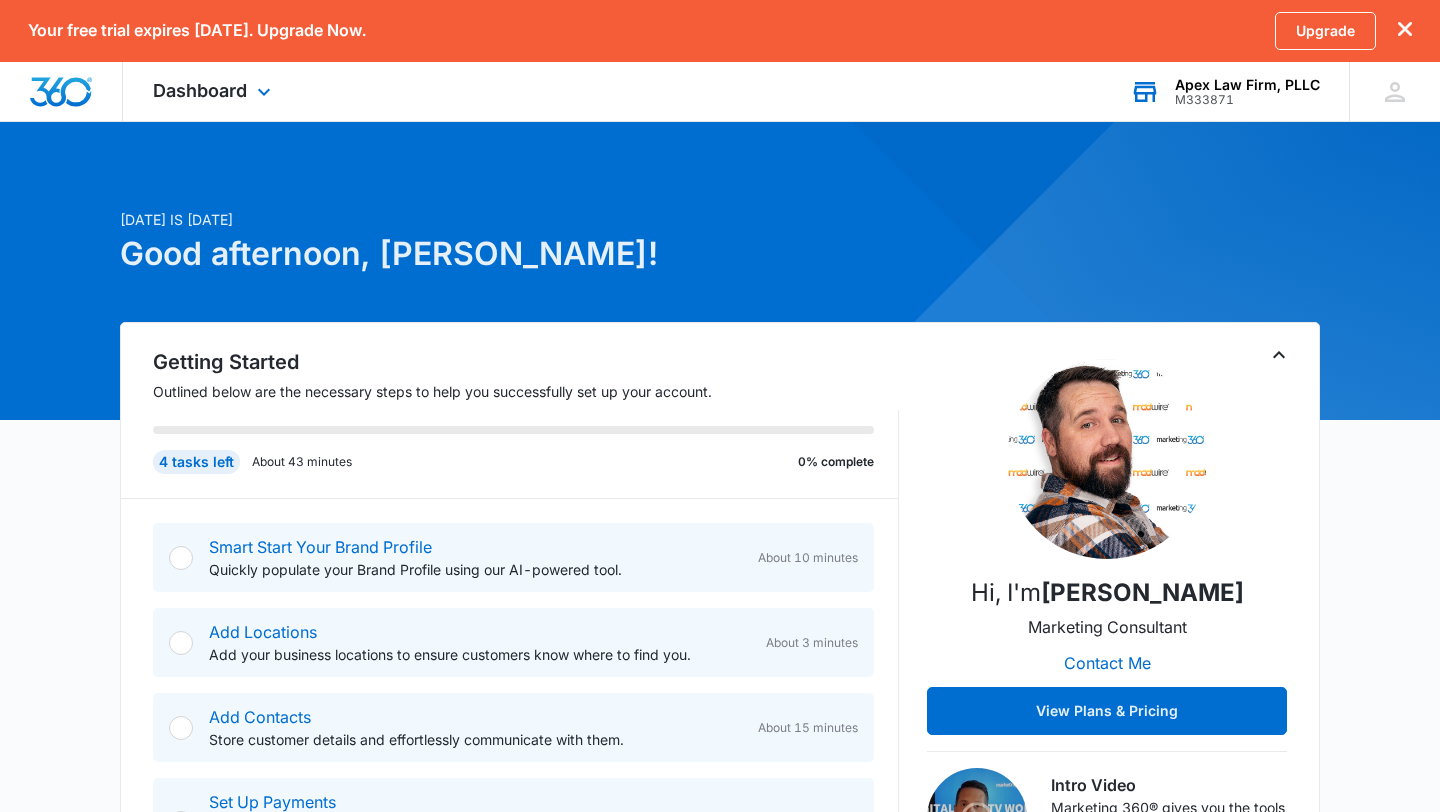 click on "Apex Law Firm, PLLC" at bounding box center [1247, 85] 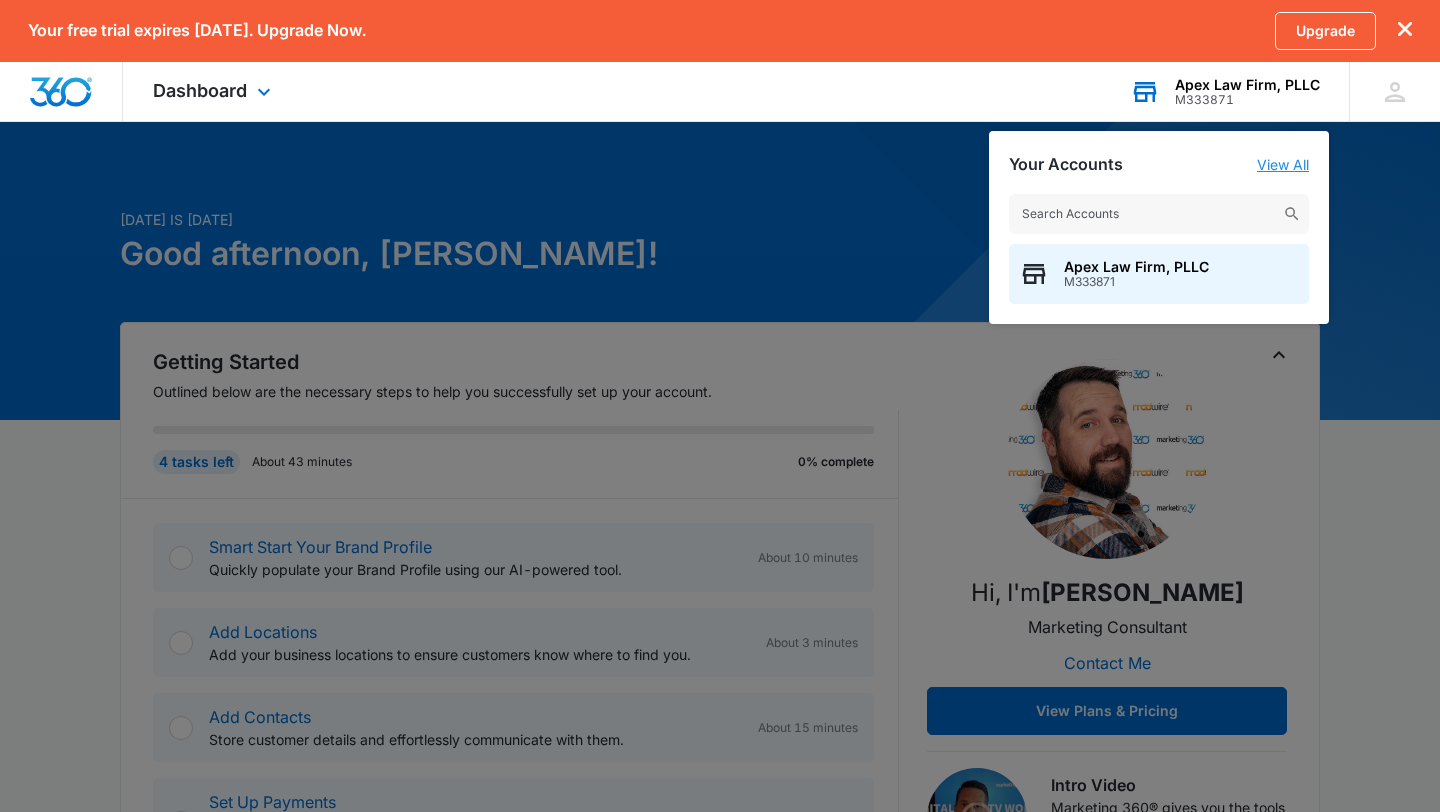 click on "View All" at bounding box center (1283, 164) 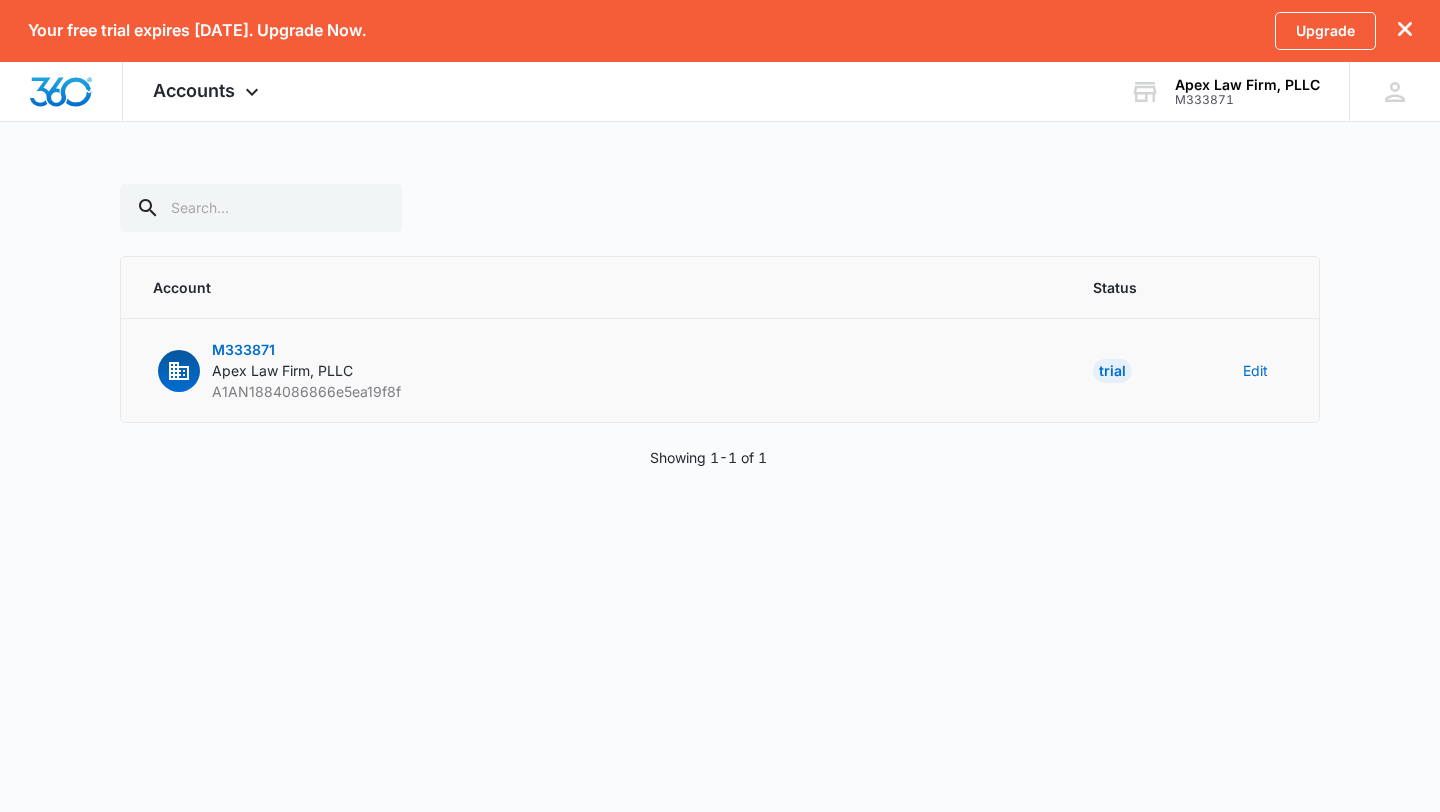 click on "Edit" at bounding box center [1269, 371] 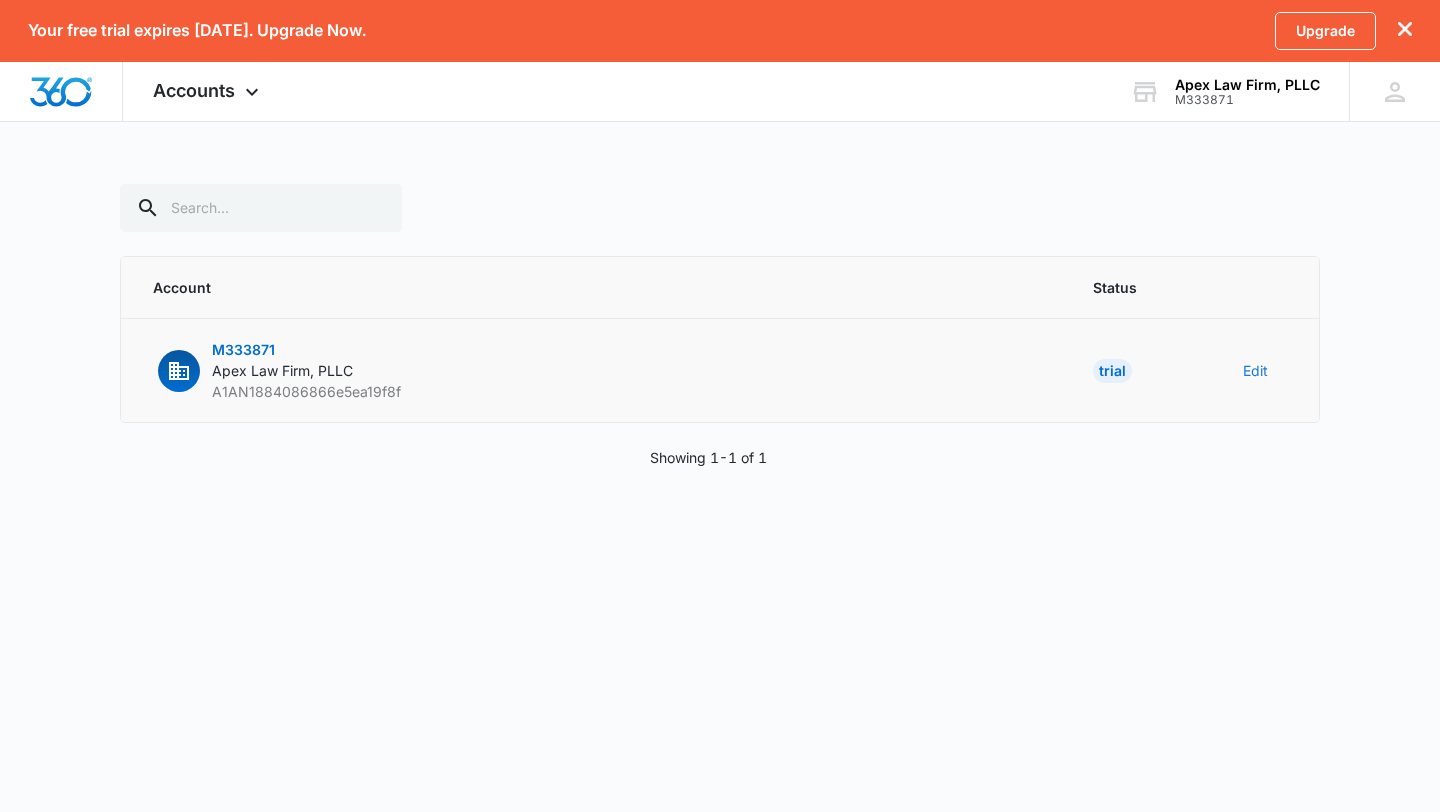 click on "Edit" at bounding box center [1255, 370] 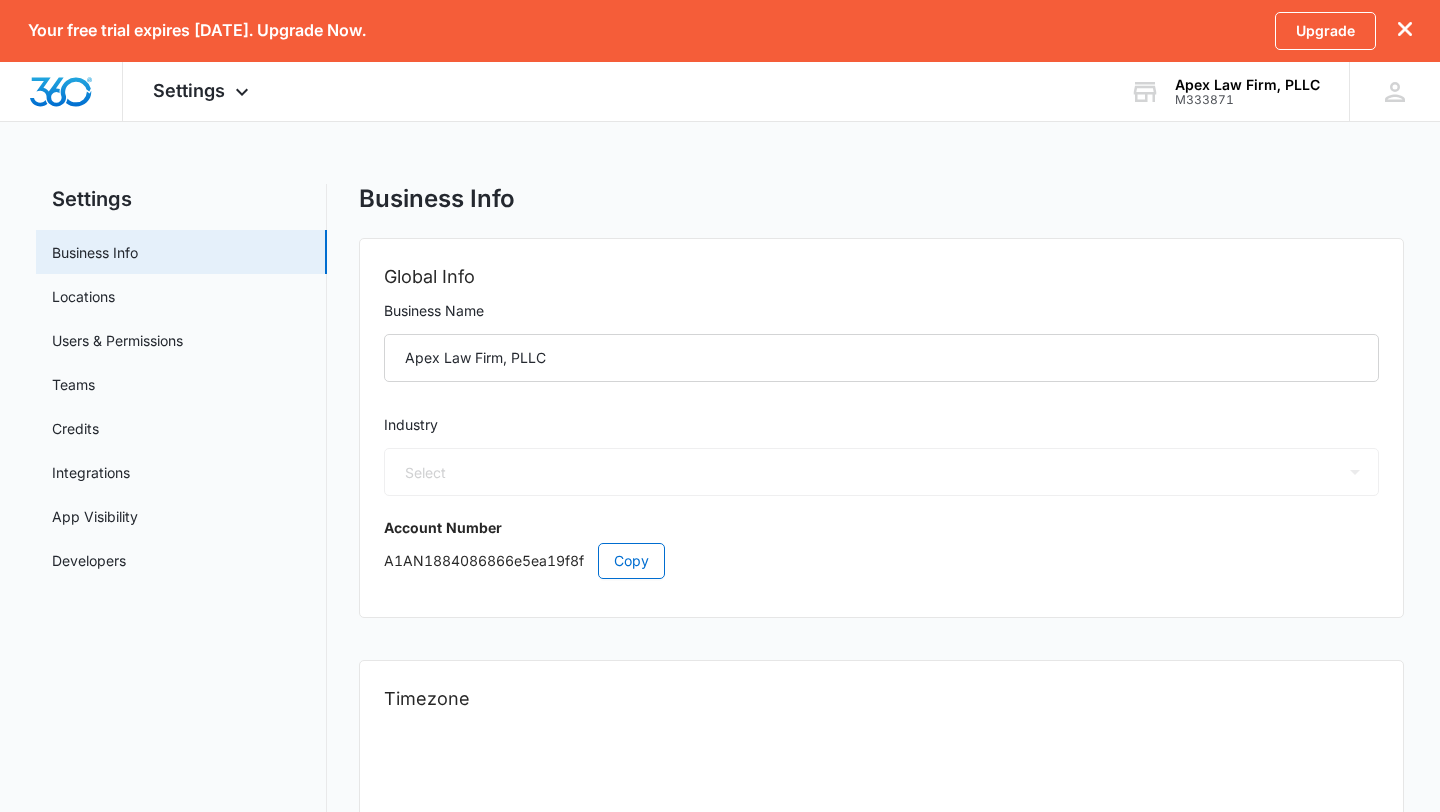 select on "MX" 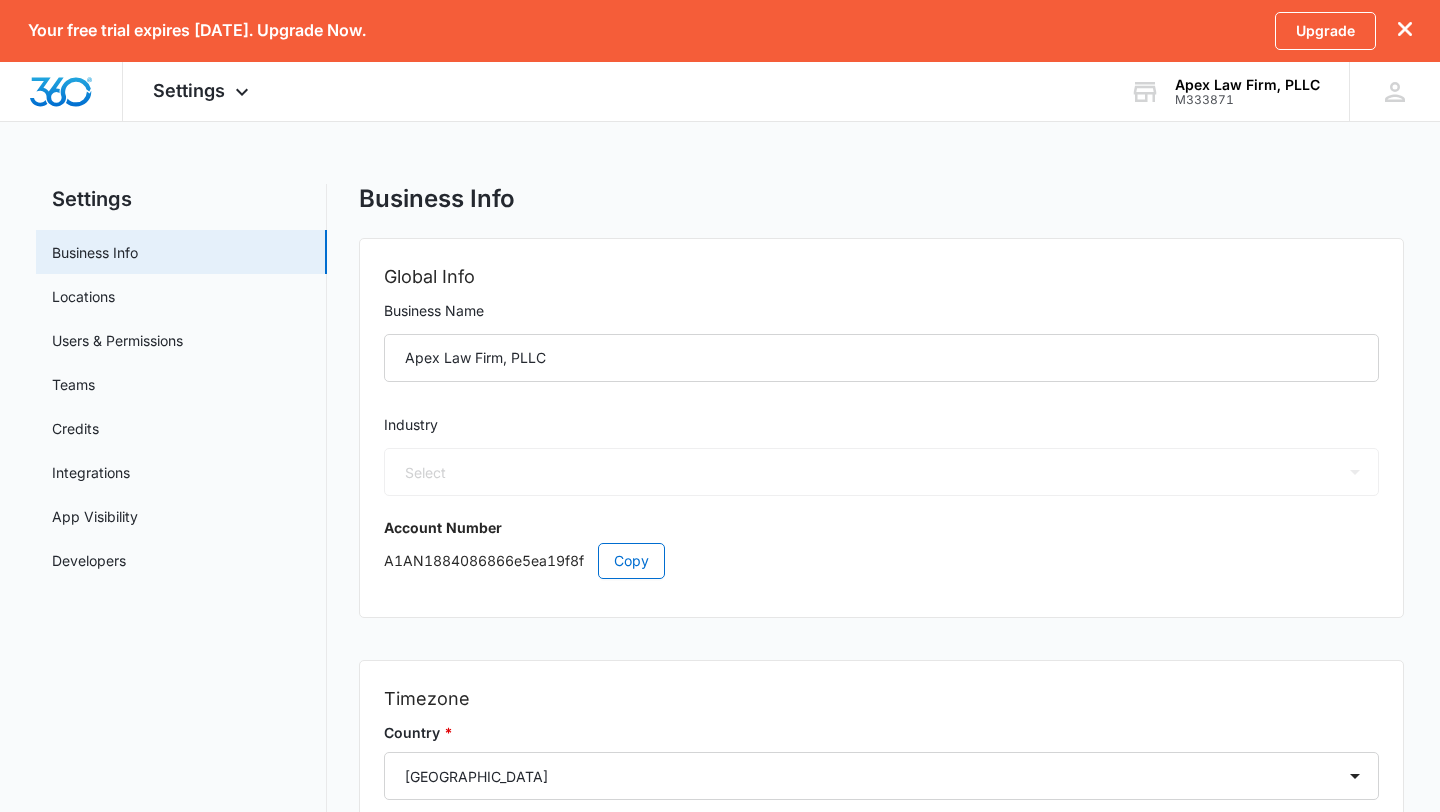 select on "30" 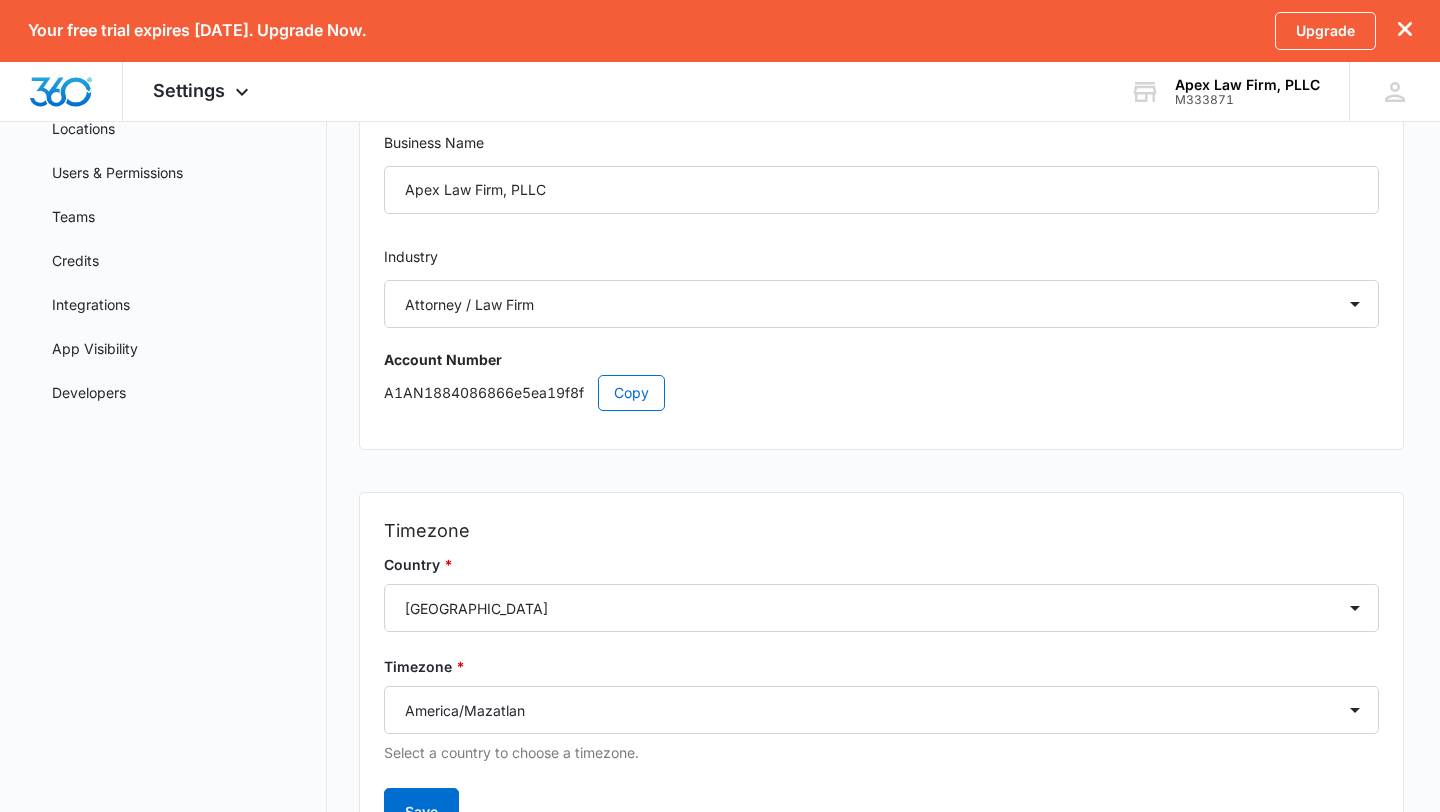 scroll, scrollTop: 283, scrollLeft: 0, axis: vertical 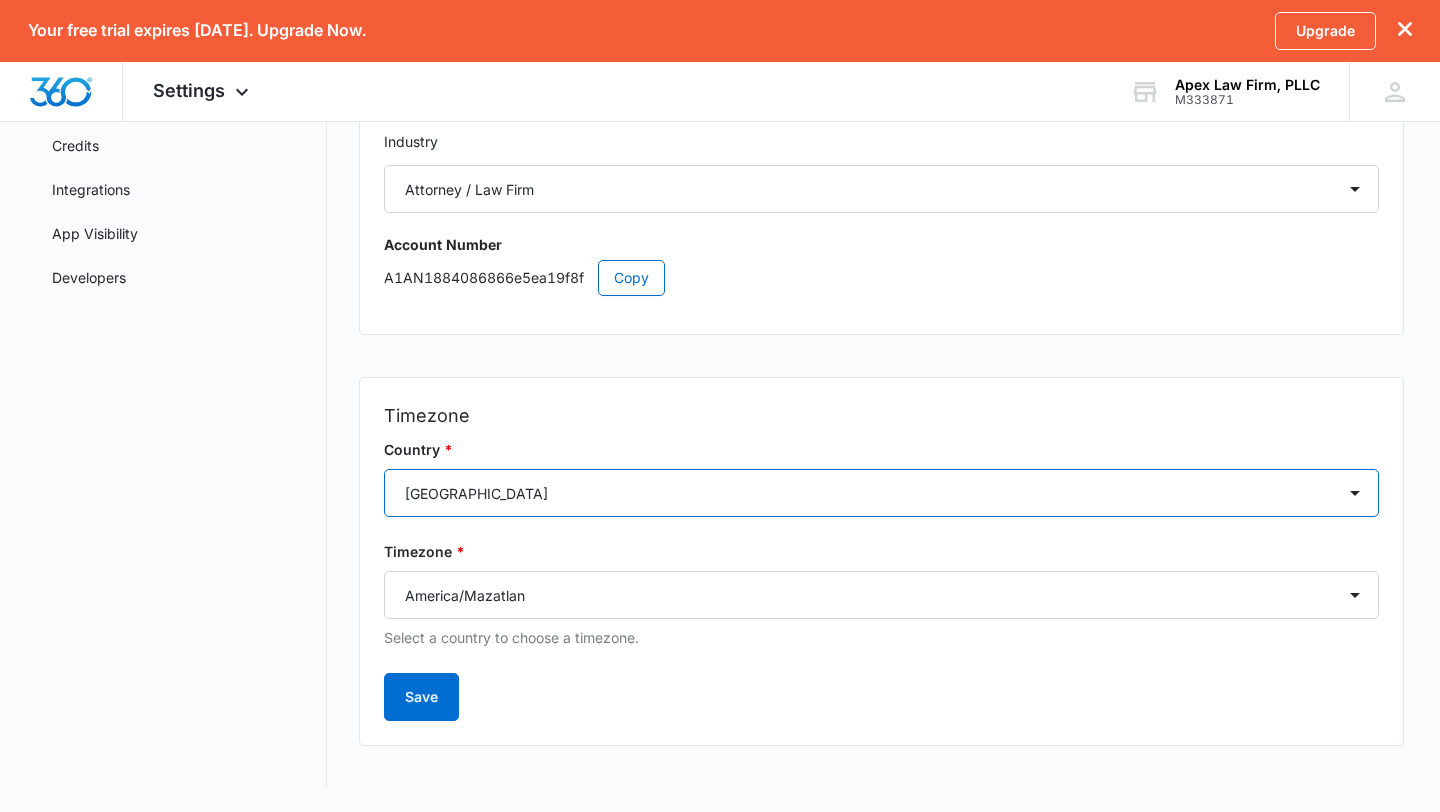 click on "Select a country Afghanistan Åland Islands Albania Algeria American Samoa Andorra Angola Anguilla Antarctica Antigua and Barbuda Argentina Armenia Aruba Australia Austria Azerbaijan Bahamas Bahrain Bangladesh Barbados Belarus Belgium Belize Benin Bermuda Bhutan Bolivia (Plurinational State of) Bonaire, Sint Eustatius and Saba Bosnia and Herzegovina Botswana Bouvet Island Brazil British Indian Ocean Territory Brunei Darussalam Bulgaria Burkina Faso Burundi Cabo Verde Cambodia Cameroon Canada Cayman Islands Central African Republic Chad Chile China Christmas Island Cocos (Keeling) Islands Colombia Comoros Congo Congo (Democratic Republic of the) Cook Islands Costa Rica Côte d'Ivoire Croatia Cuba Curaçao Cyprus Czechia Denmark Djibouti Dominica Dominican Republic Ecuador Egypt El Salvador Equatorial Guinea Eritrea Estonia Ethiopia Eswatini Falkland Islands (Malvinas) Faroe Islands Fiji Finland France French Guiana French Polynesia French Southern Territories Gabon Gambia Georgia Germany Ghana Gibraltar Greece" at bounding box center (881, 493) 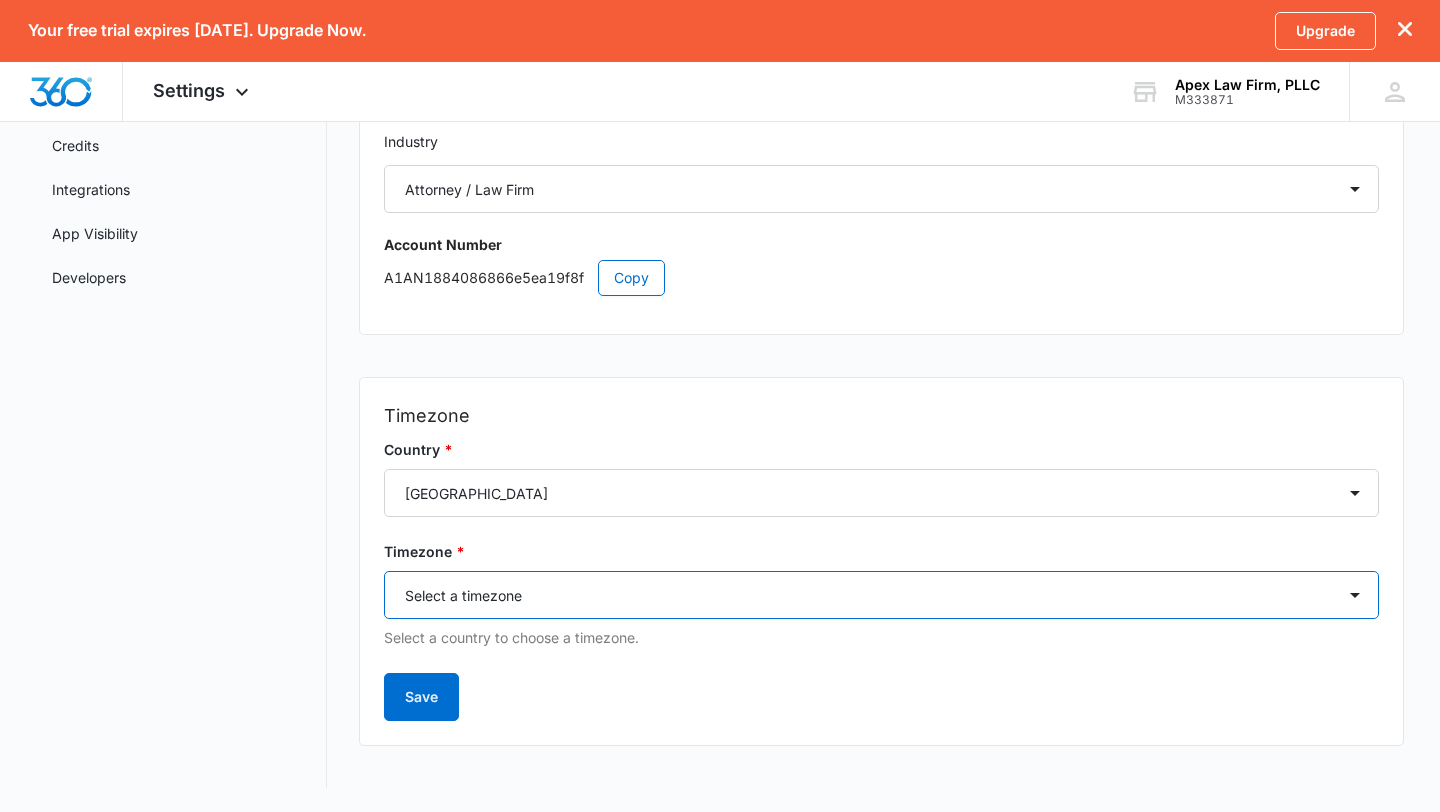 click on "Select a timezone Select a timezone America/Adak America/Anchorage America/Boise America/Chicago America/Denver America/Detroit America/Indiana/Indianapolis America/Indiana/Knox America/Indiana/Marengo America/Indiana/Petersburg America/Indiana/Tell_City America/Indiana/Vevay America/Indiana/Vincennes America/Indiana/Winamac America/Juneau America/Kentucky/Louisville America/Kentucky/Monticello America/Los_Angeles America/Menominee America/Metlakatla America/New_York America/Nome America/North_Dakota/Beulah America/North_Dakota/Center America/North_Dakota/New_Salem America/Phoenix America/Sitka America/Yakutat Pacific/Honolulu" at bounding box center [881, 595] 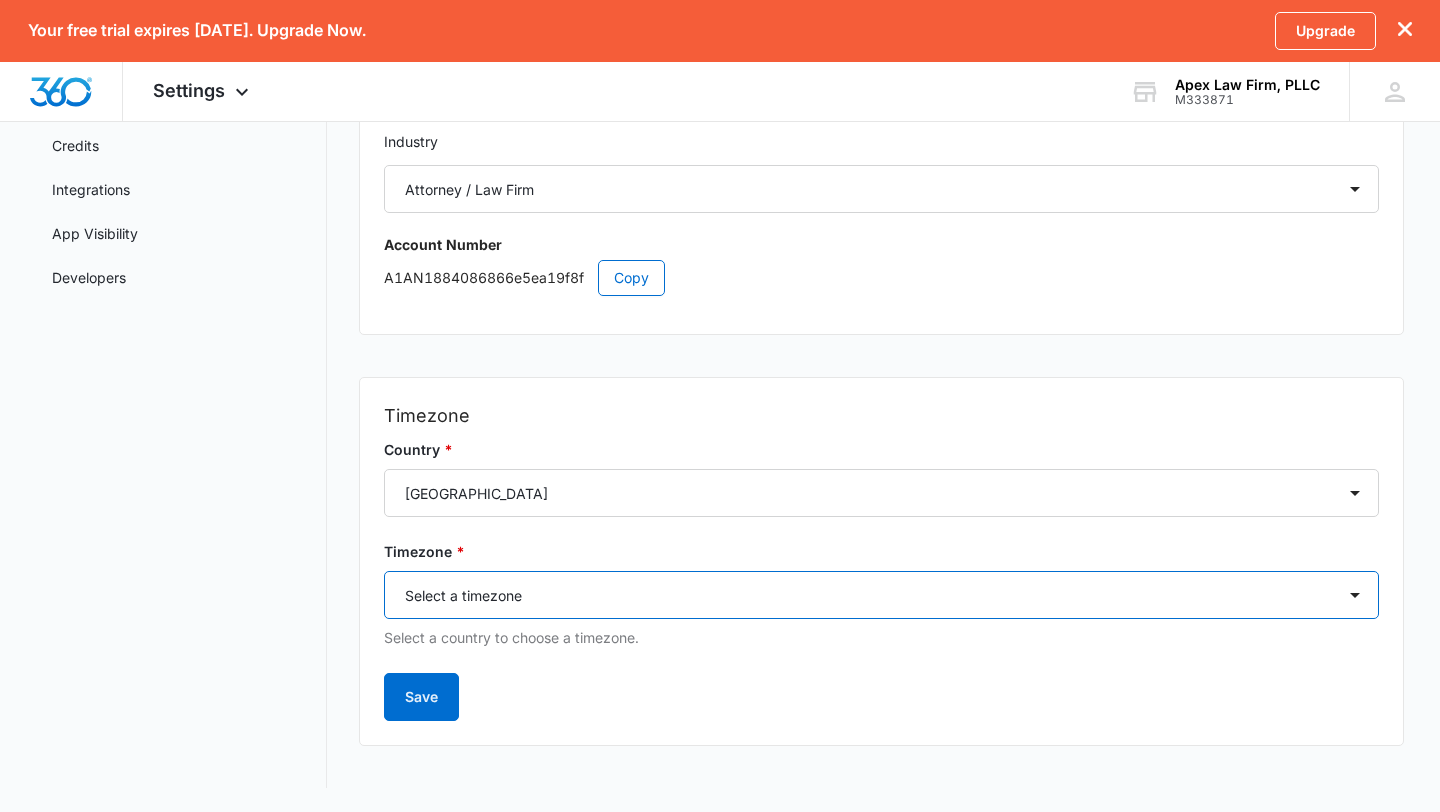 click on "Select a timezone Select a timezone America/Adak America/Anchorage America/Boise America/Chicago America/Denver America/Detroit America/Indiana/Indianapolis America/Indiana/Knox America/Indiana/Marengo America/Indiana/Petersburg America/Indiana/Tell_City America/Indiana/Vevay America/Indiana/Vincennes America/Indiana/Winamac America/Juneau America/Kentucky/Louisville America/Kentucky/Monticello America/Los_Angeles America/Menominee America/Metlakatla America/New_York America/Nome America/North_Dakota/Beulah America/North_Dakota/Center America/North_Dakota/New_Salem America/Phoenix America/Sitka America/Yakutat Pacific/Honolulu" at bounding box center [881, 595] 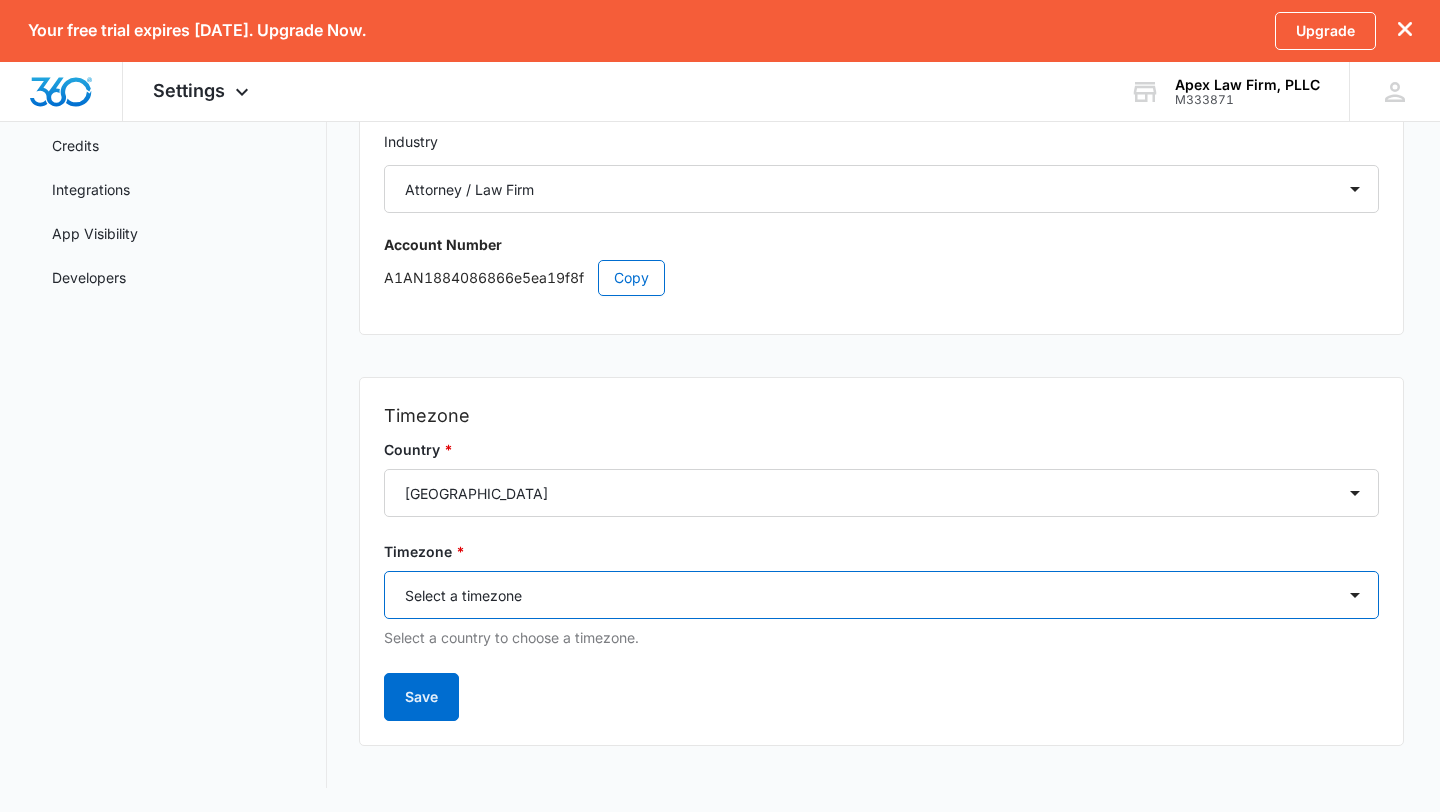 select on "America/Los_Angeles" 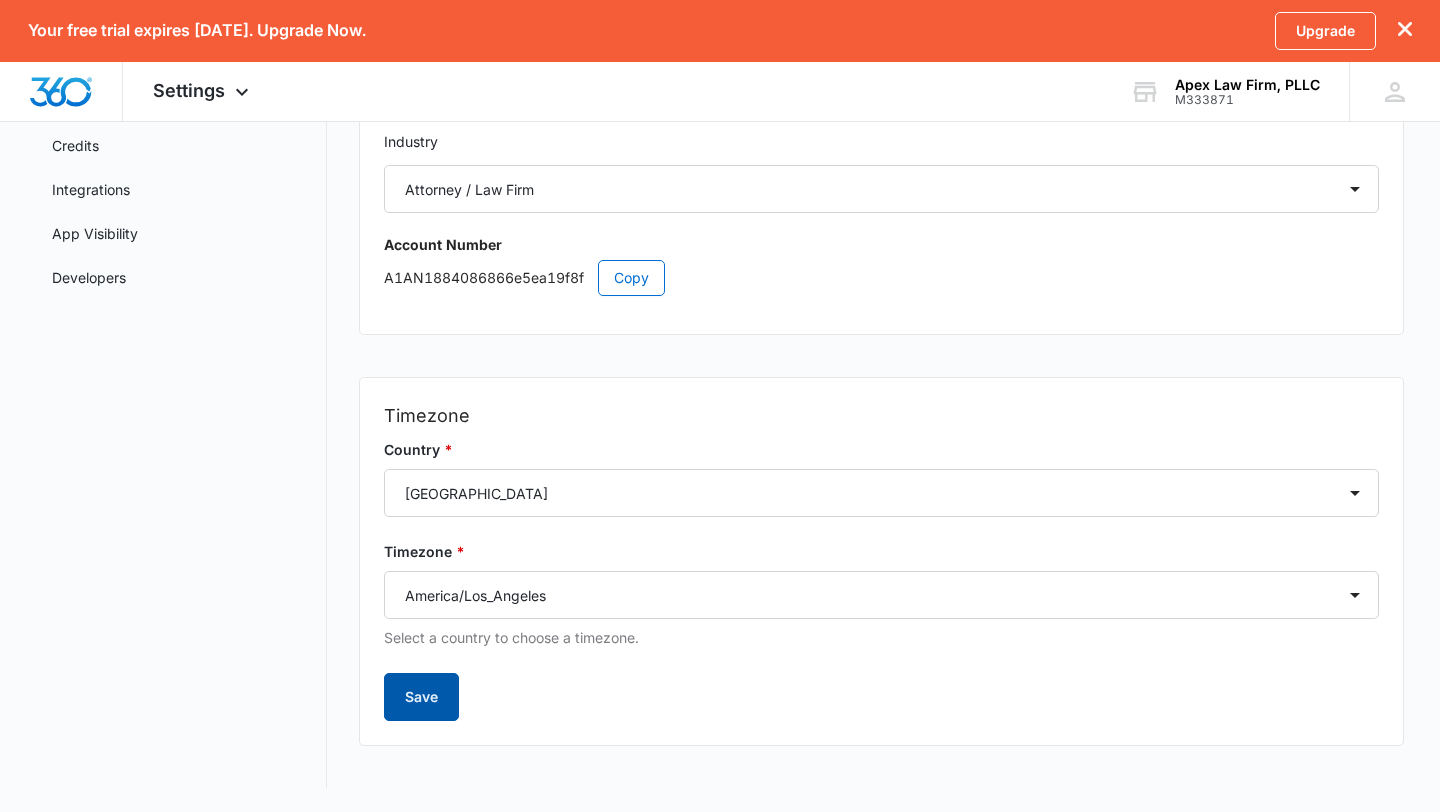 click on "Save" at bounding box center [421, 697] 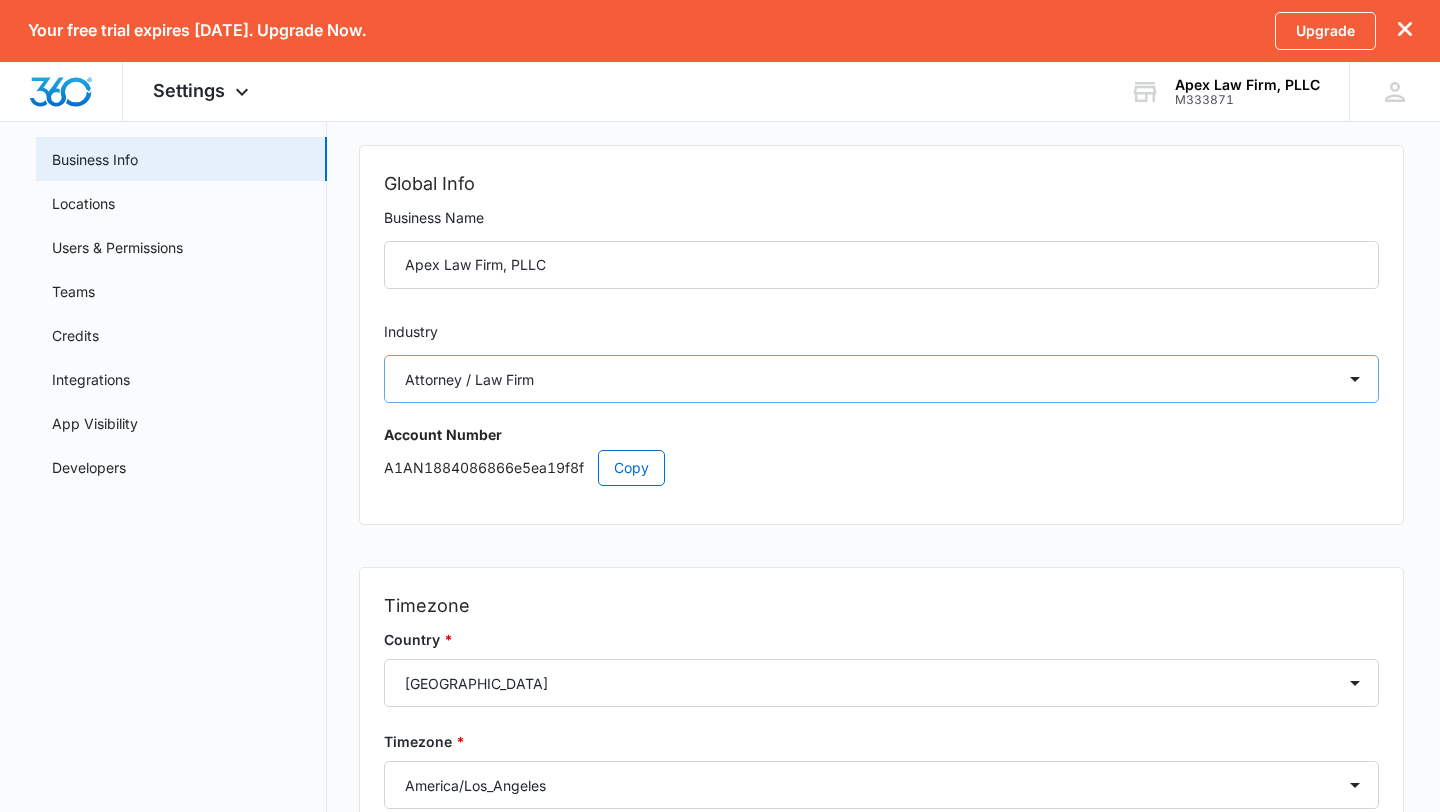 scroll, scrollTop: 0, scrollLeft: 0, axis: both 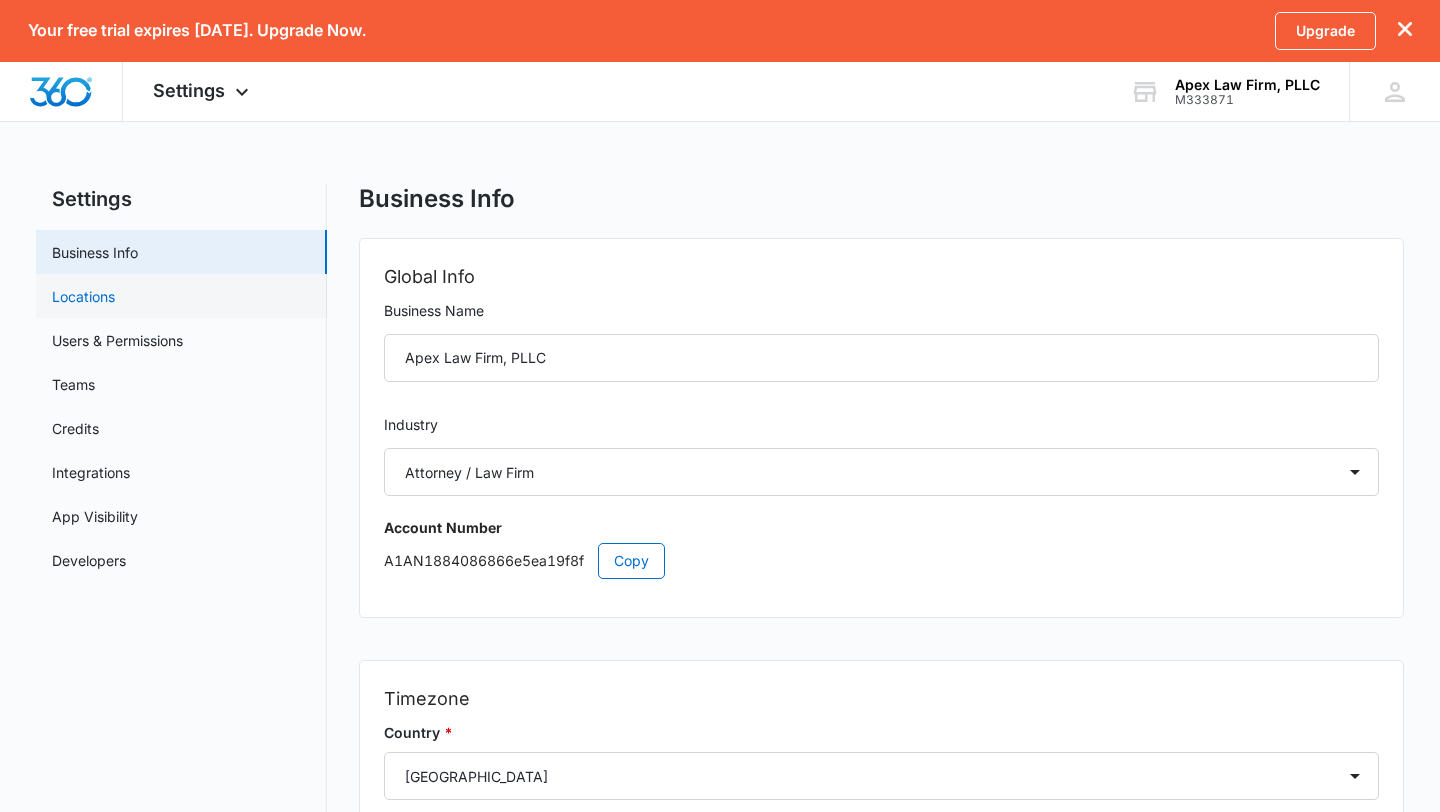 click on "Locations" at bounding box center (83, 296) 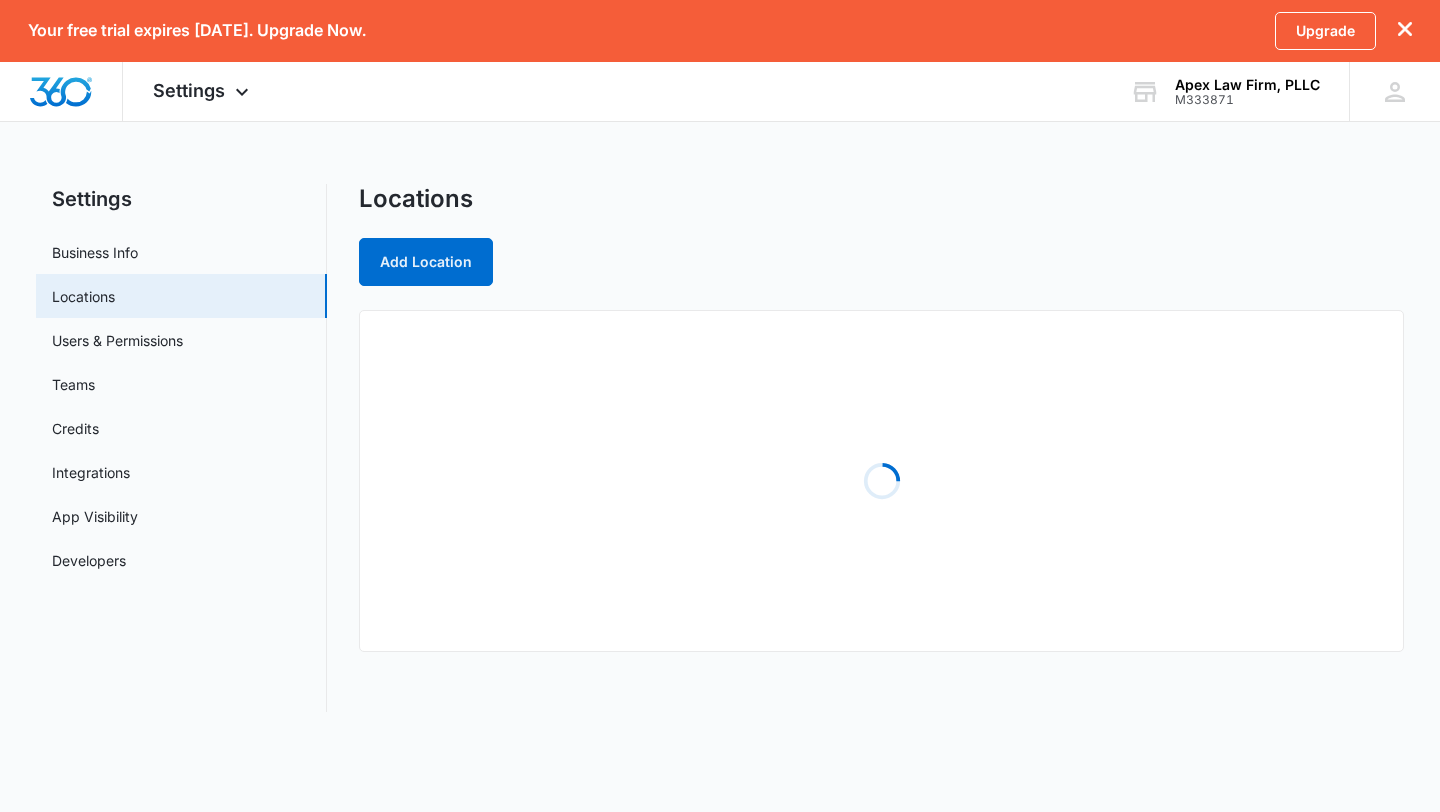 scroll, scrollTop: 0, scrollLeft: 0, axis: both 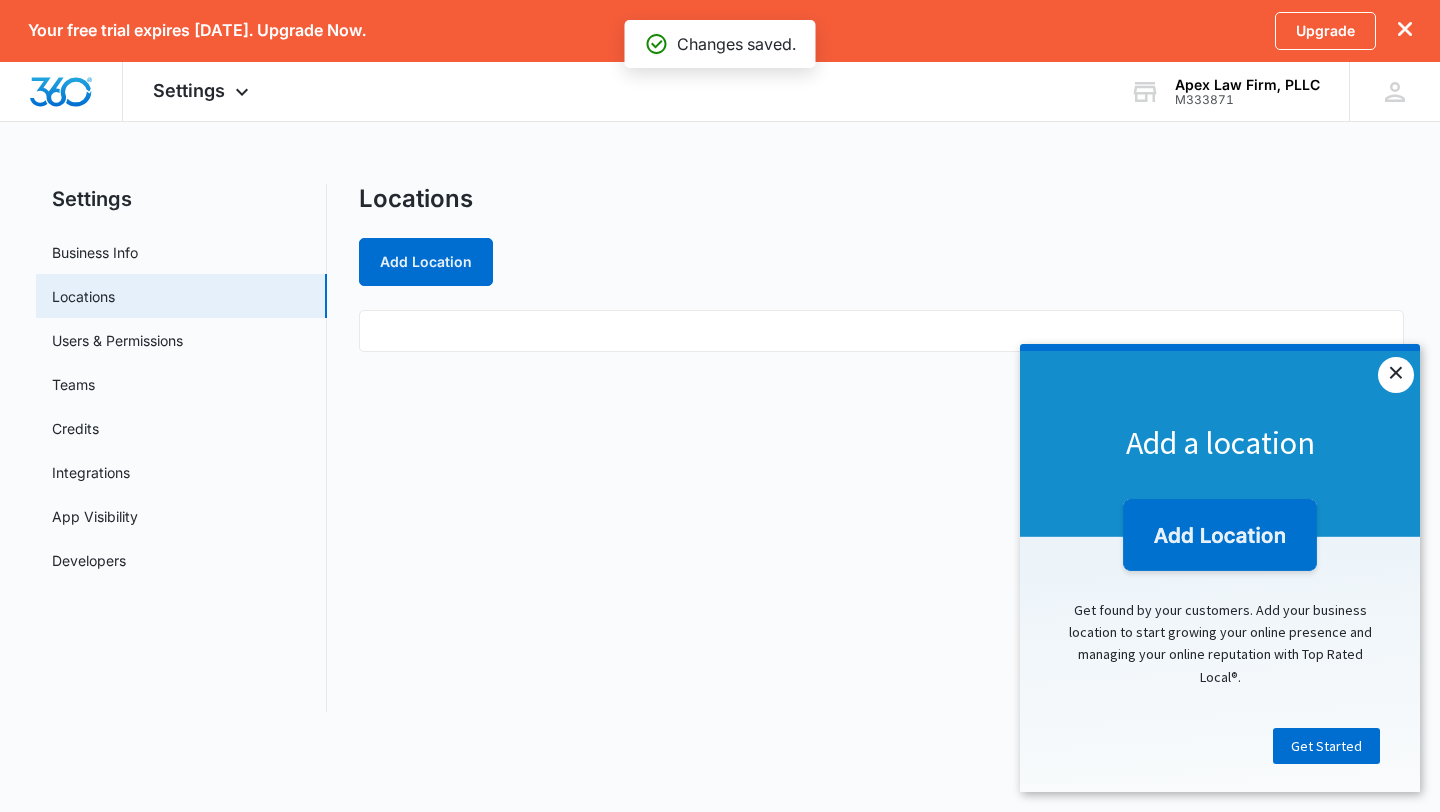 click on "×" at bounding box center [1396, 375] 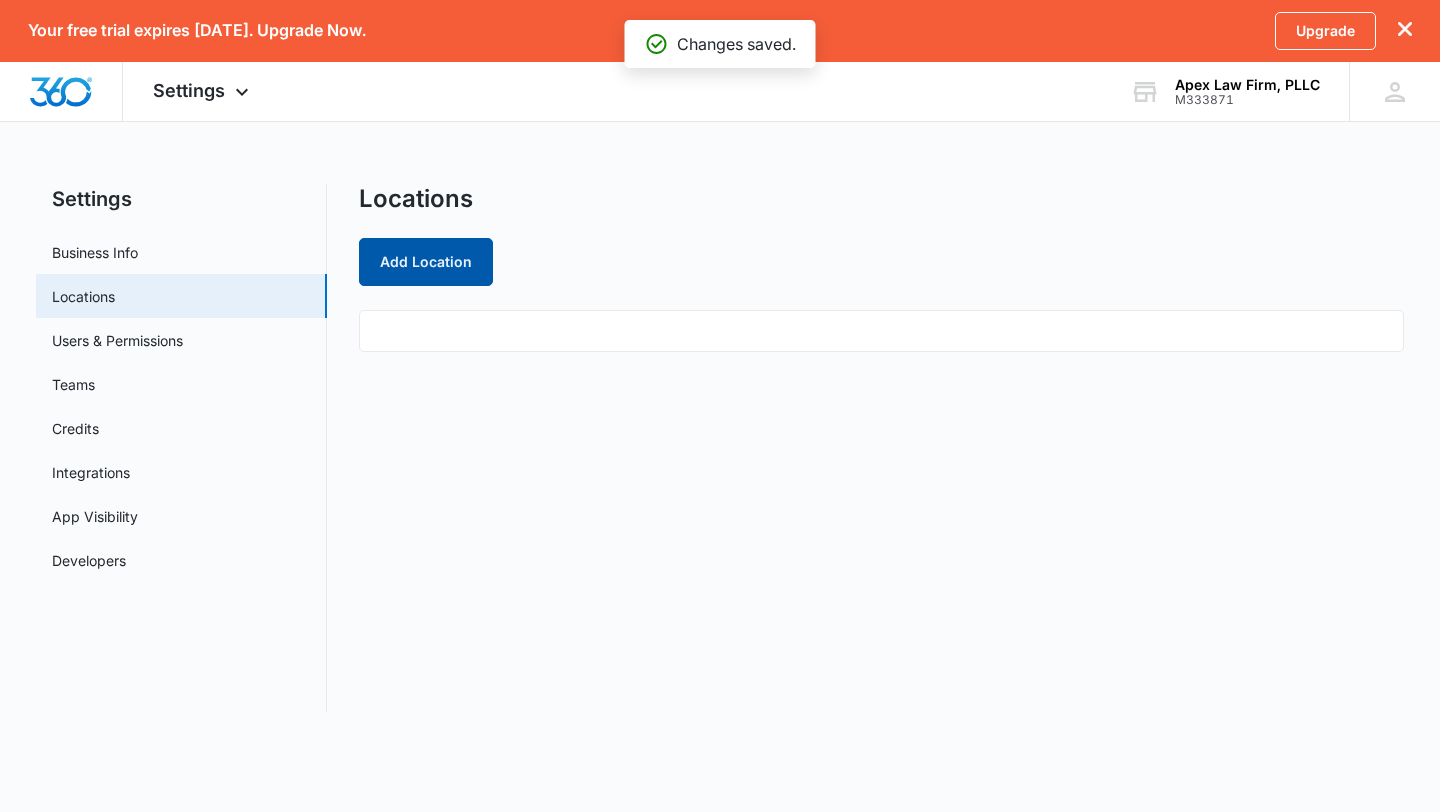 click on "Add Location" at bounding box center [426, 262] 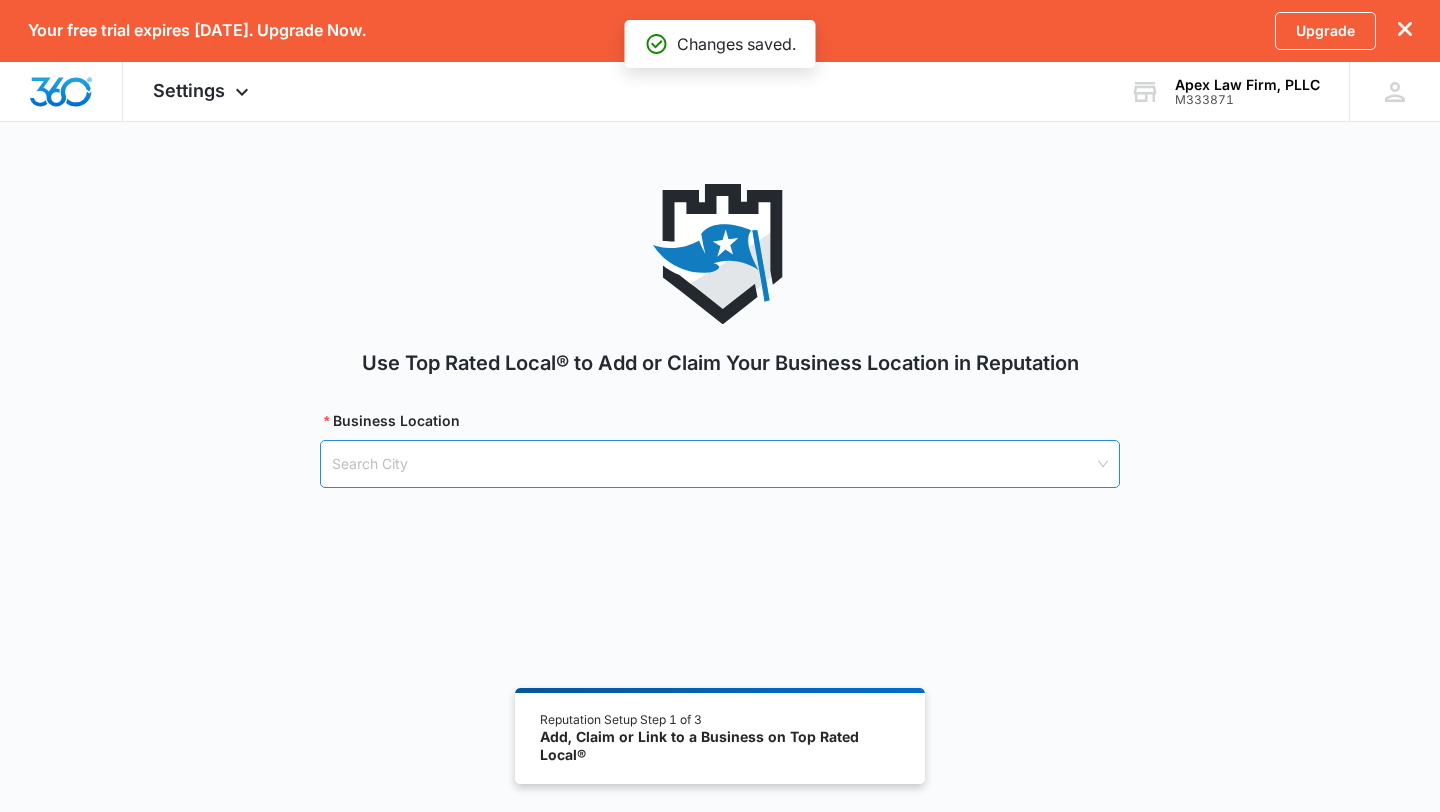 click at bounding box center [713, 464] 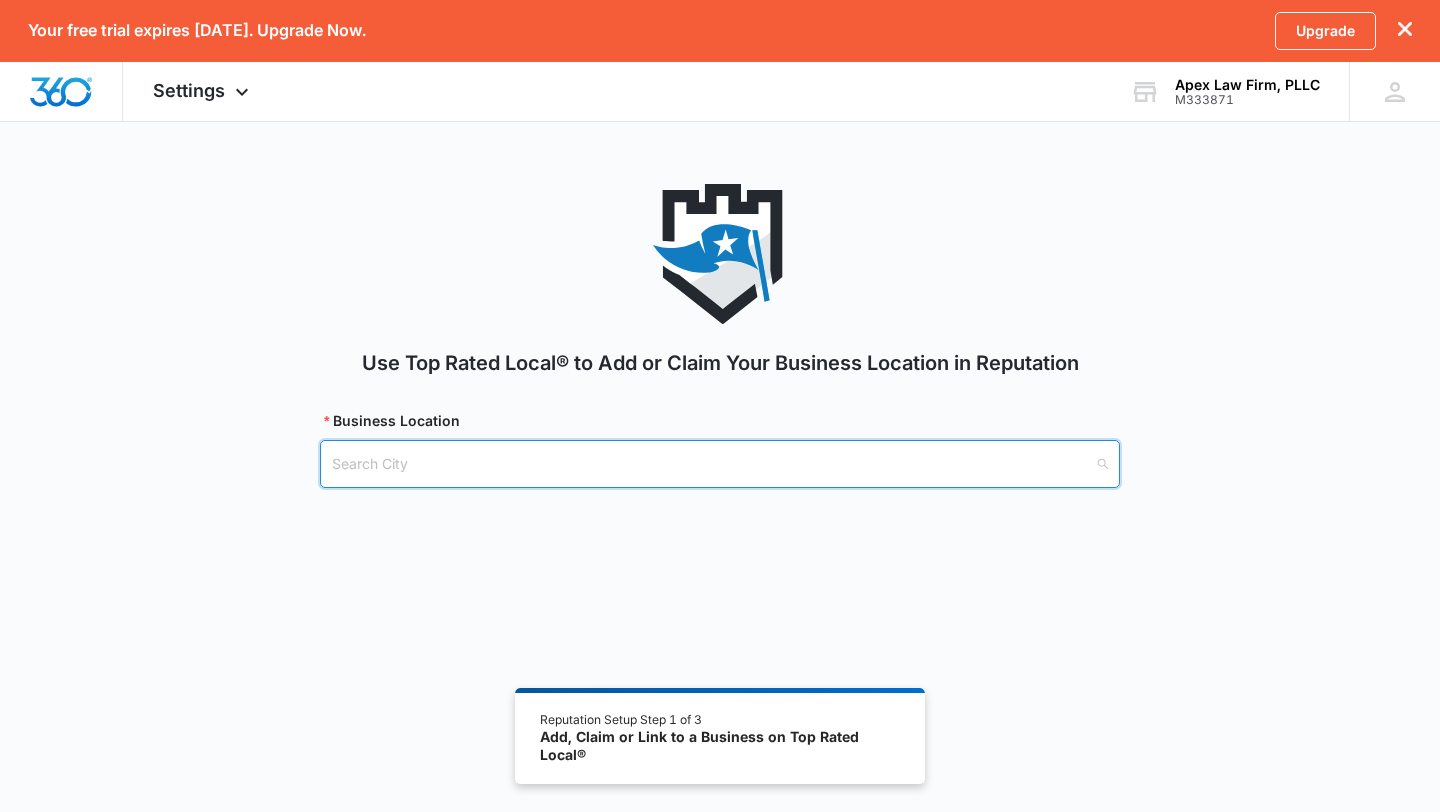 paste on "Apex Law Firm, PLLC Tampa" 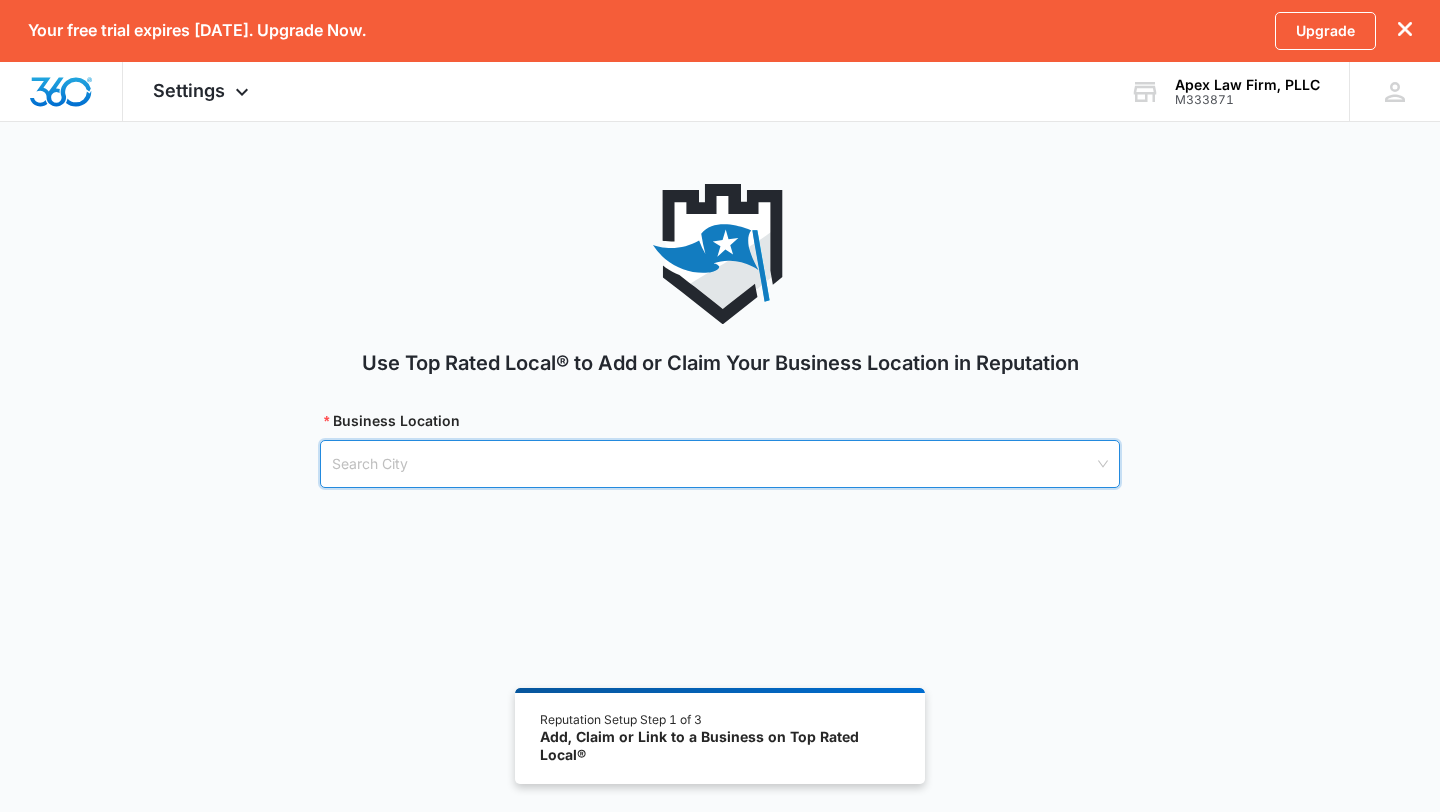 click at bounding box center (713, 464) 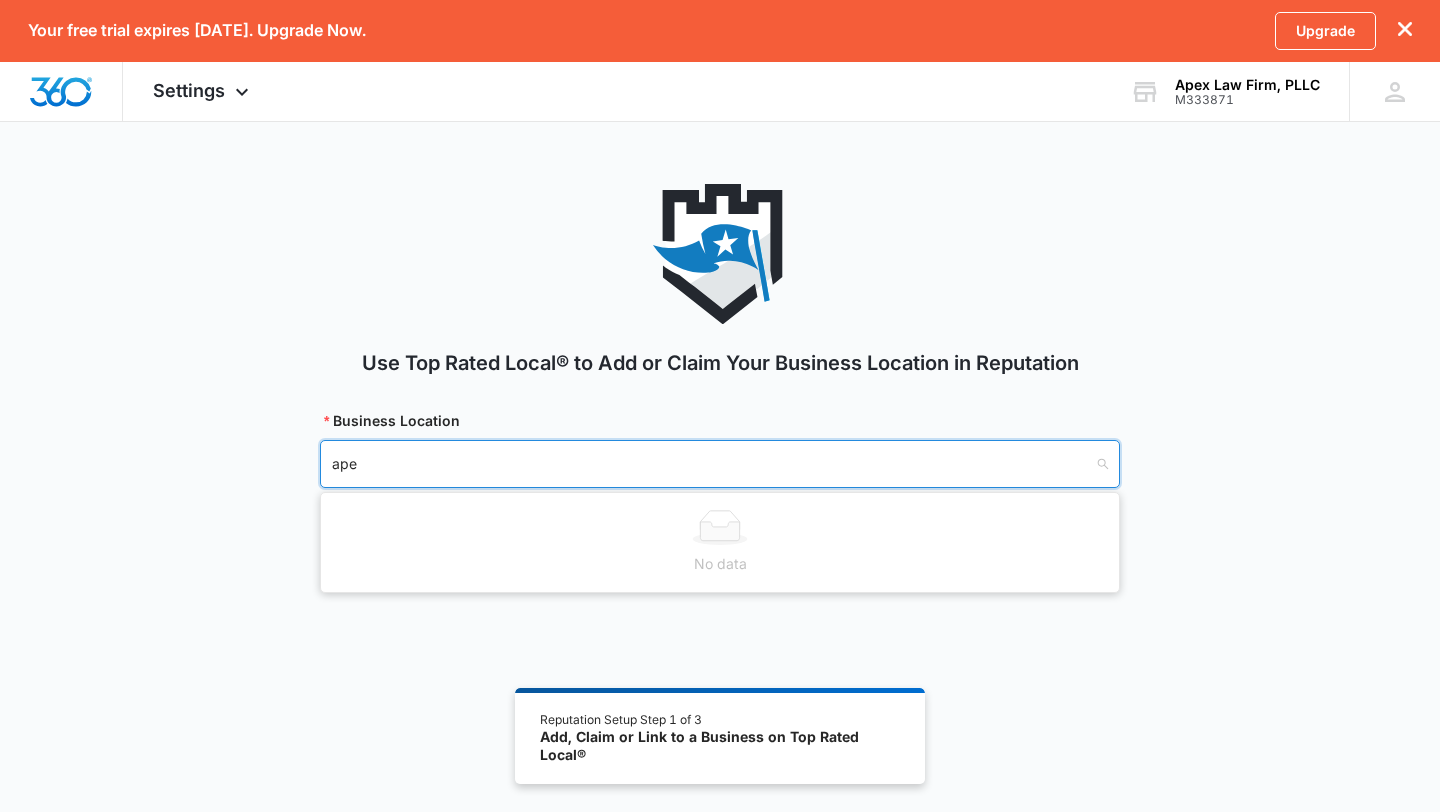 type on "apex" 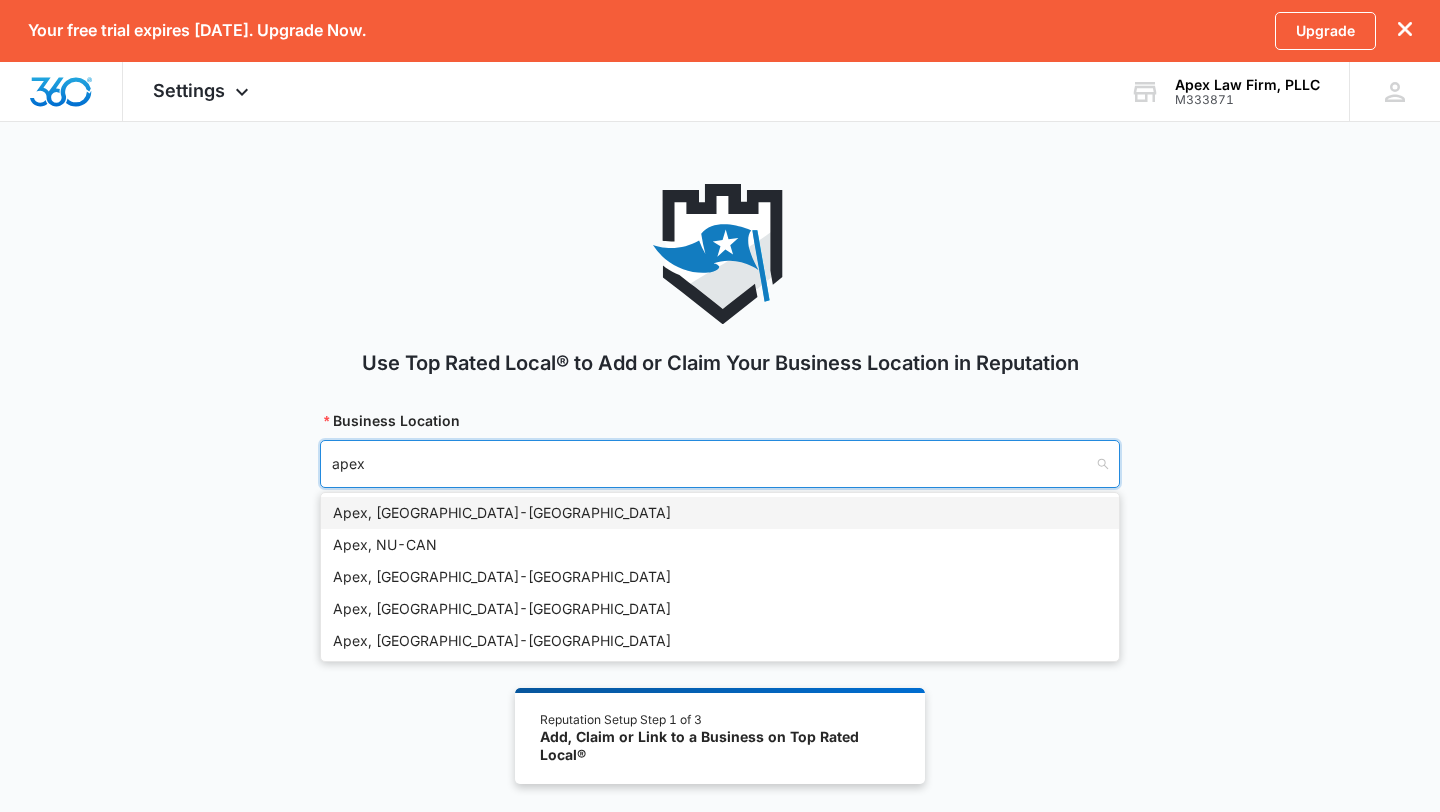 click on "apex" at bounding box center (713, 464) 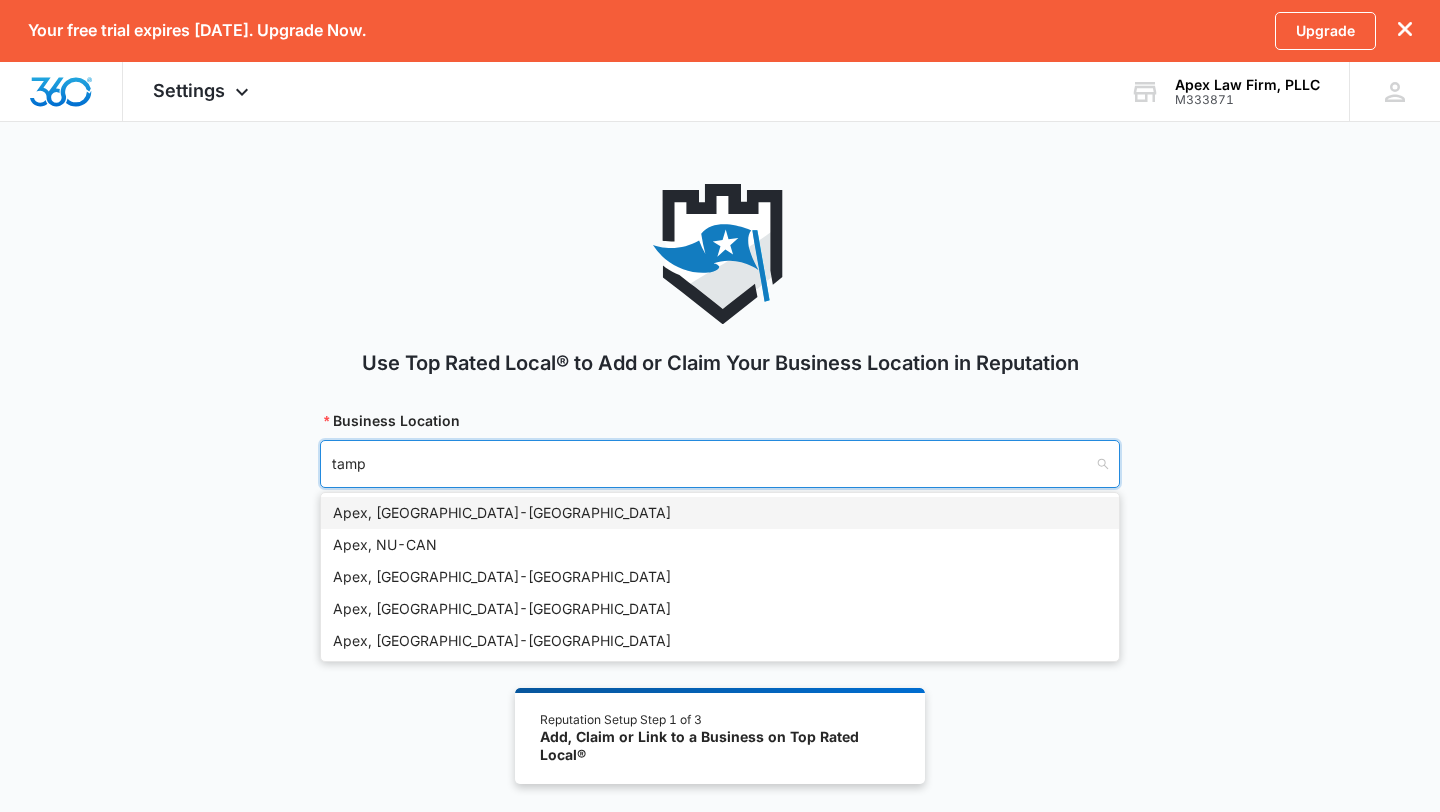 type on "tampa" 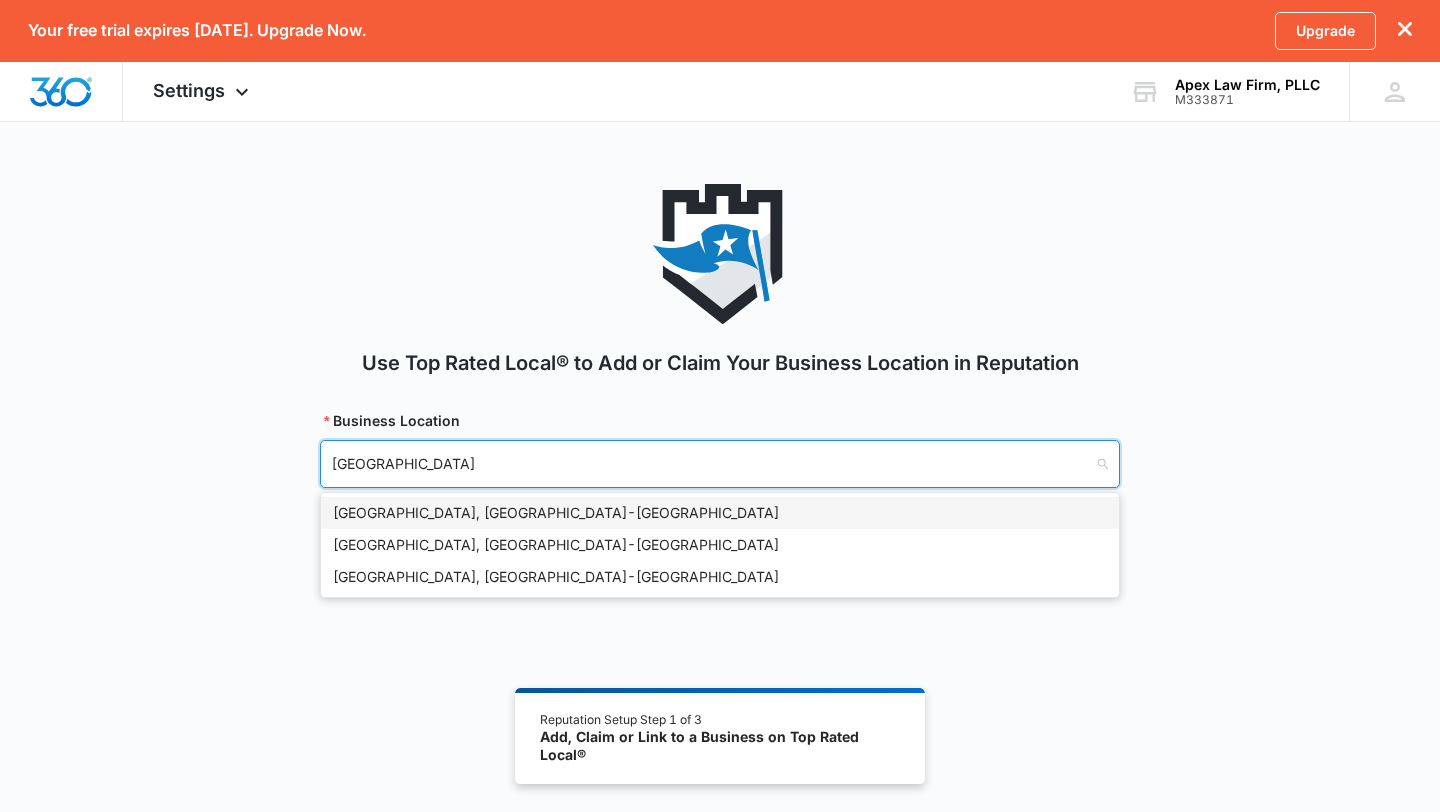 click on "Tampa, FL  -  USA" at bounding box center [720, 513] 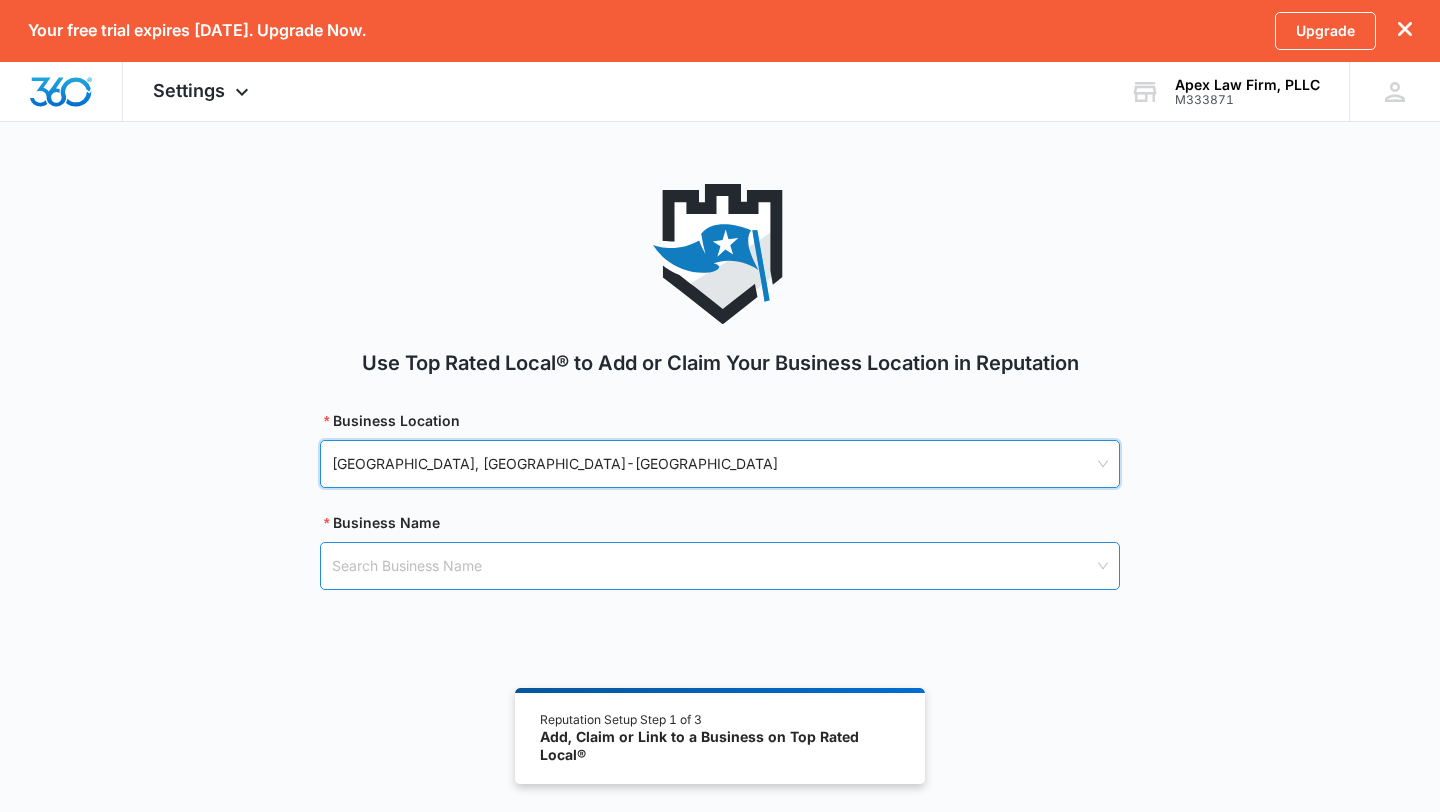 click at bounding box center [713, 566] 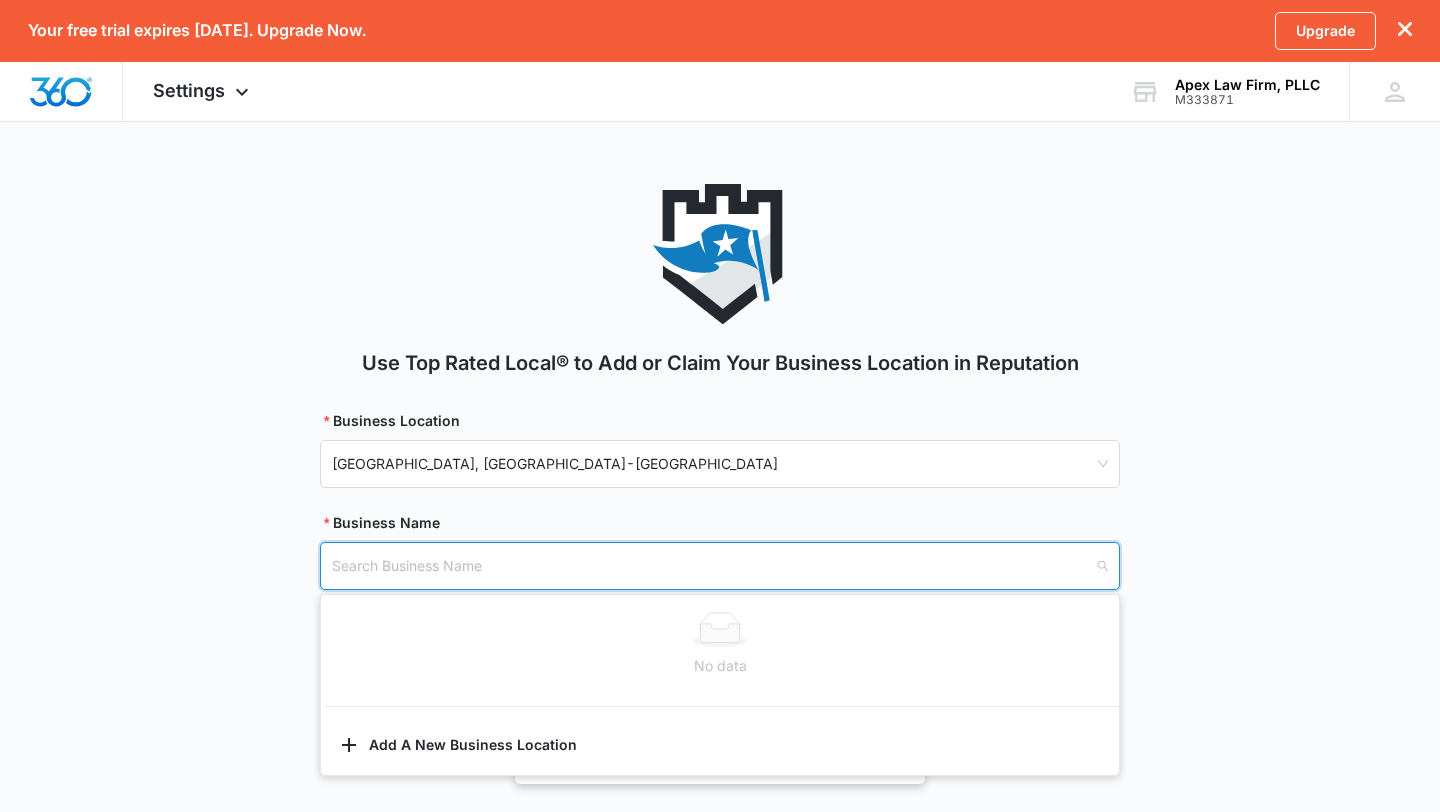 paste on "Apex Law Firm, PLLC Tampa" 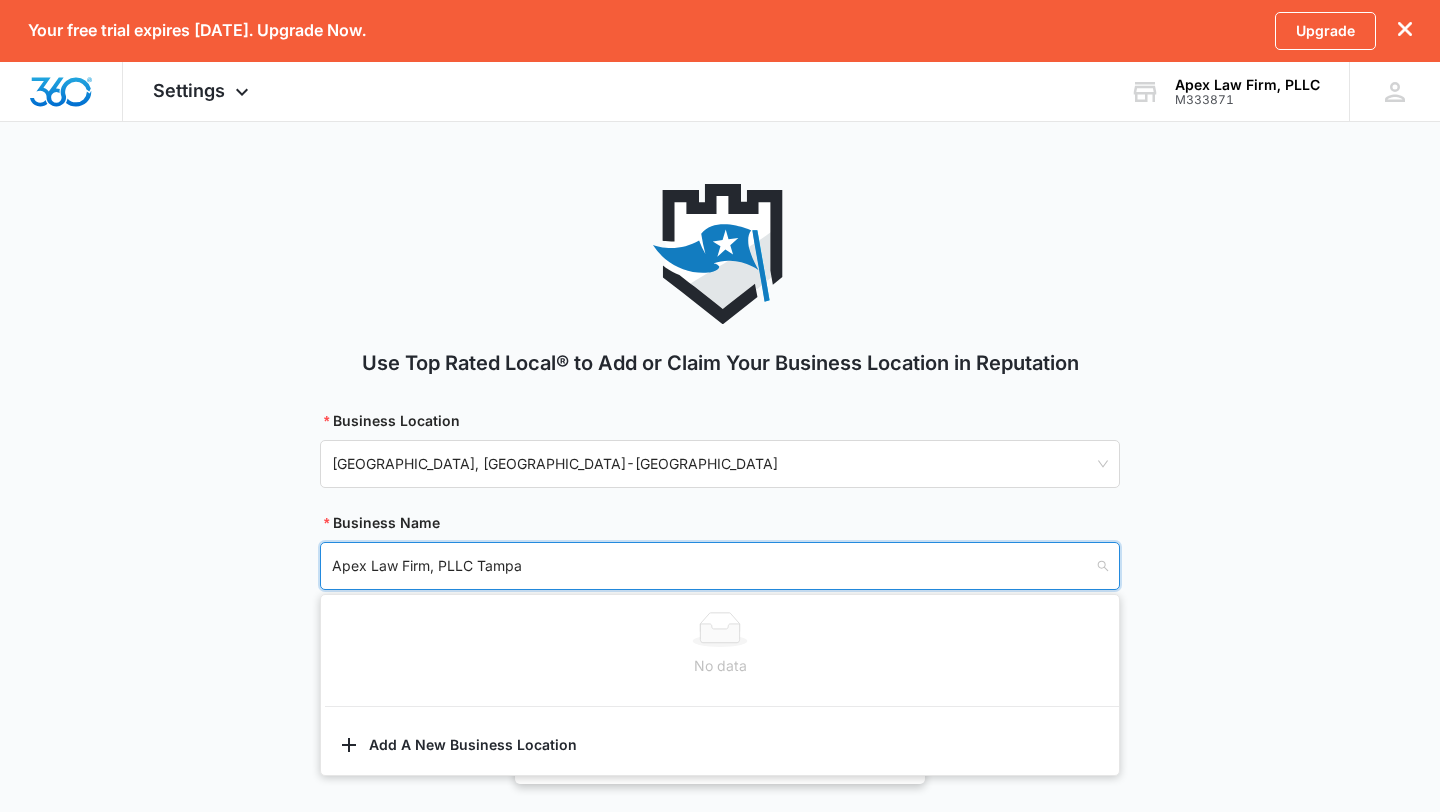 drag, startPoint x: 533, startPoint y: 565, endPoint x: 480, endPoint y: 558, distance: 53.460266 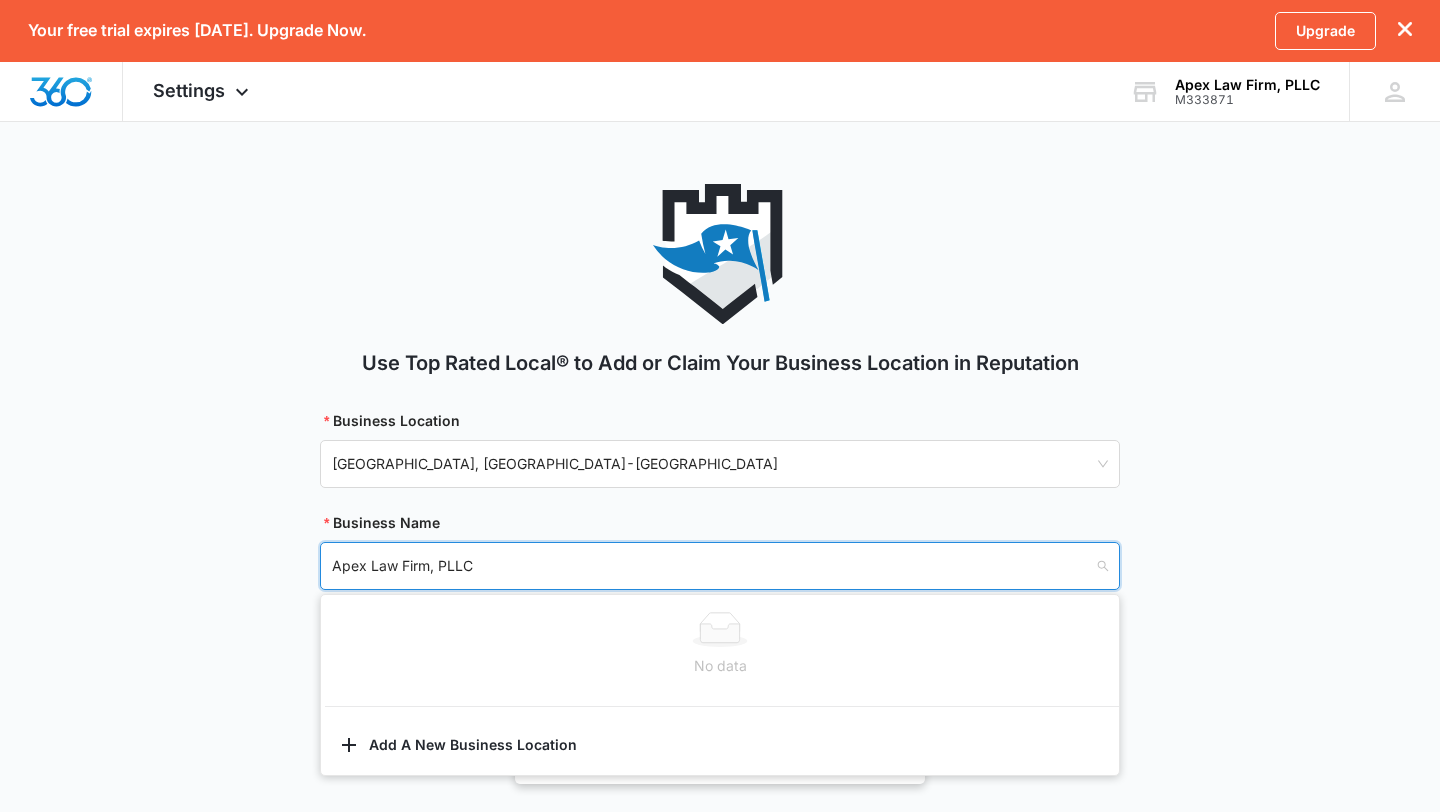 type on "Apex Law Firm, PLLC" 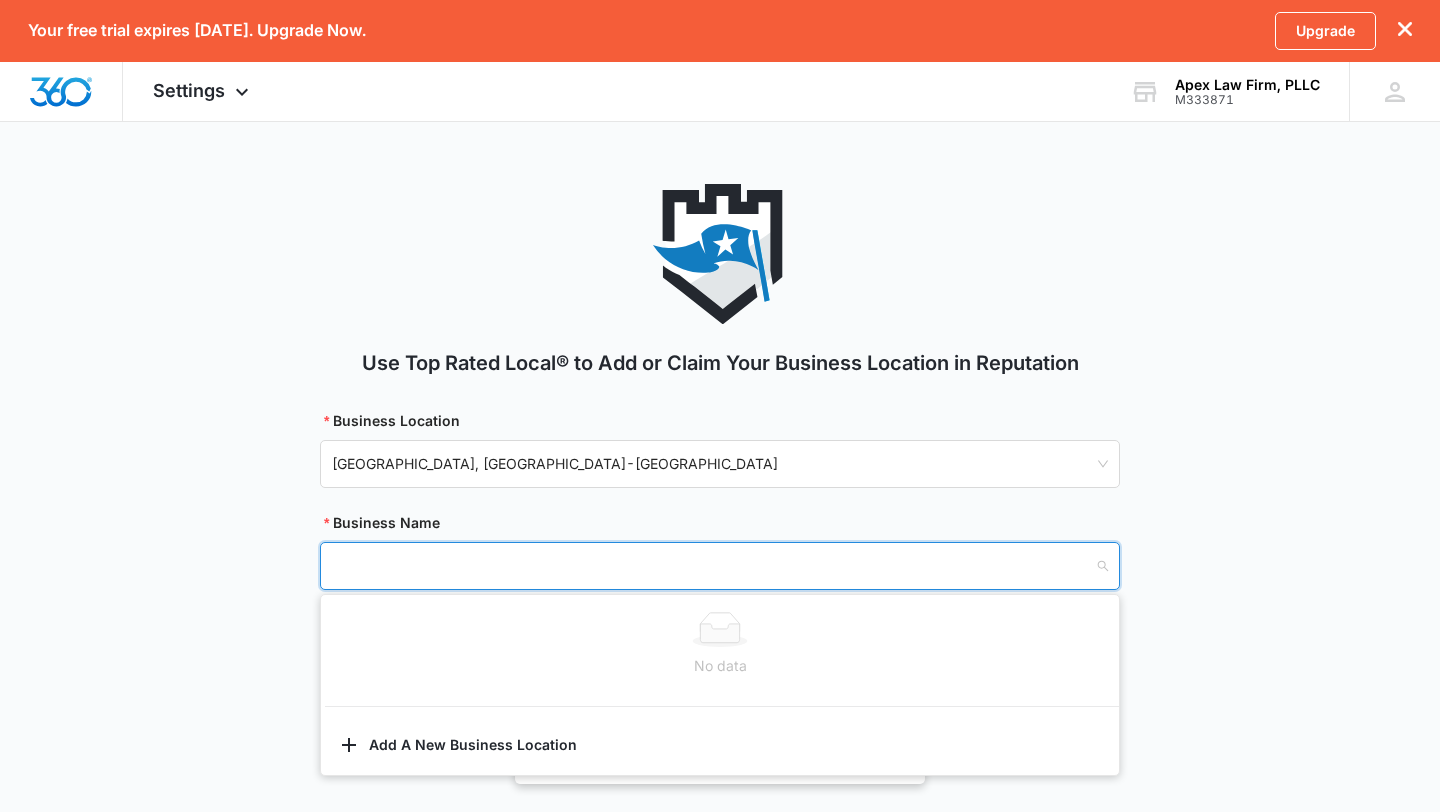 click on "Use Top Rated Local® to Add or Claim Your Business Location in Reputation Business Location Tampa, FL  -  USA Business Name Search Business Name" at bounding box center [720, 531] 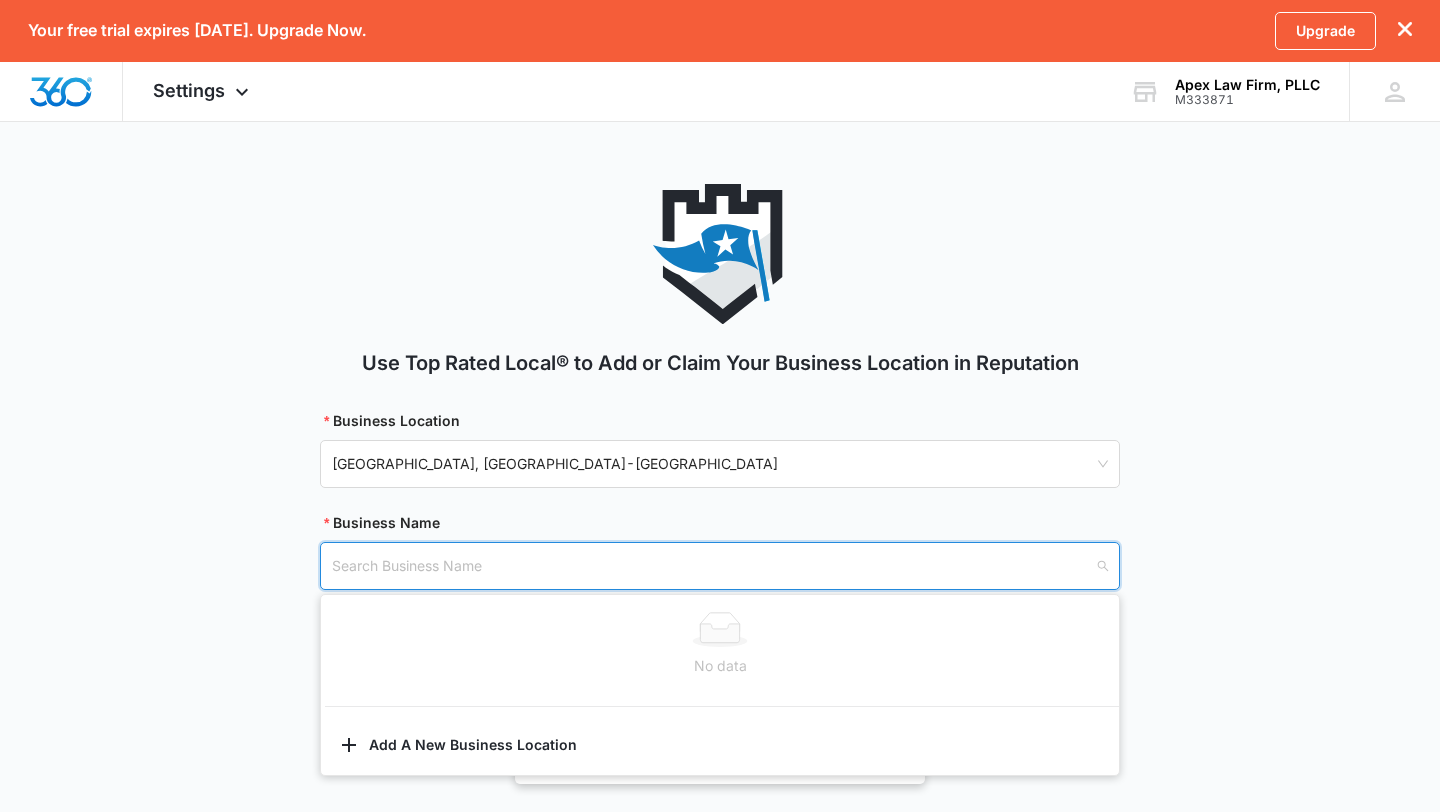 click at bounding box center (713, 566) 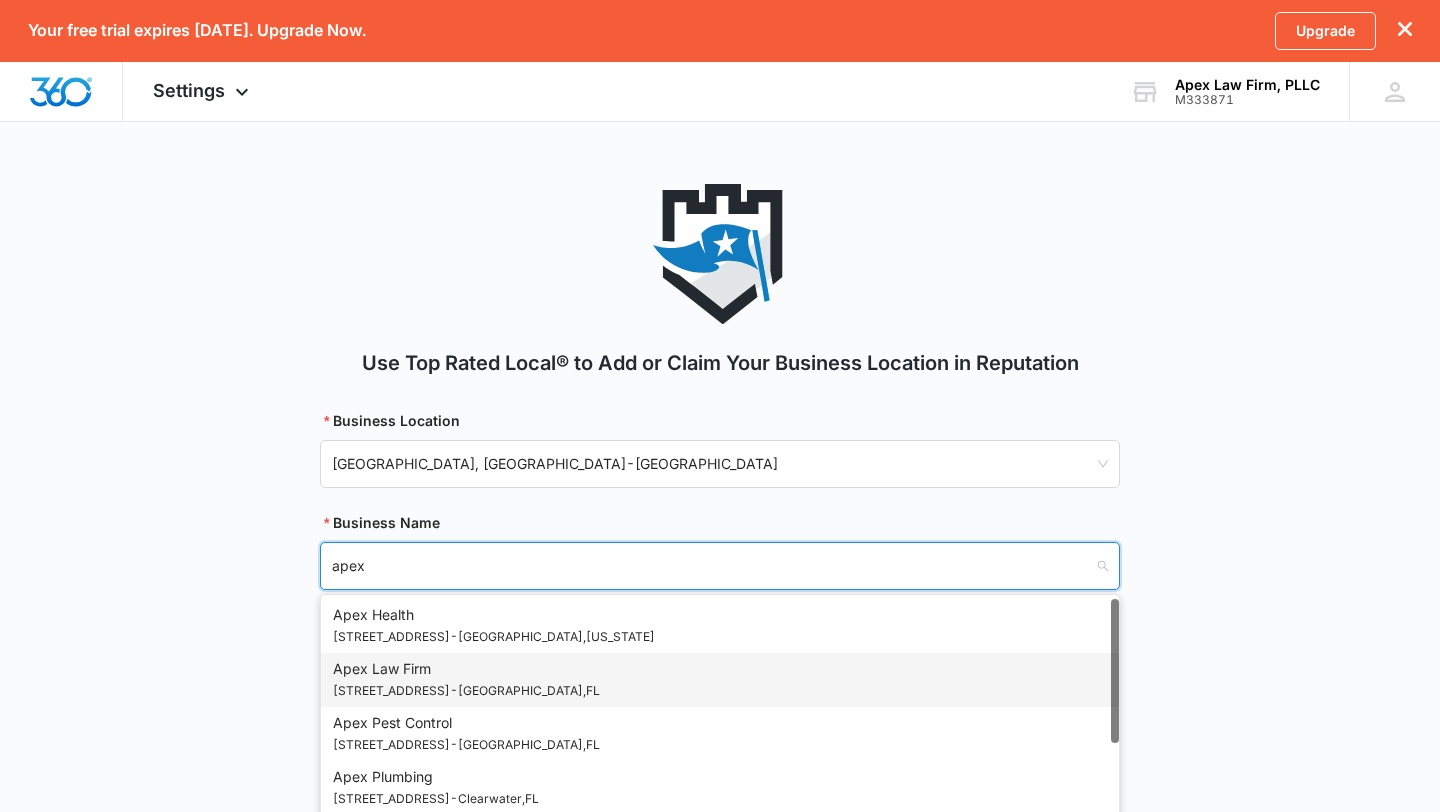 type on "apex" 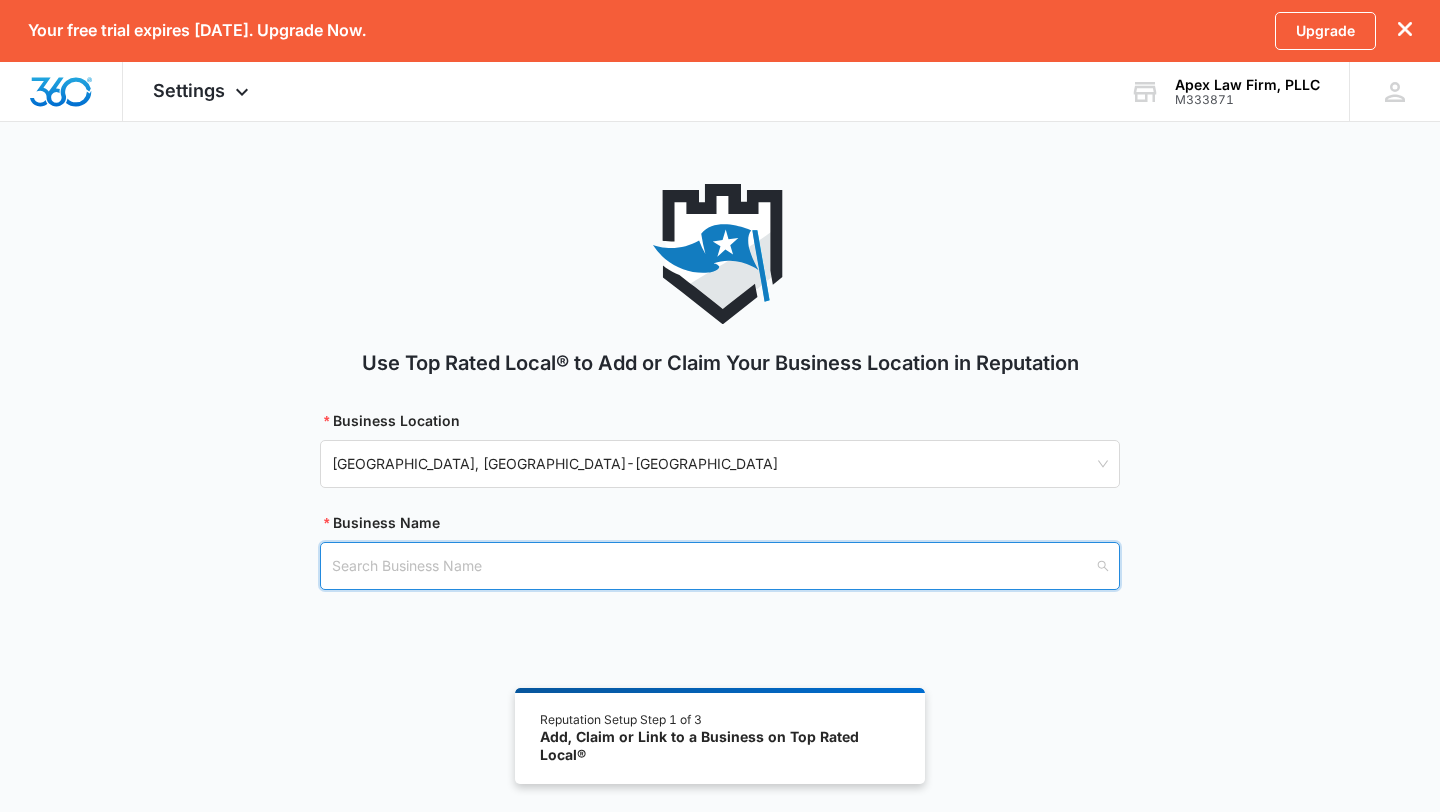 click at bounding box center [713, 566] 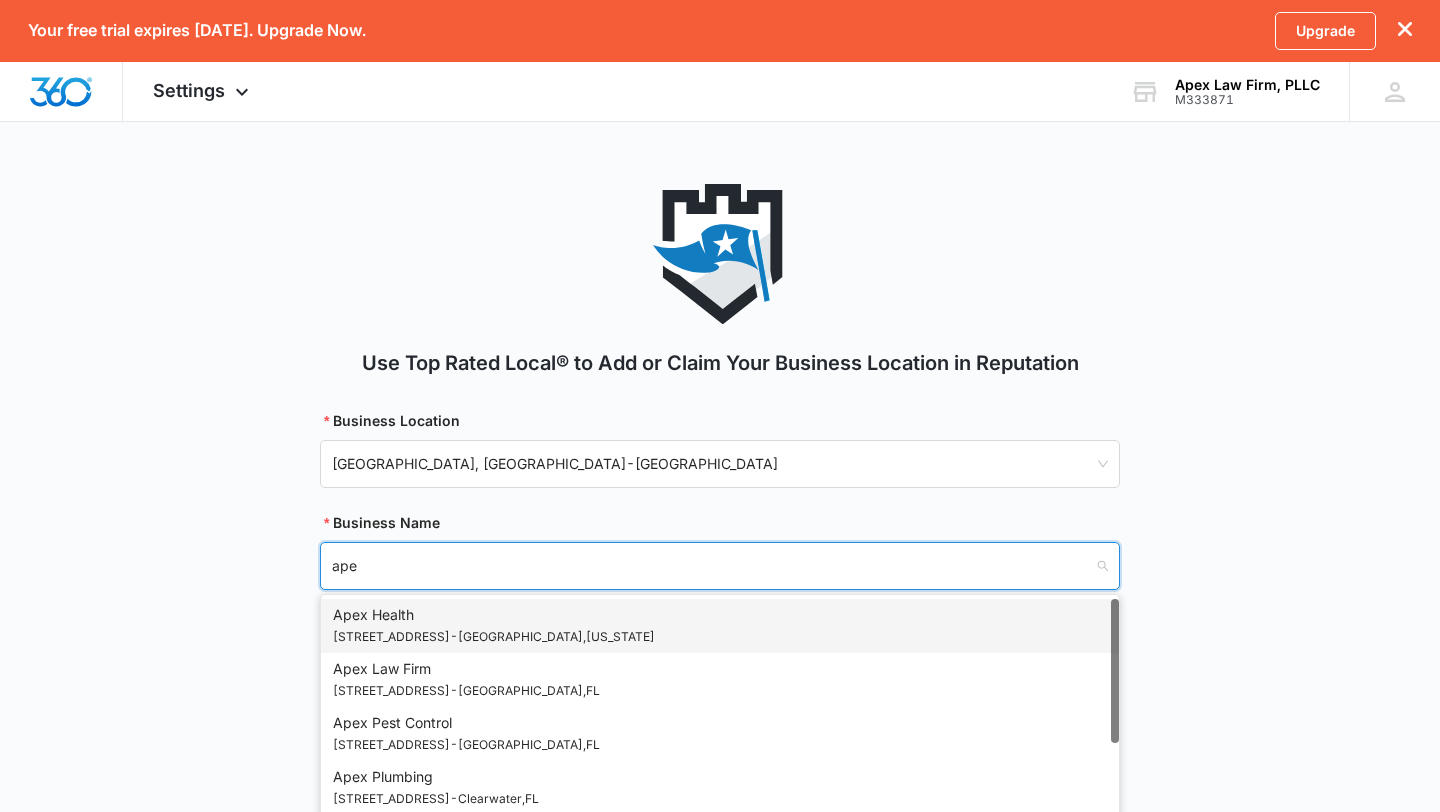 type on "apex" 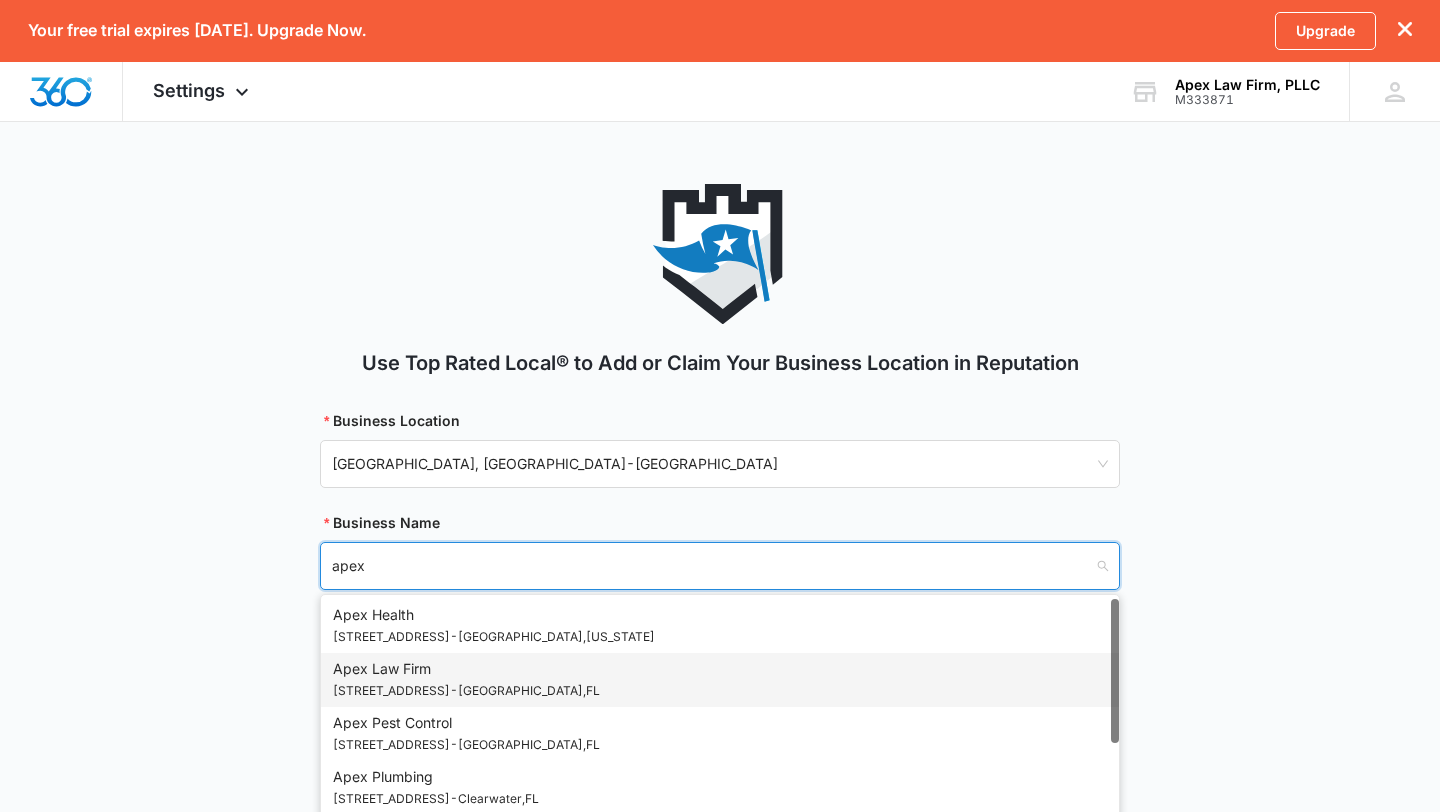 click on "Apex Law Firm 412 E Madison St  -  Tampa ,  FL" at bounding box center [466, 680] 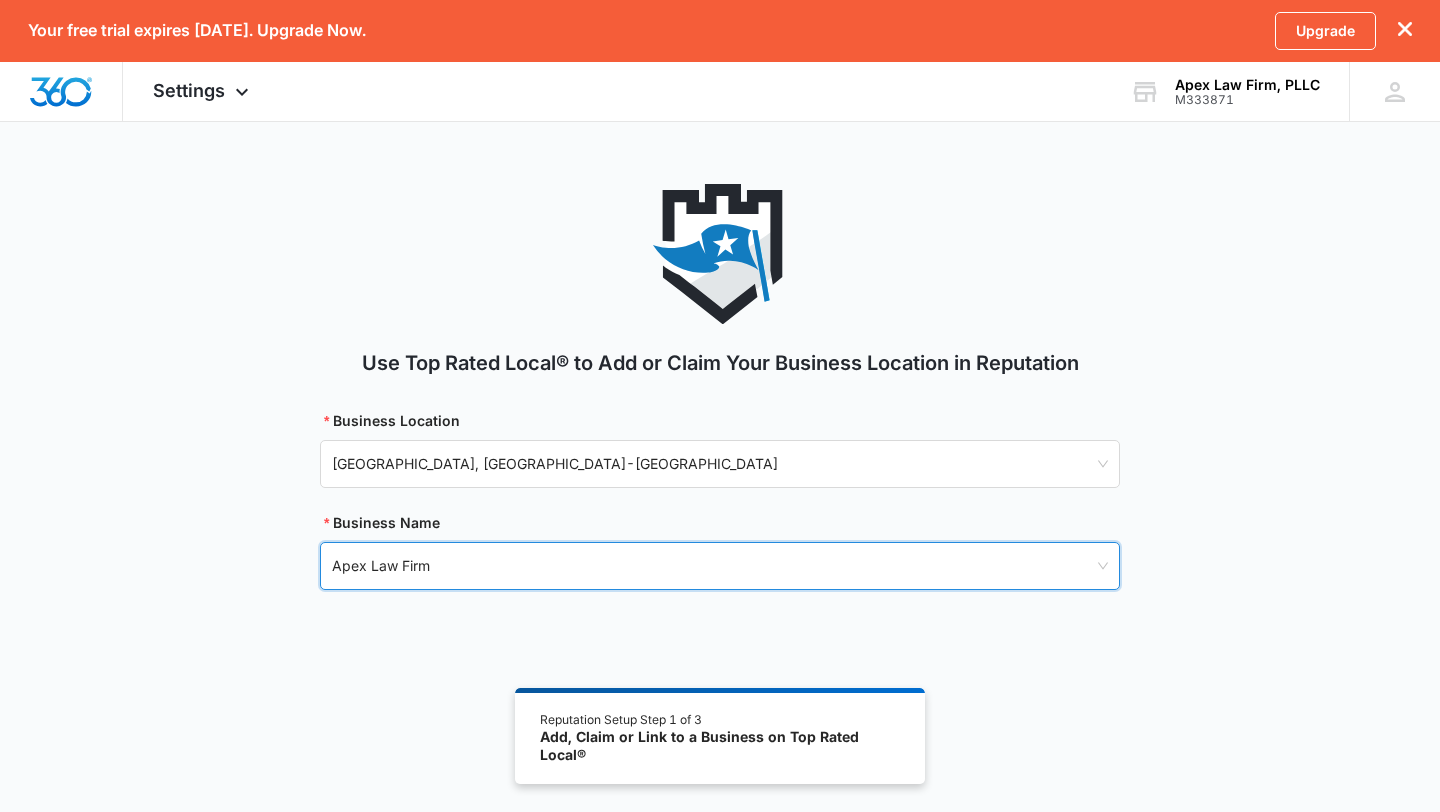 scroll, scrollTop: 170, scrollLeft: 0, axis: vertical 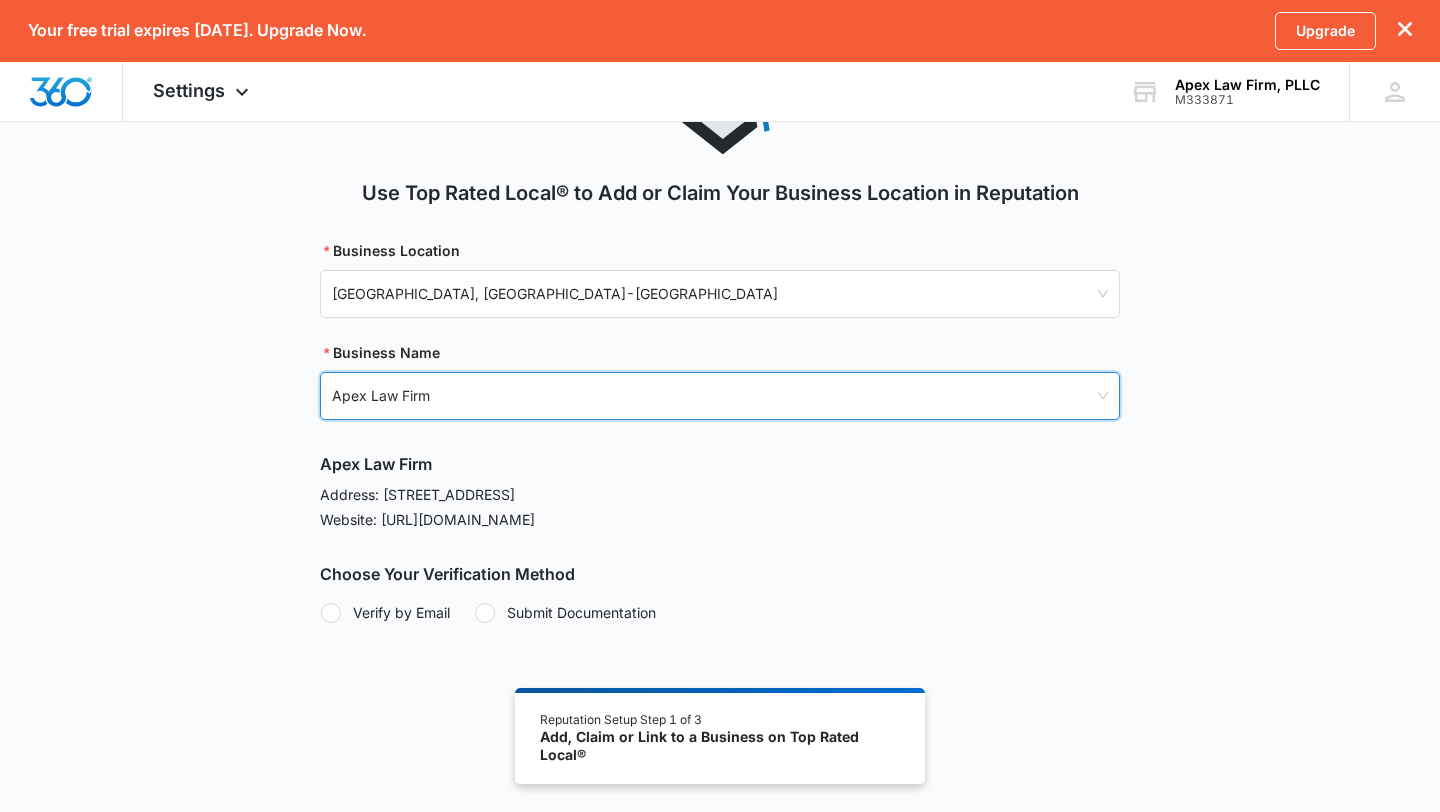 click on "Address: 412 E Madison St Suite 903, Tampa, FL 33602" at bounding box center [720, 494] 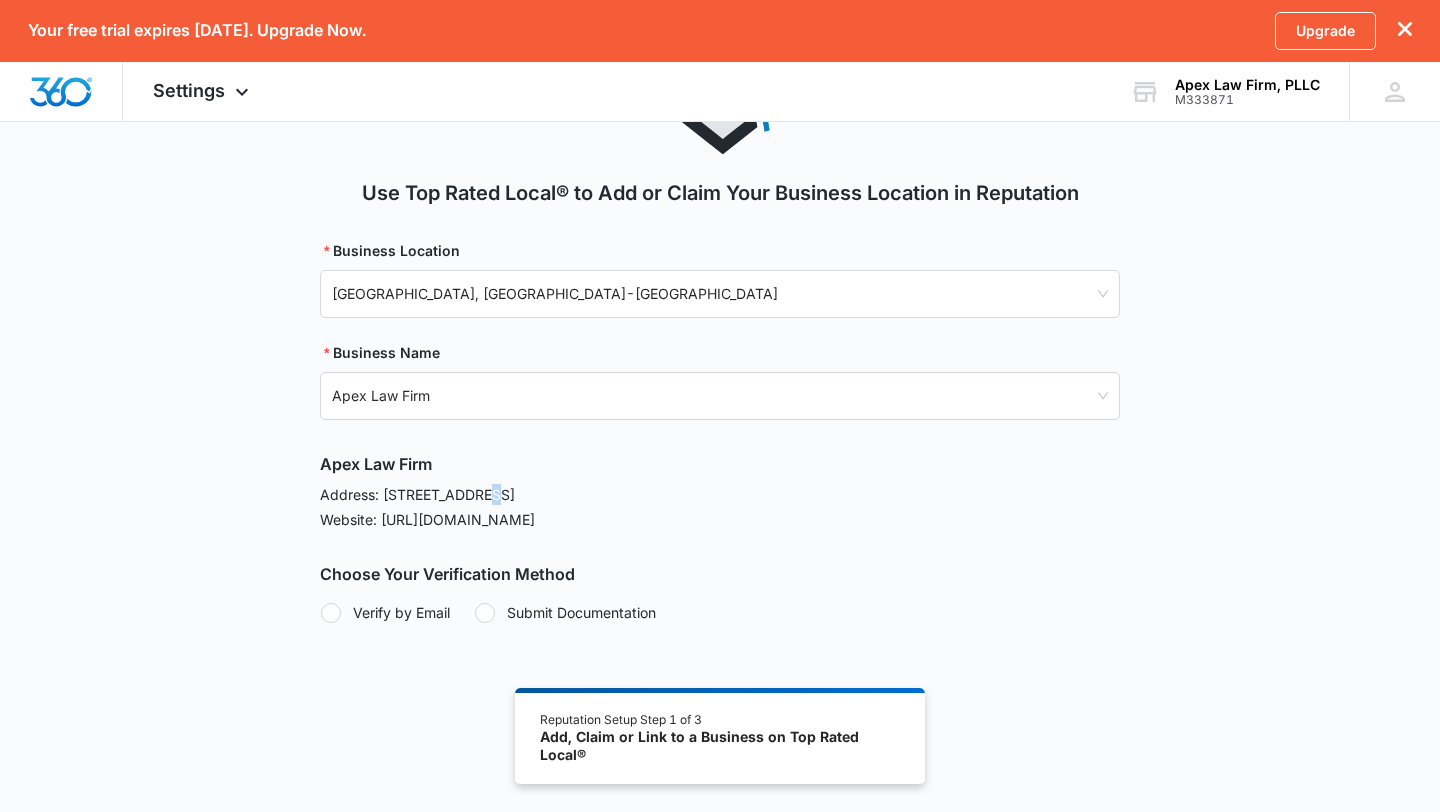 click on "Address: 412 E Madison St Suite 903, Tampa, FL 33602" at bounding box center (720, 494) 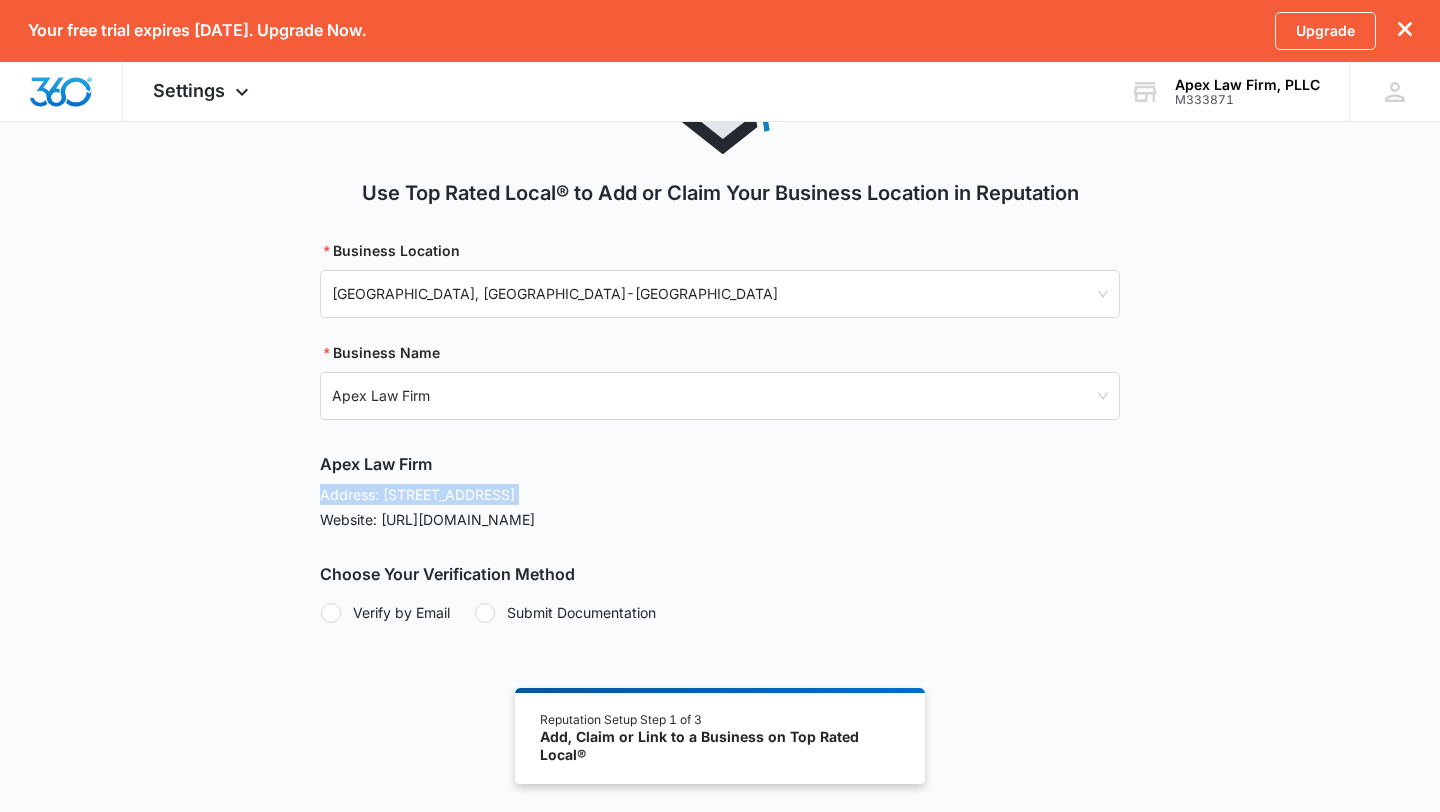 click on "Address: 412 E Madison St Suite 903, Tampa, FL 33602" at bounding box center [720, 494] 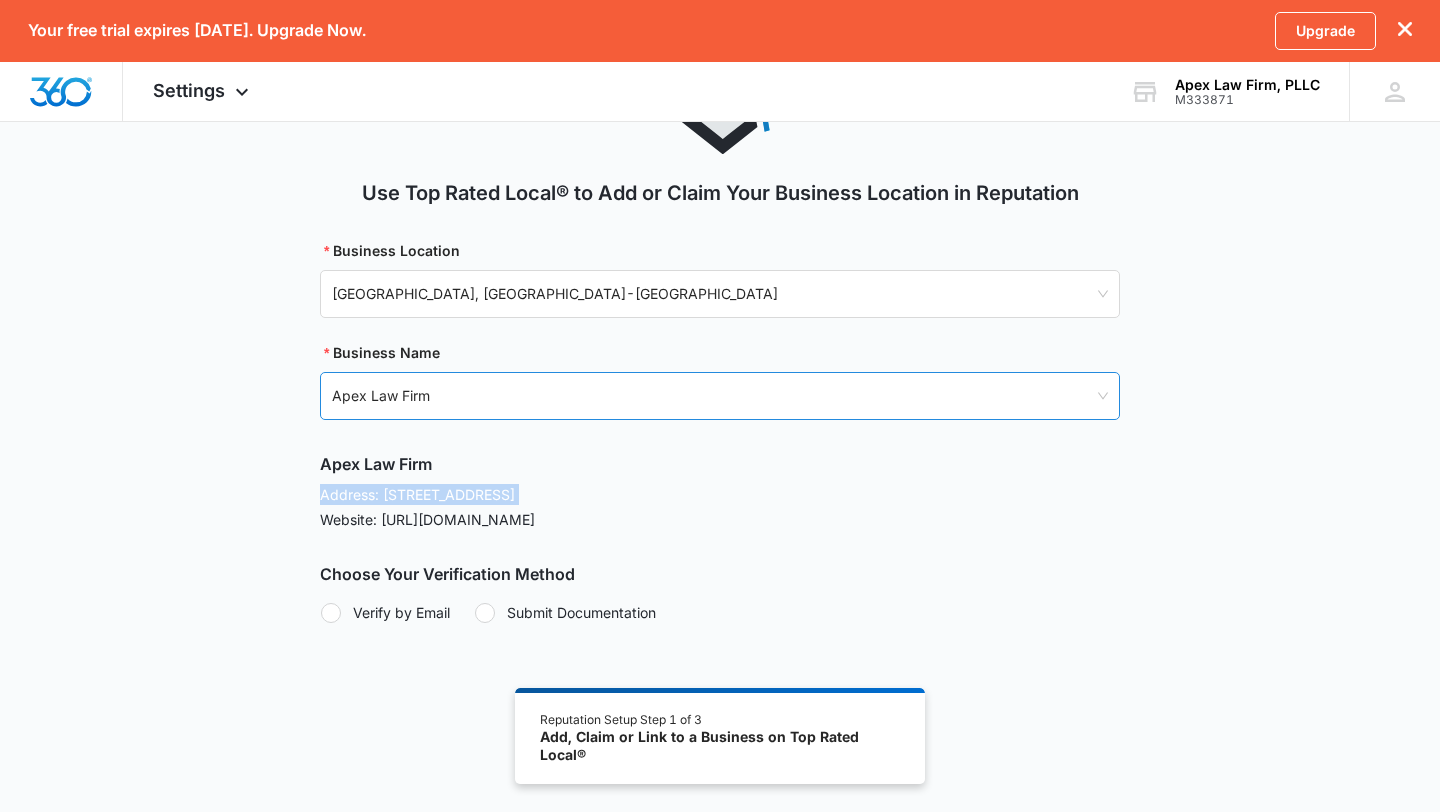 click on "Apex Law Firm 412 E Madison St  -  Tampa ,  FL" at bounding box center (465, 413) 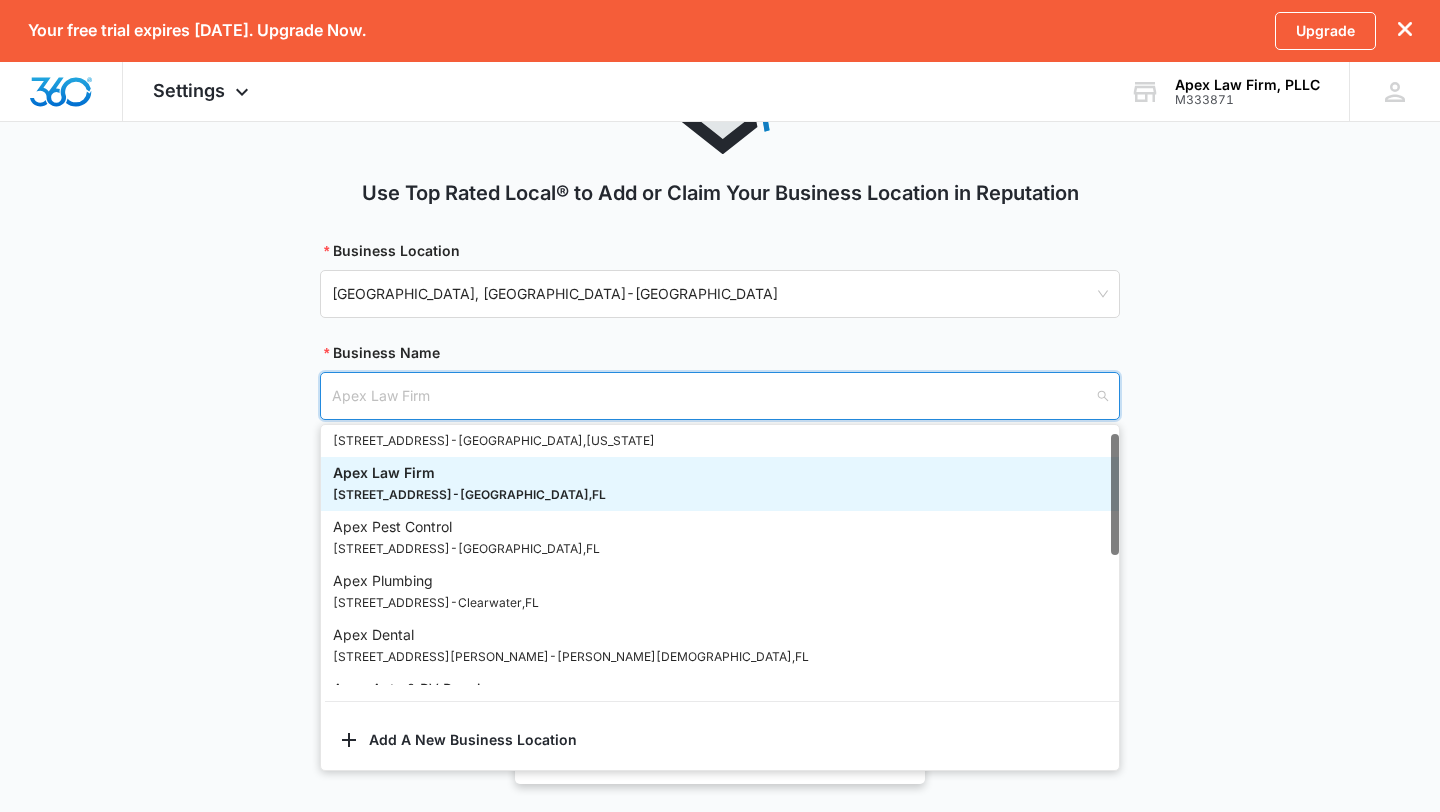 scroll, scrollTop: 0, scrollLeft: 0, axis: both 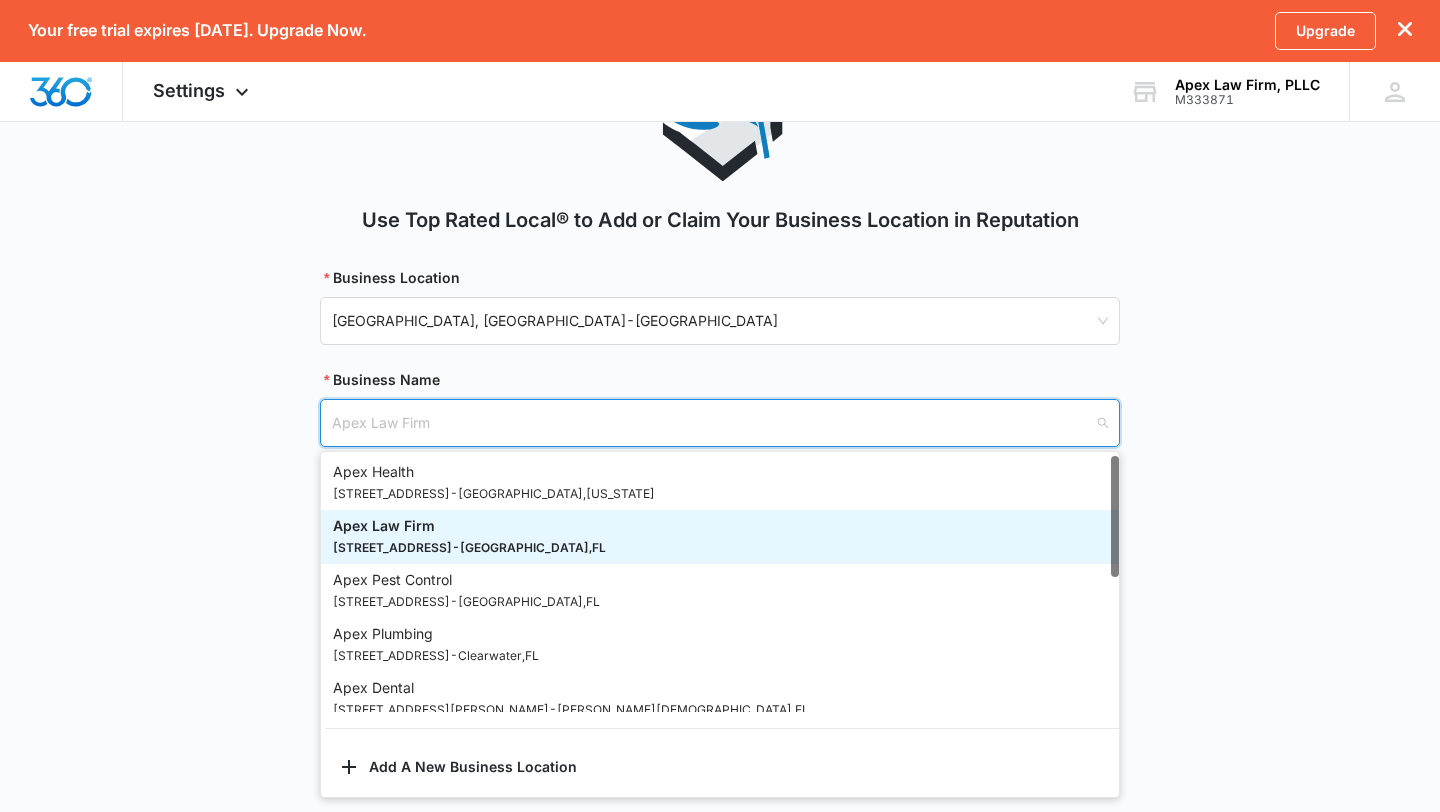 click on "Apex Law Firm 412 E Madison St  -  Tampa ,  FL" at bounding box center (469, 537) 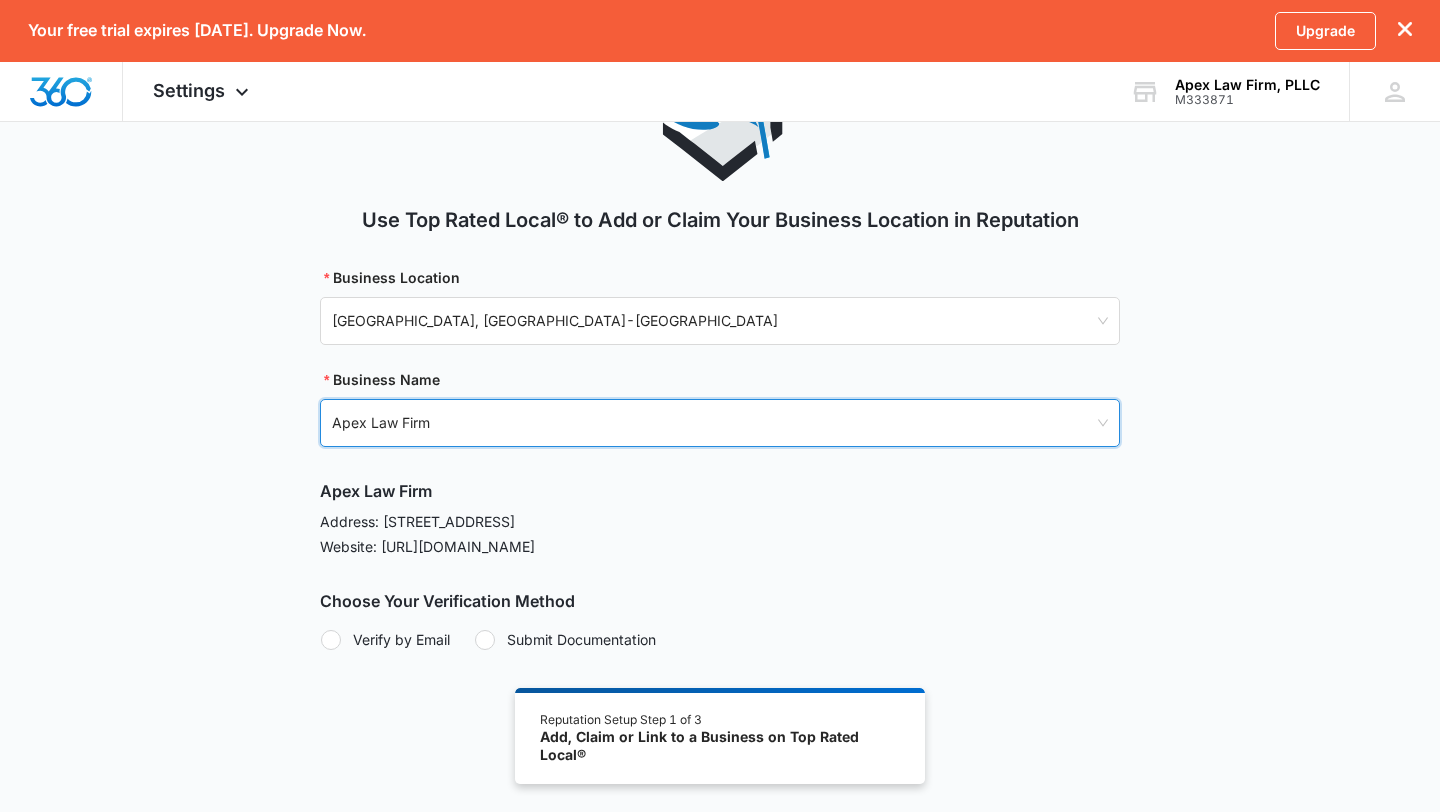 scroll, scrollTop: 170, scrollLeft: 0, axis: vertical 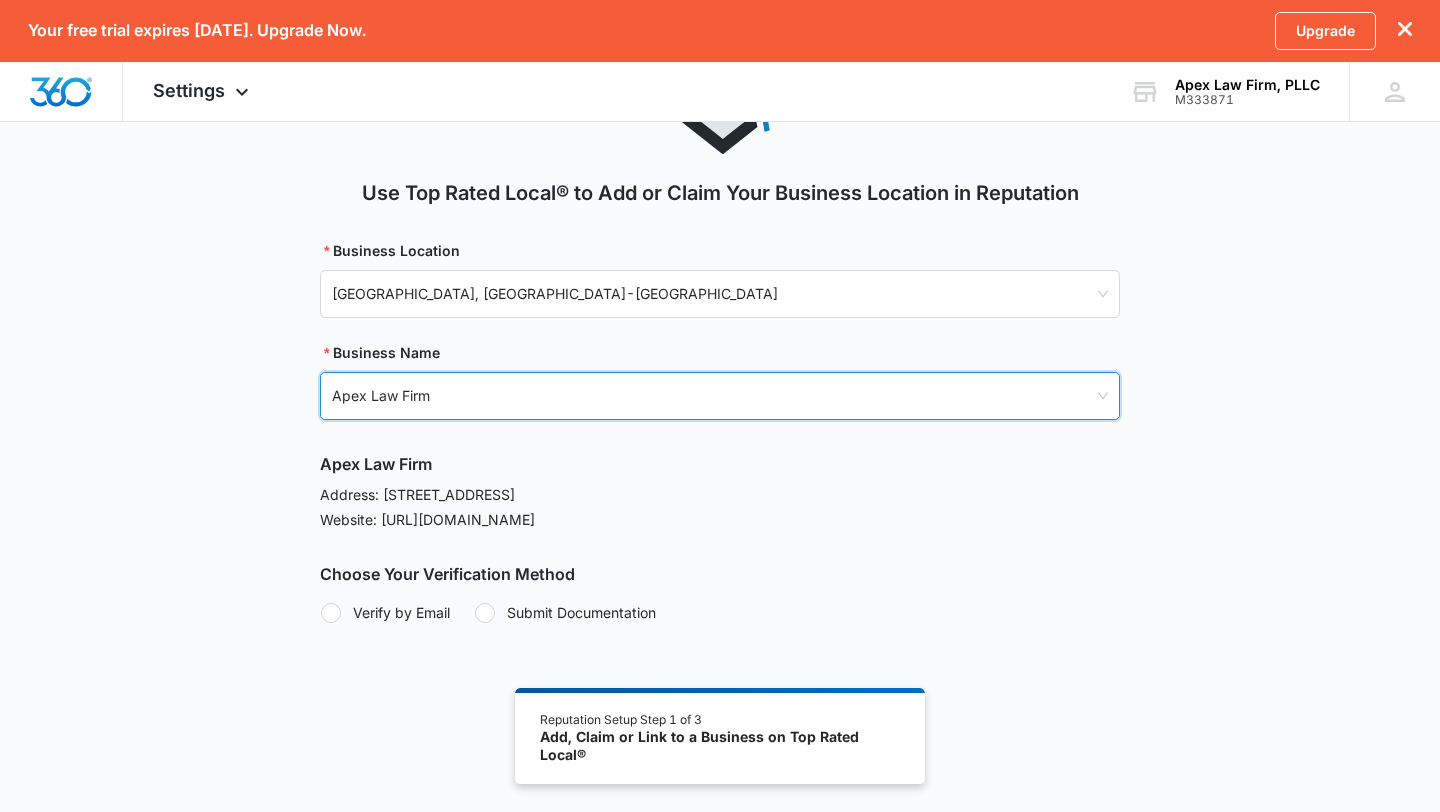 click on "Verify by Email" at bounding box center (385, 612) 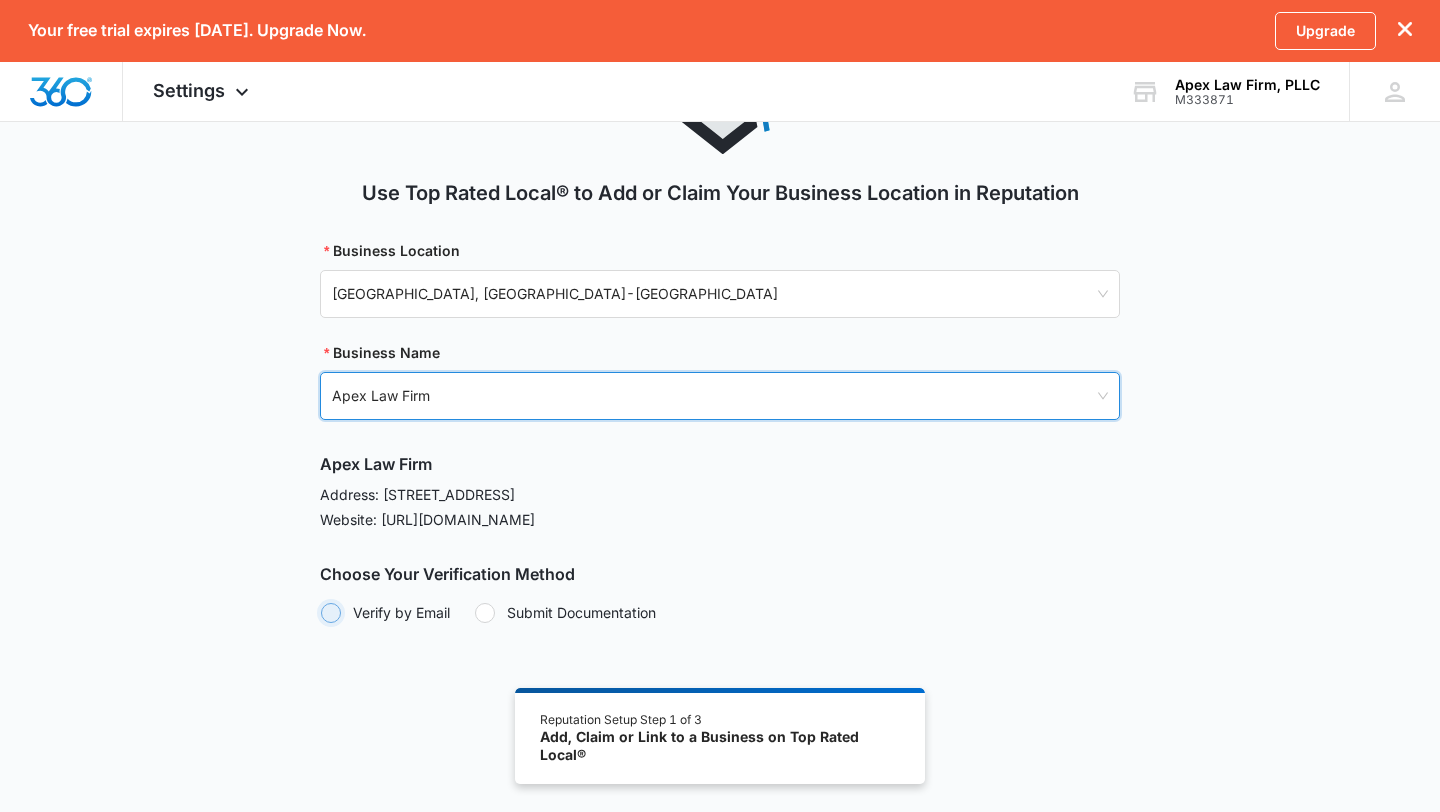 click on "Verify by Email" at bounding box center [320, 612] 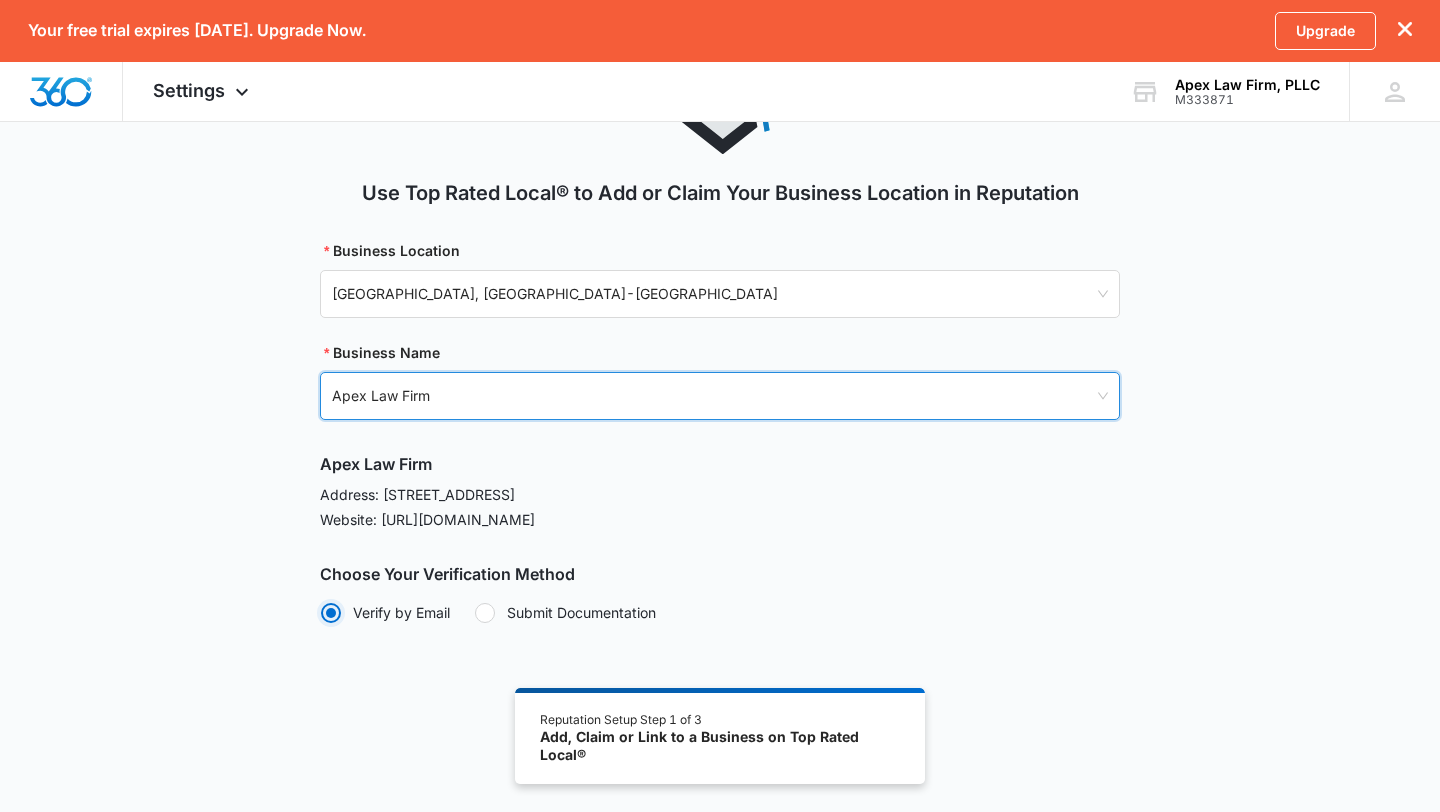 radio on "true" 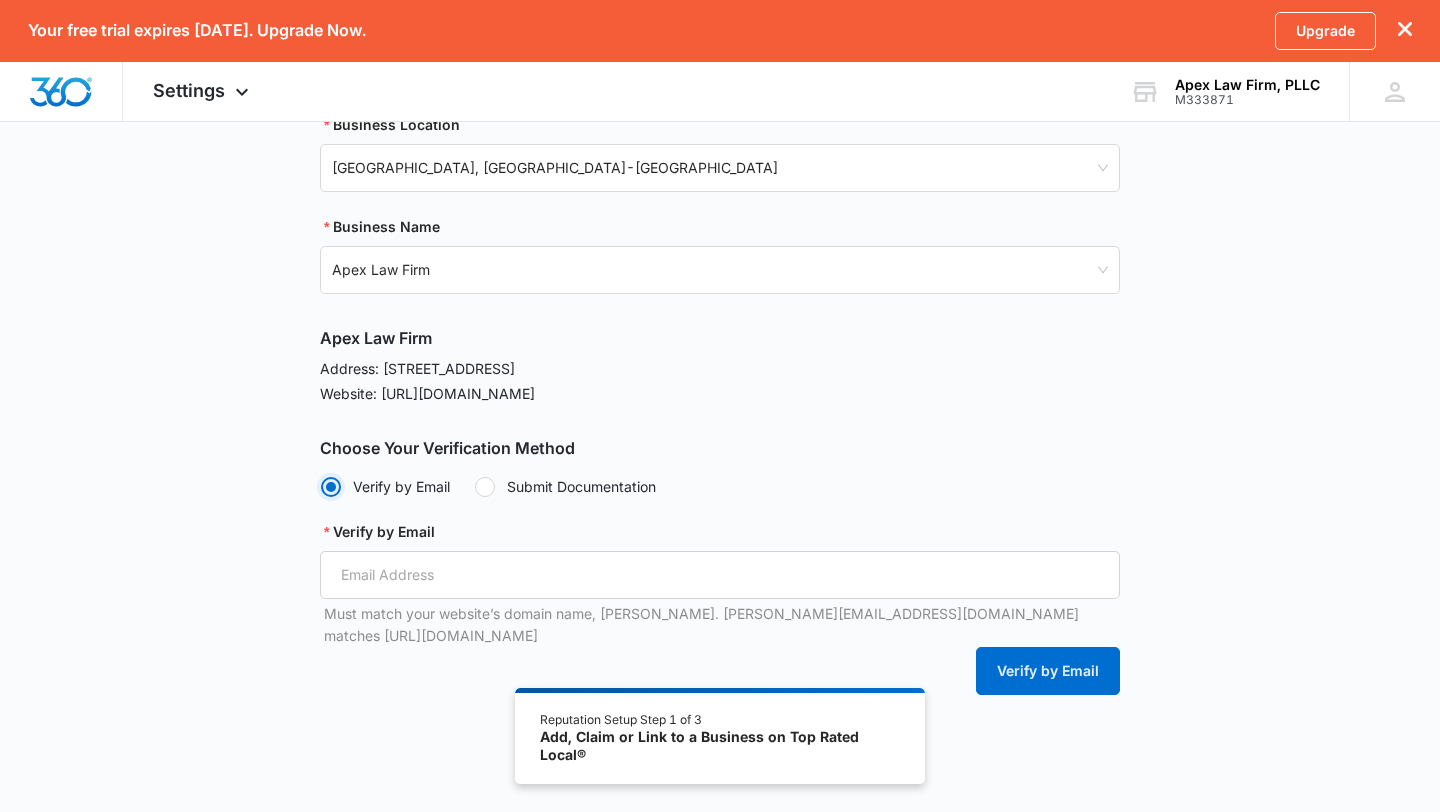 scroll, scrollTop: 316, scrollLeft: 0, axis: vertical 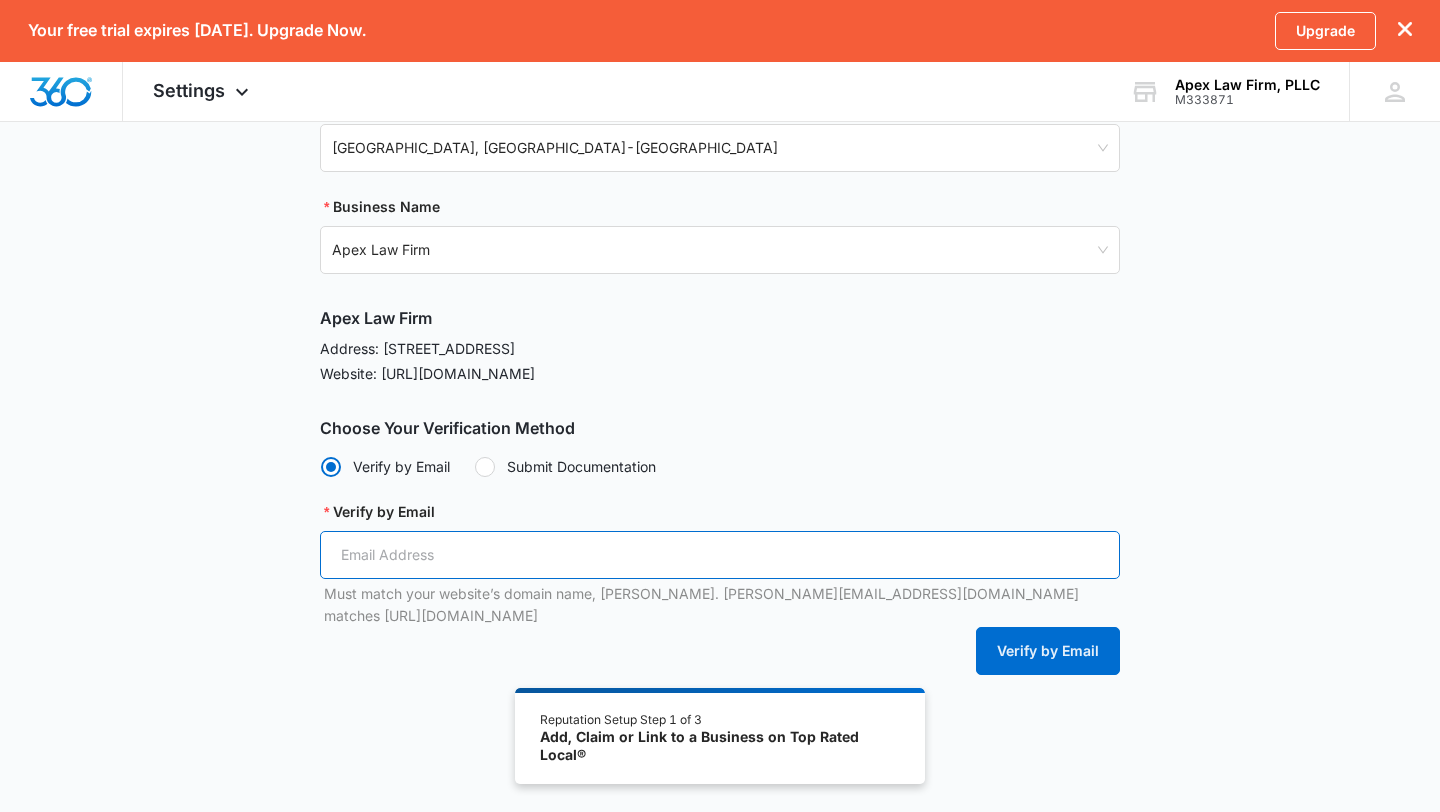 click on "Verify by Email" at bounding box center [720, 555] 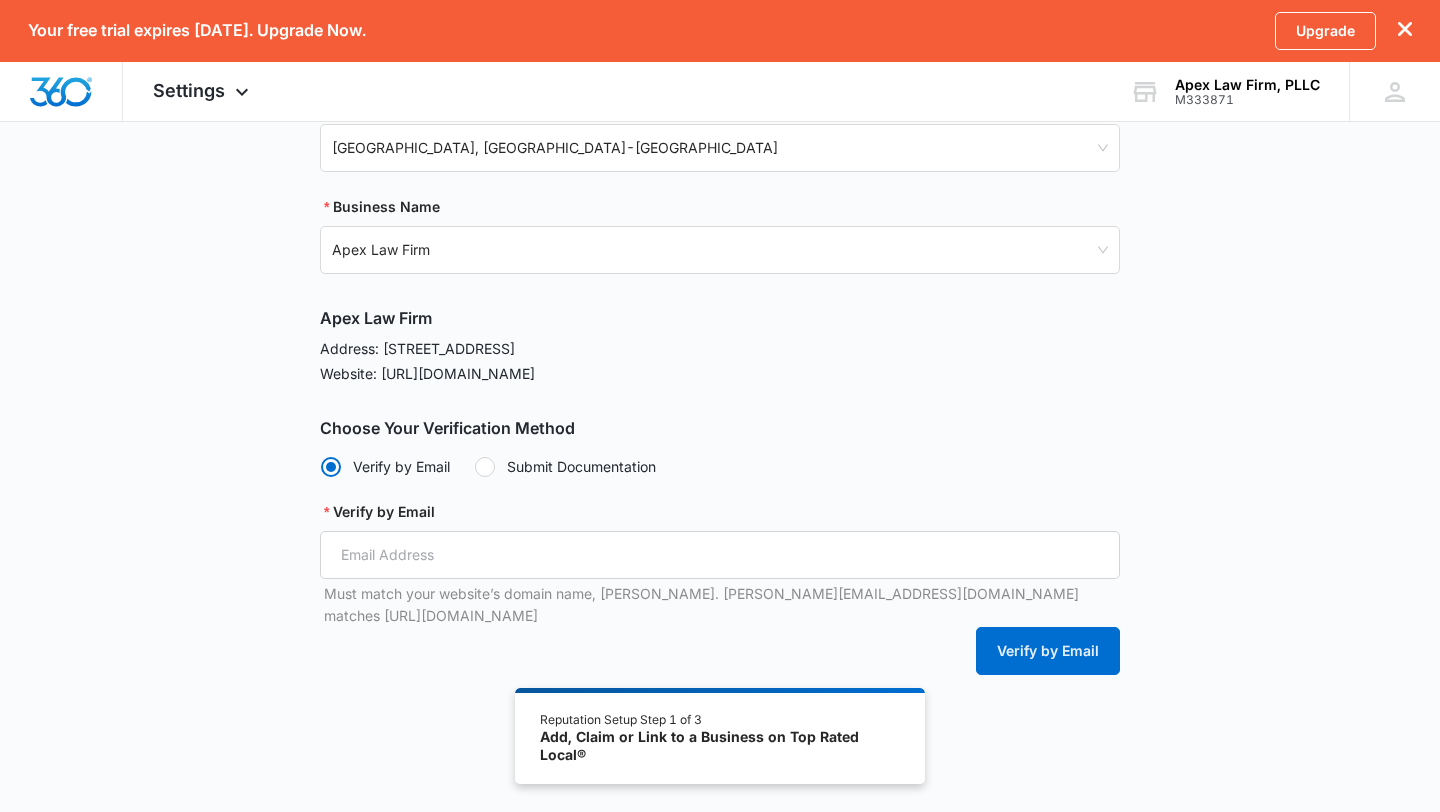click on "Verify by Email" at bounding box center (720, 516) 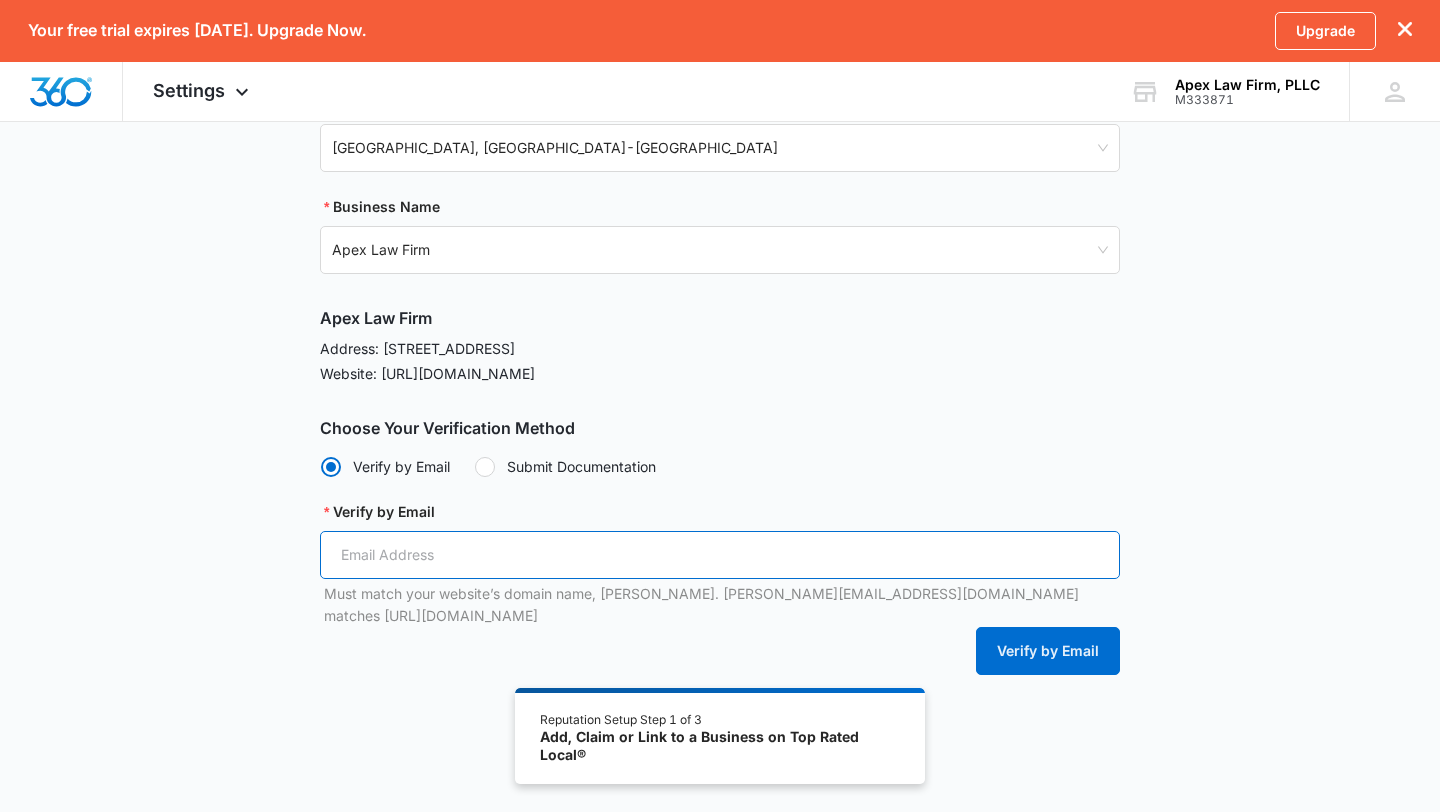 click on "Verify by Email" at bounding box center (720, 555) 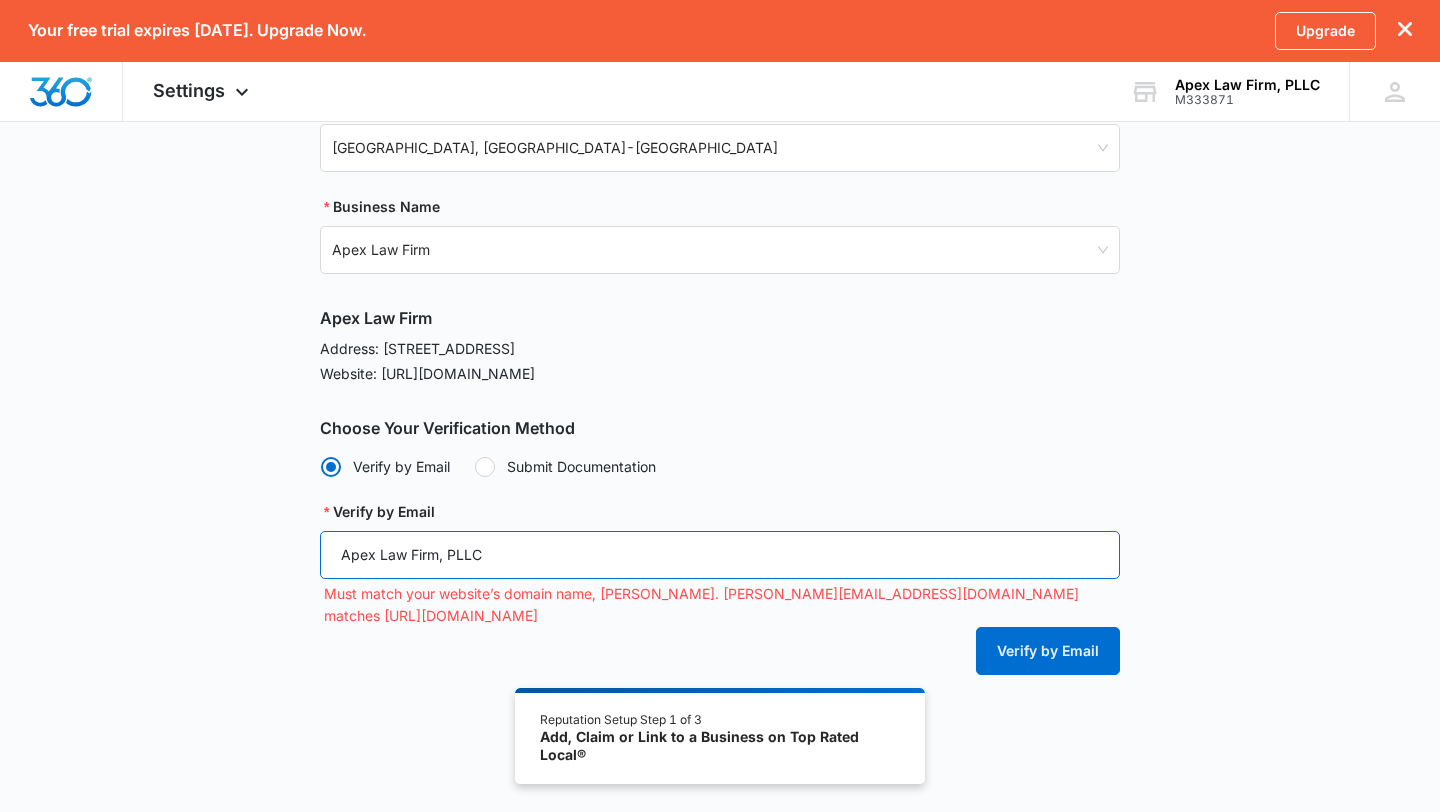 click on "Apex Law Firm, PLLC" at bounding box center [720, 555] 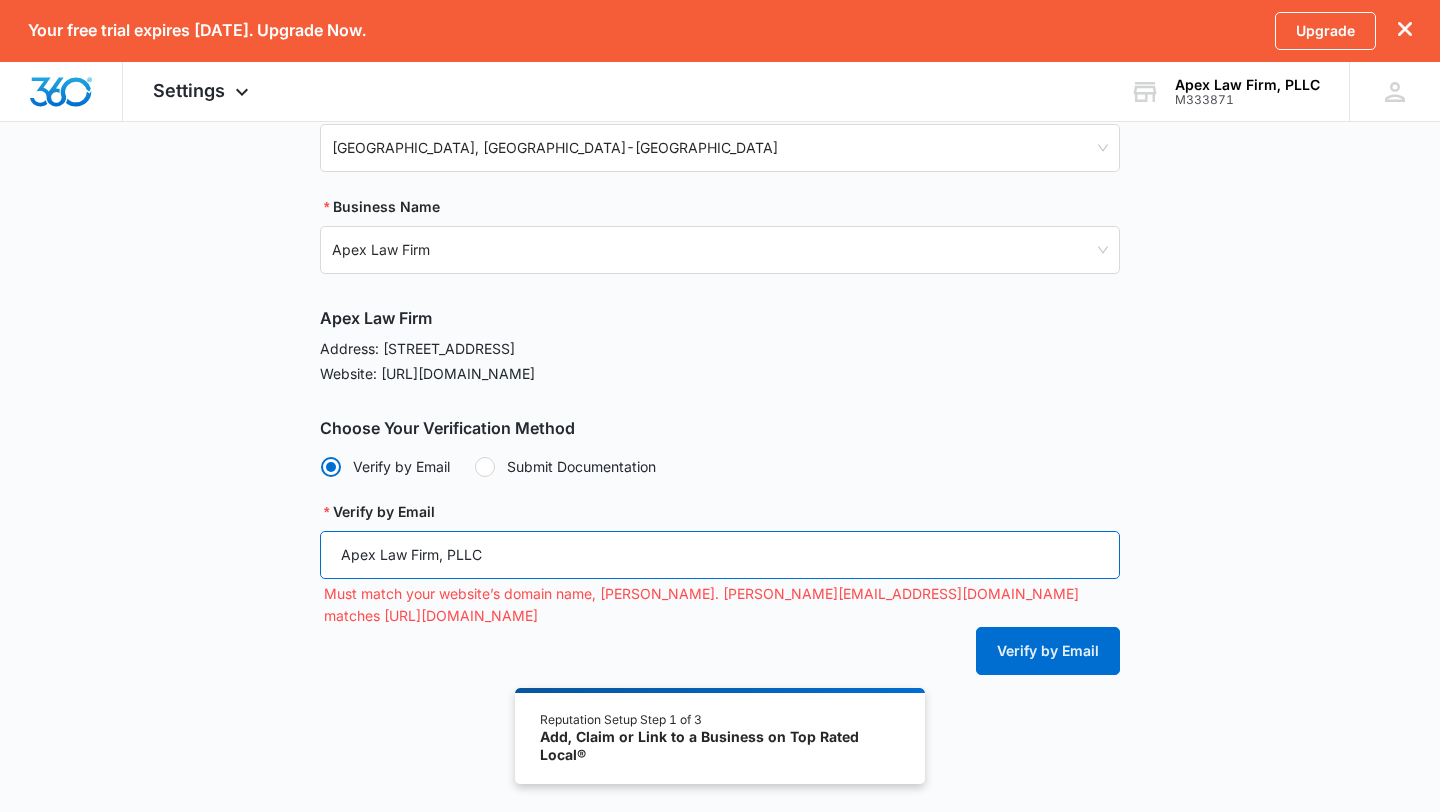 paste on "[EMAIL_ADDRESS][DOMAIN_NAME]" 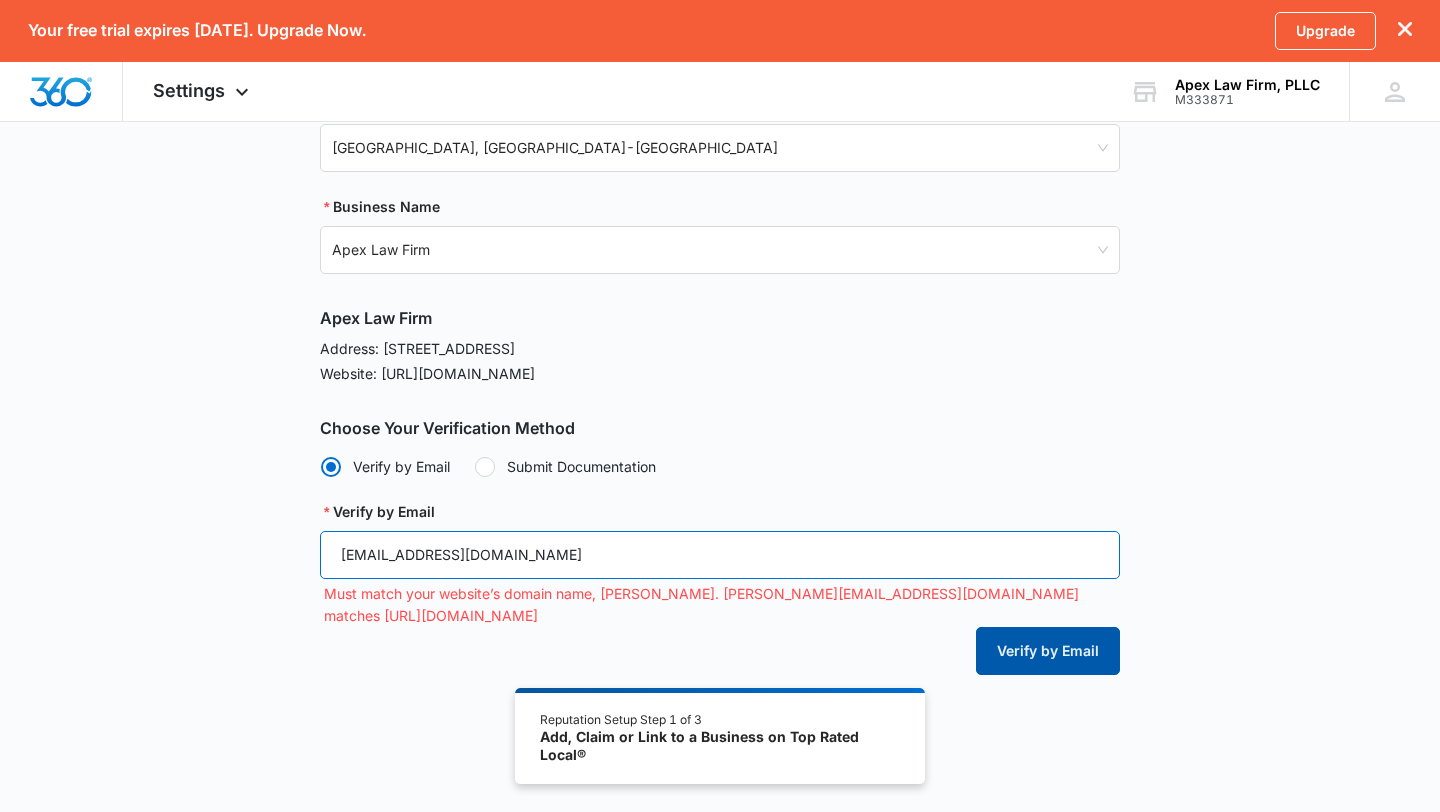 type on "[EMAIL_ADDRESS][DOMAIN_NAME]" 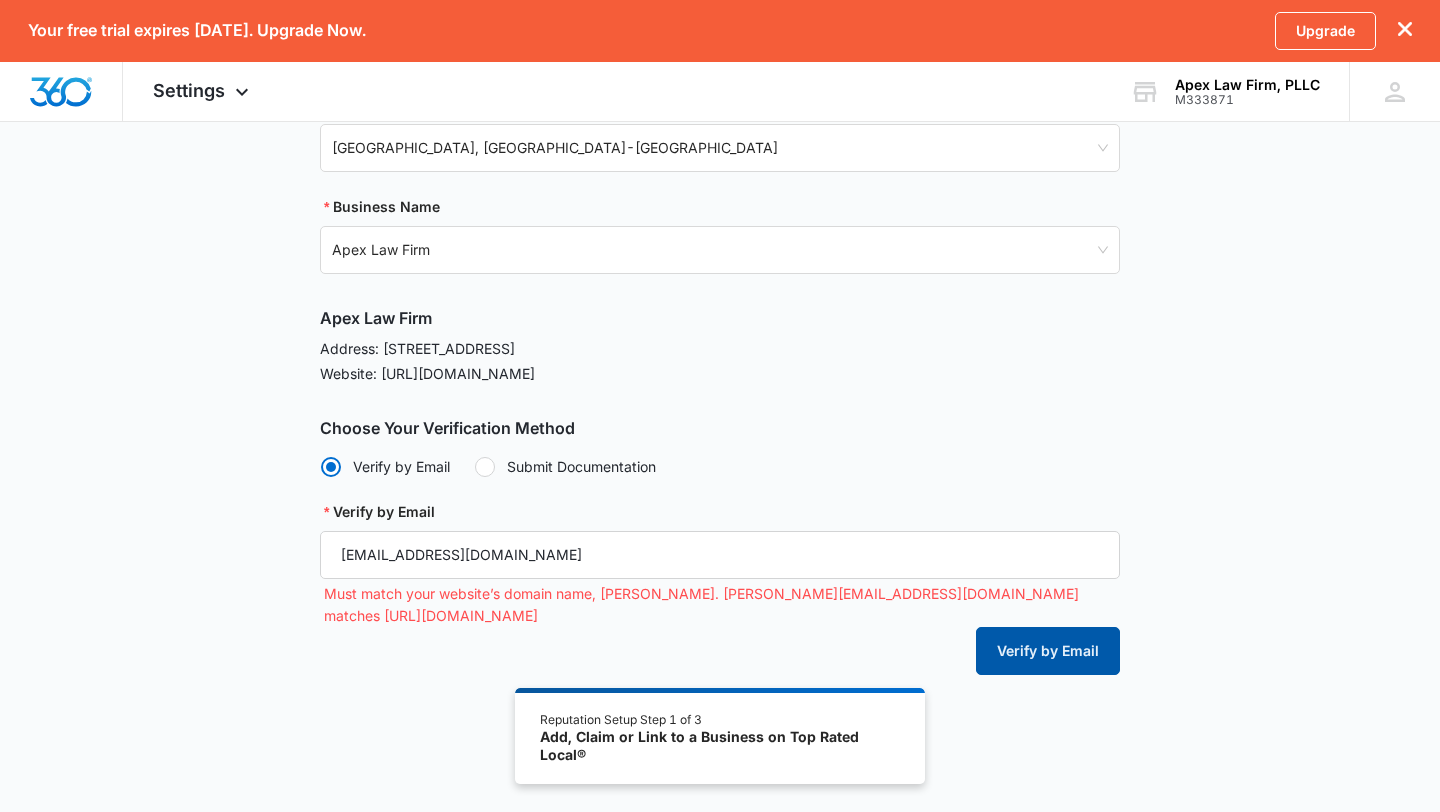 click on "Verify by Email" at bounding box center (1048, 651) 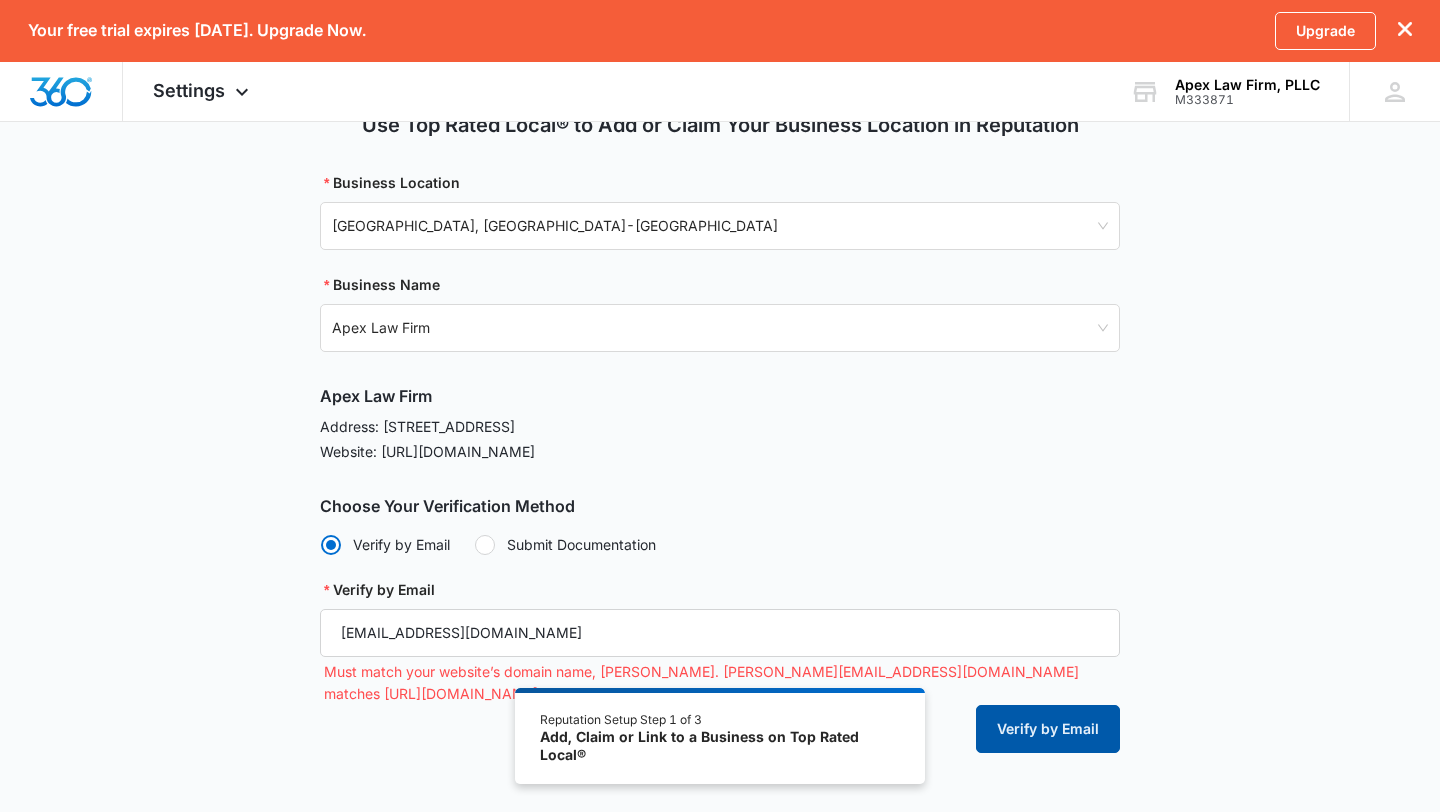scroll, scrollTop: 316, scrollLeft: 0, axis: vertical 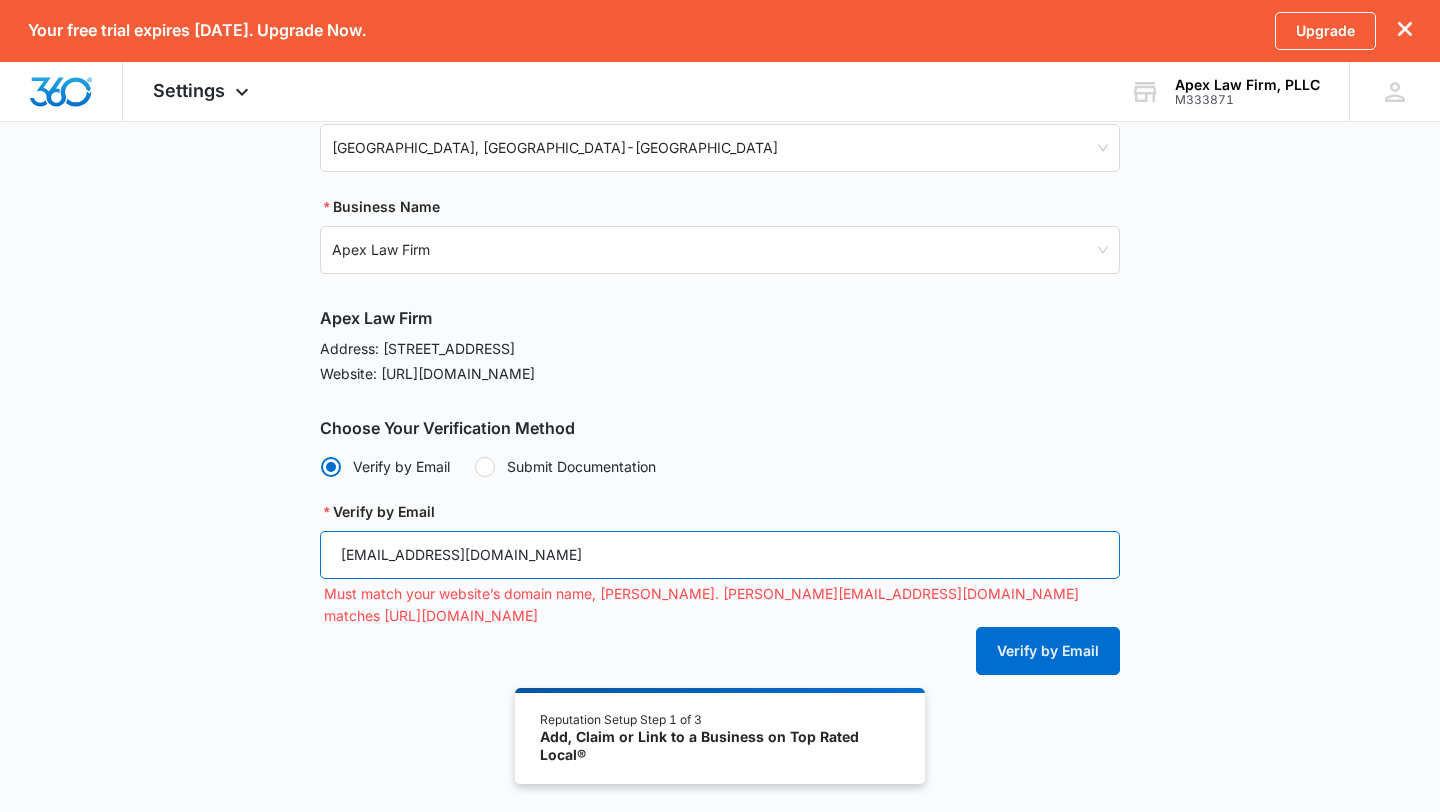 click on "[EMAIL_ADDRESS][DOMAIN_NAME]" at bounding box center [720, 555] 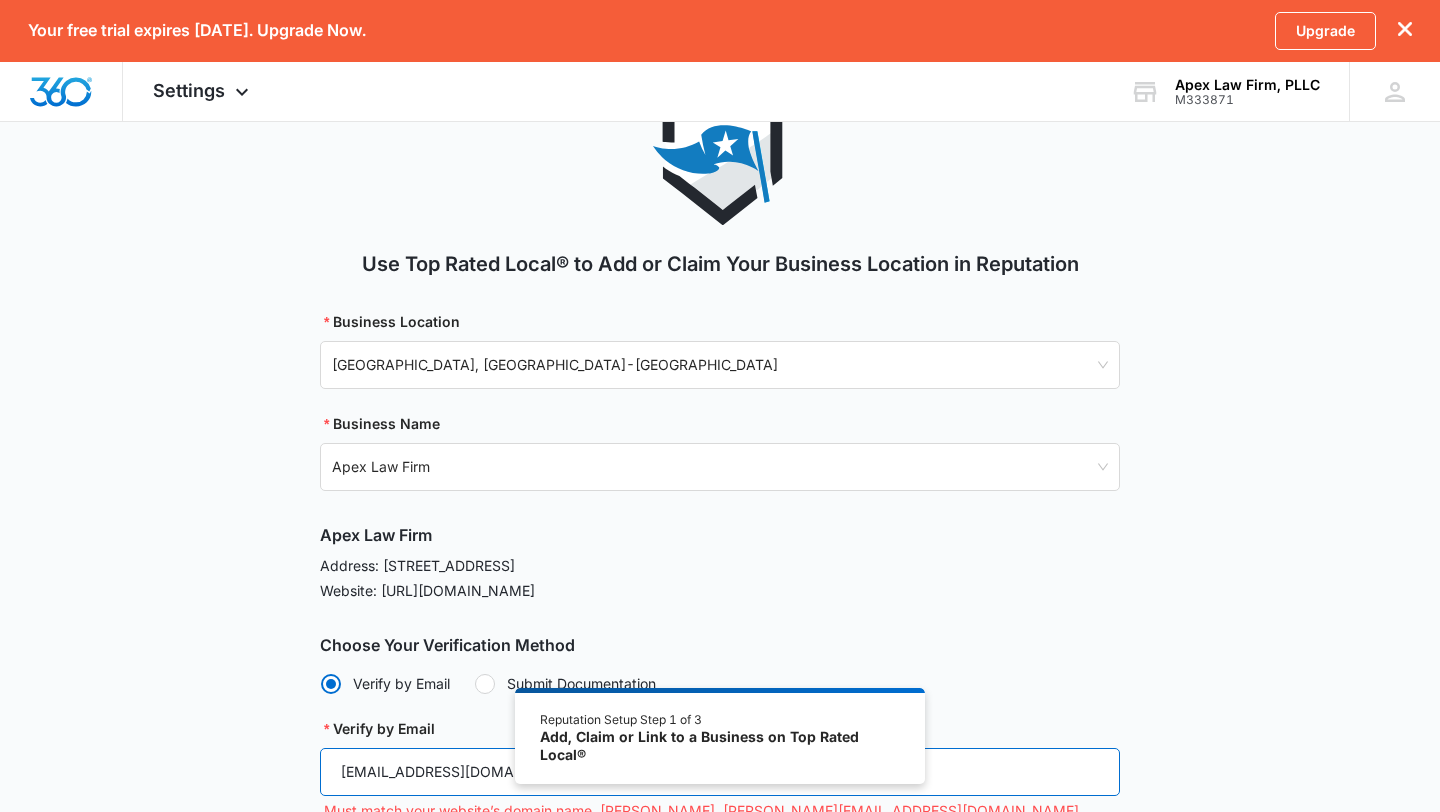 scroll, scrollTop: 0, scrollLeft: 0, axis: both 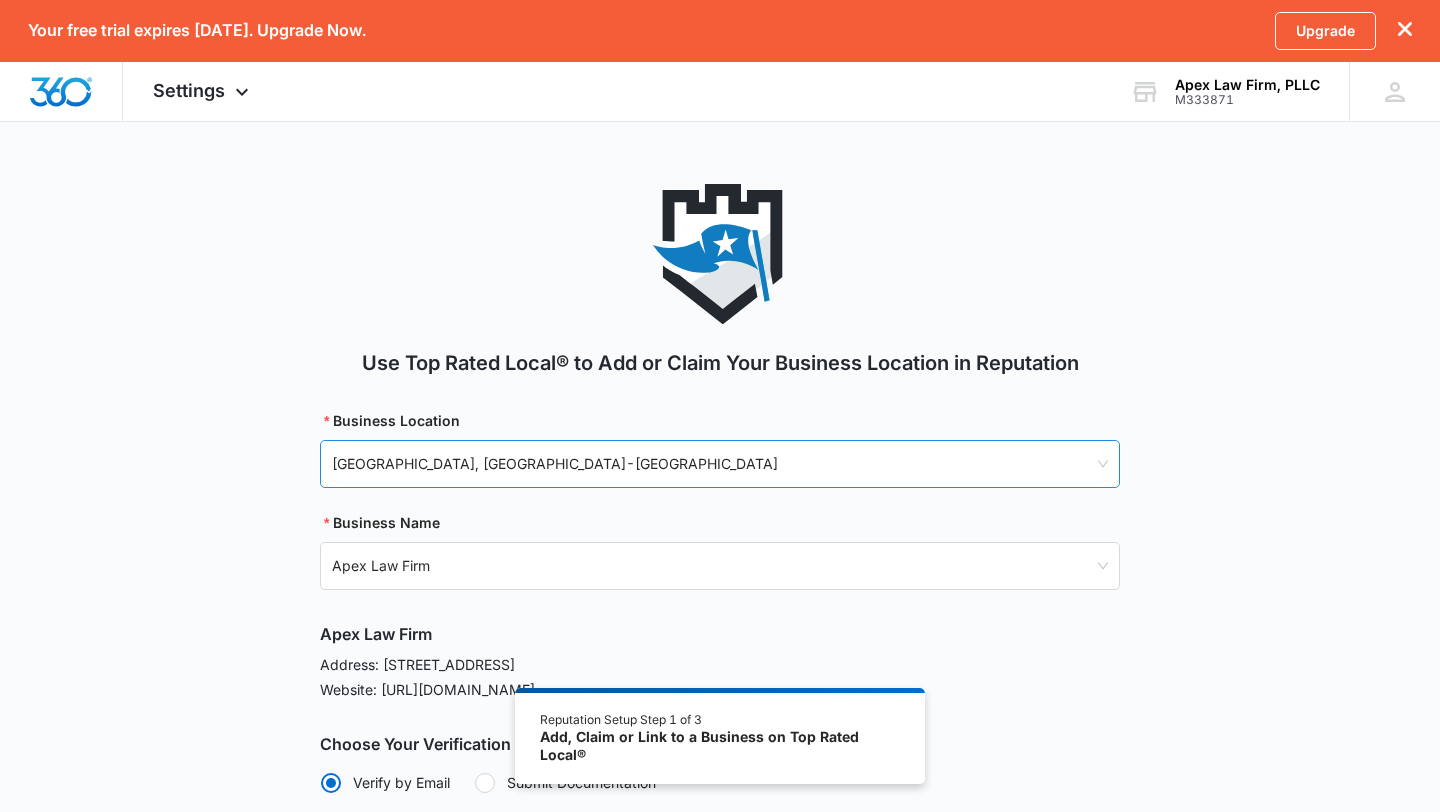 click on "Tampa, FL  -  USA" at bounding box center (720, 464) 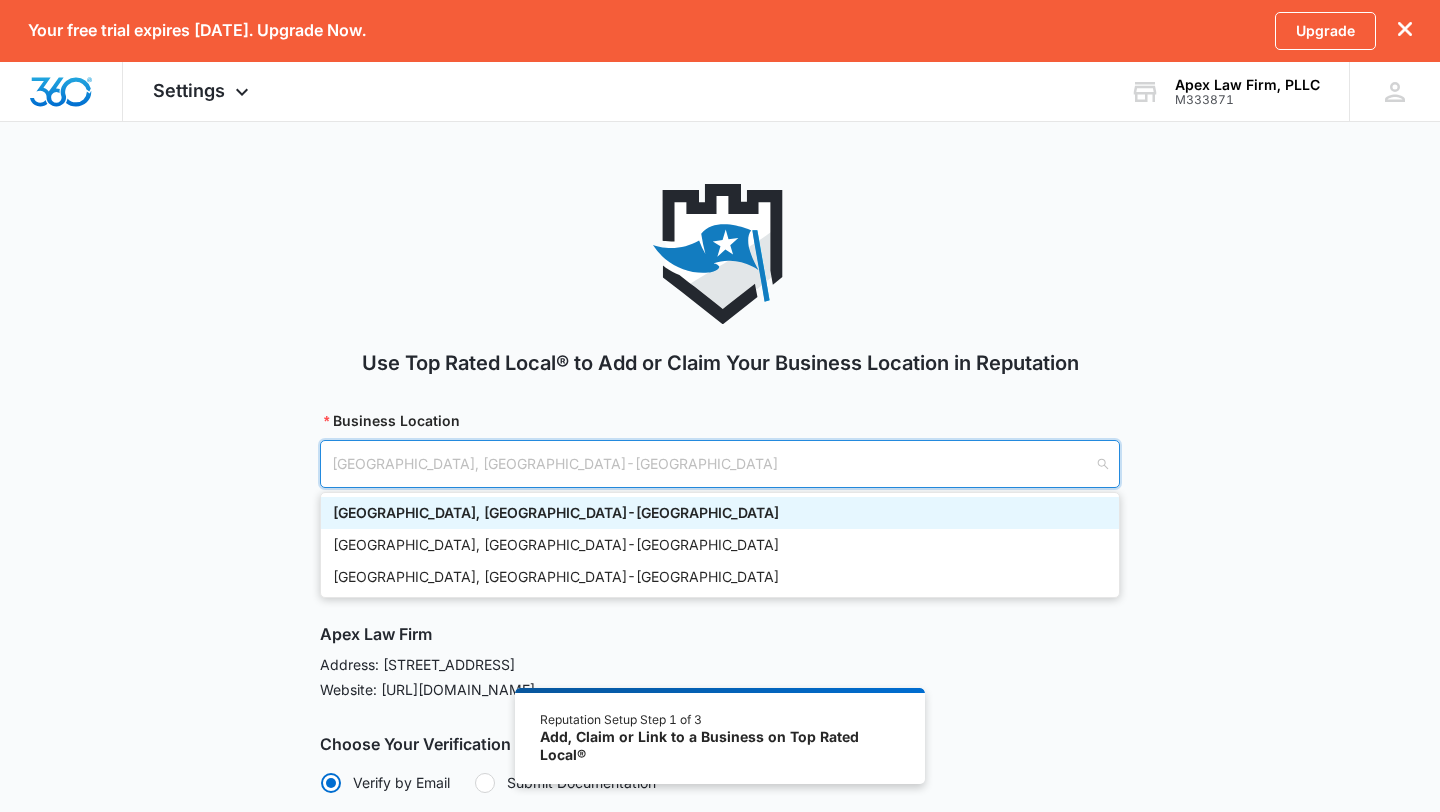 click on "Use Top Rated Local® to Add or Claim Your Business Location in Reputation" at bounding box center (720, 363) 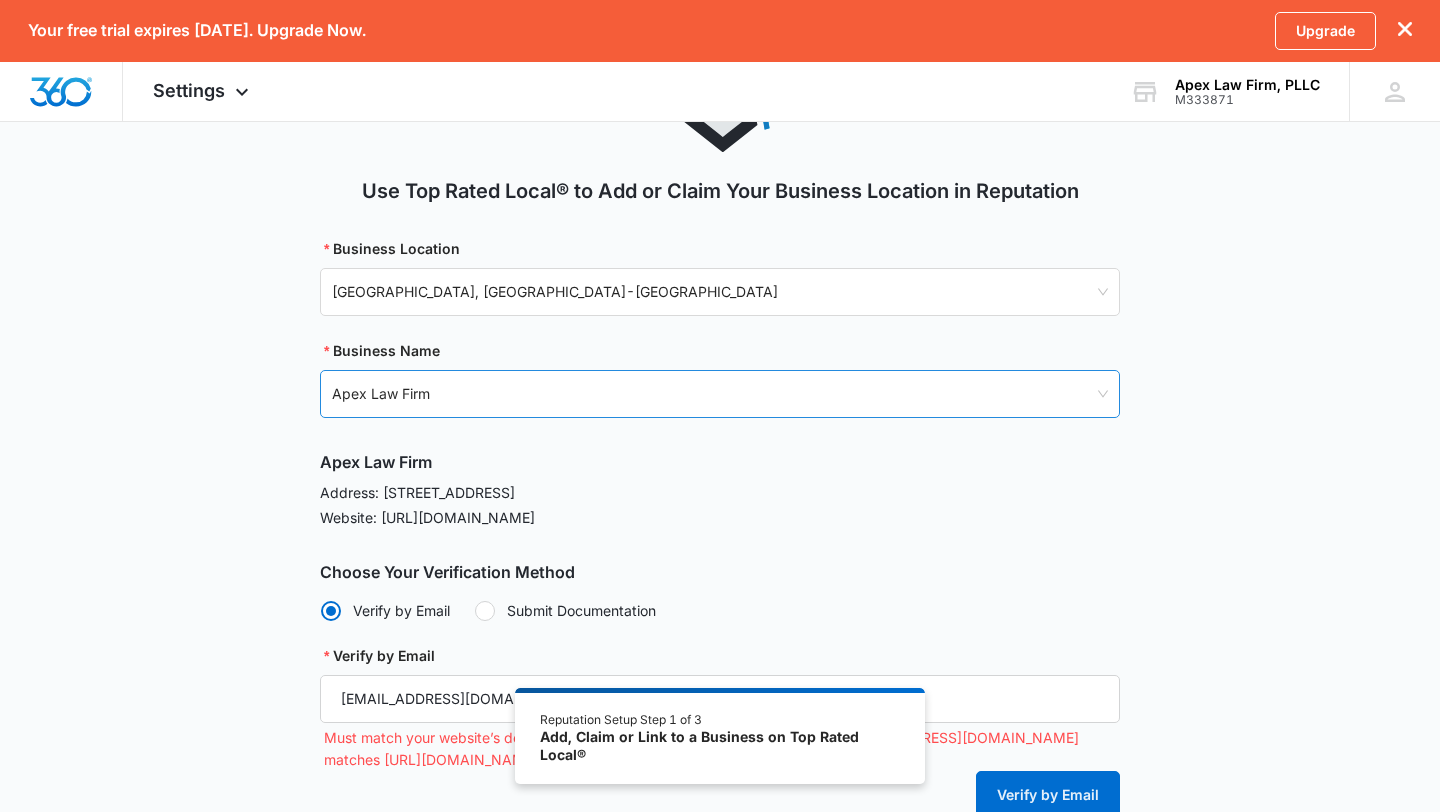 scroll, scrollTop: 189, scrollLeft: 0, axis: vertical 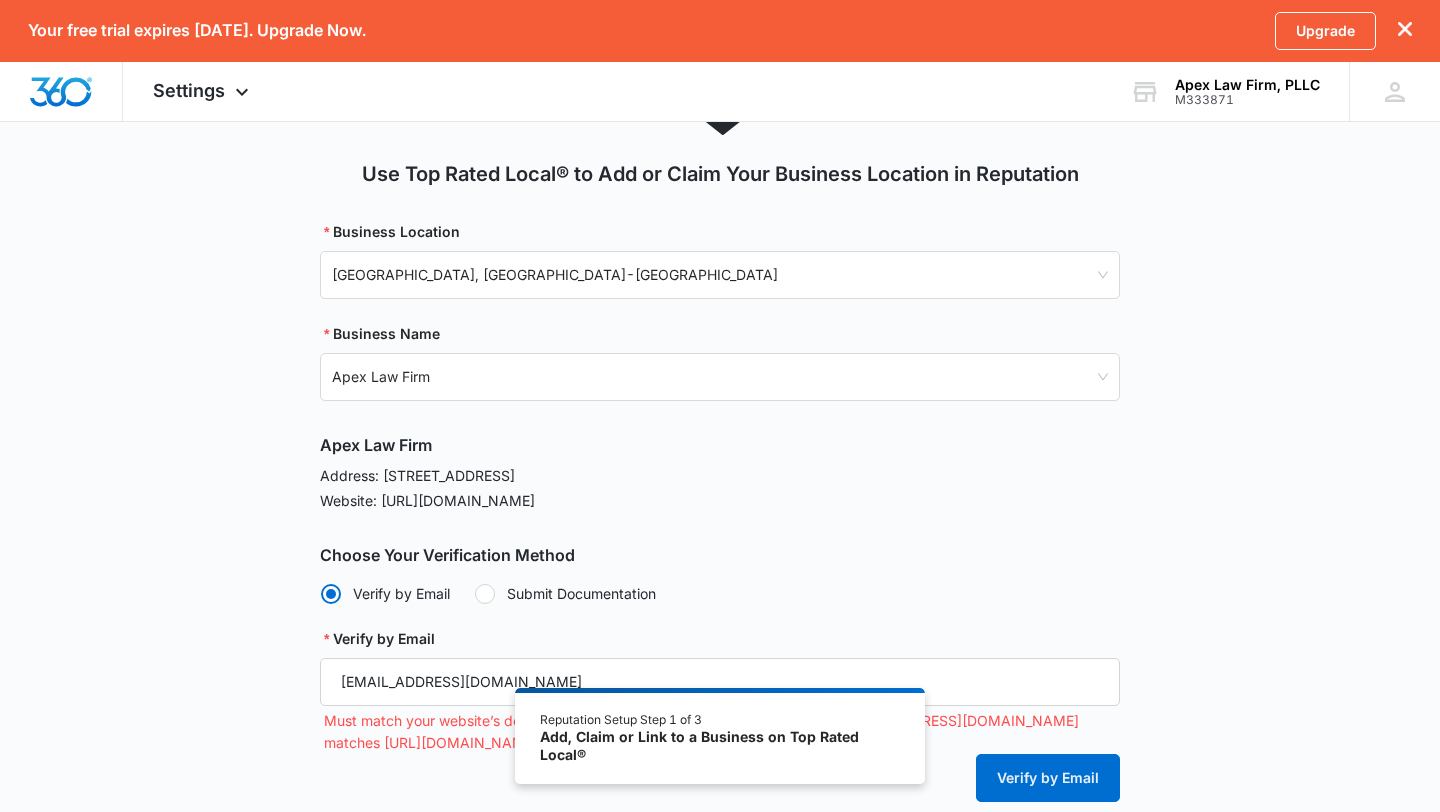 click on "Submit Documentation" at bounding box center (565, 593) 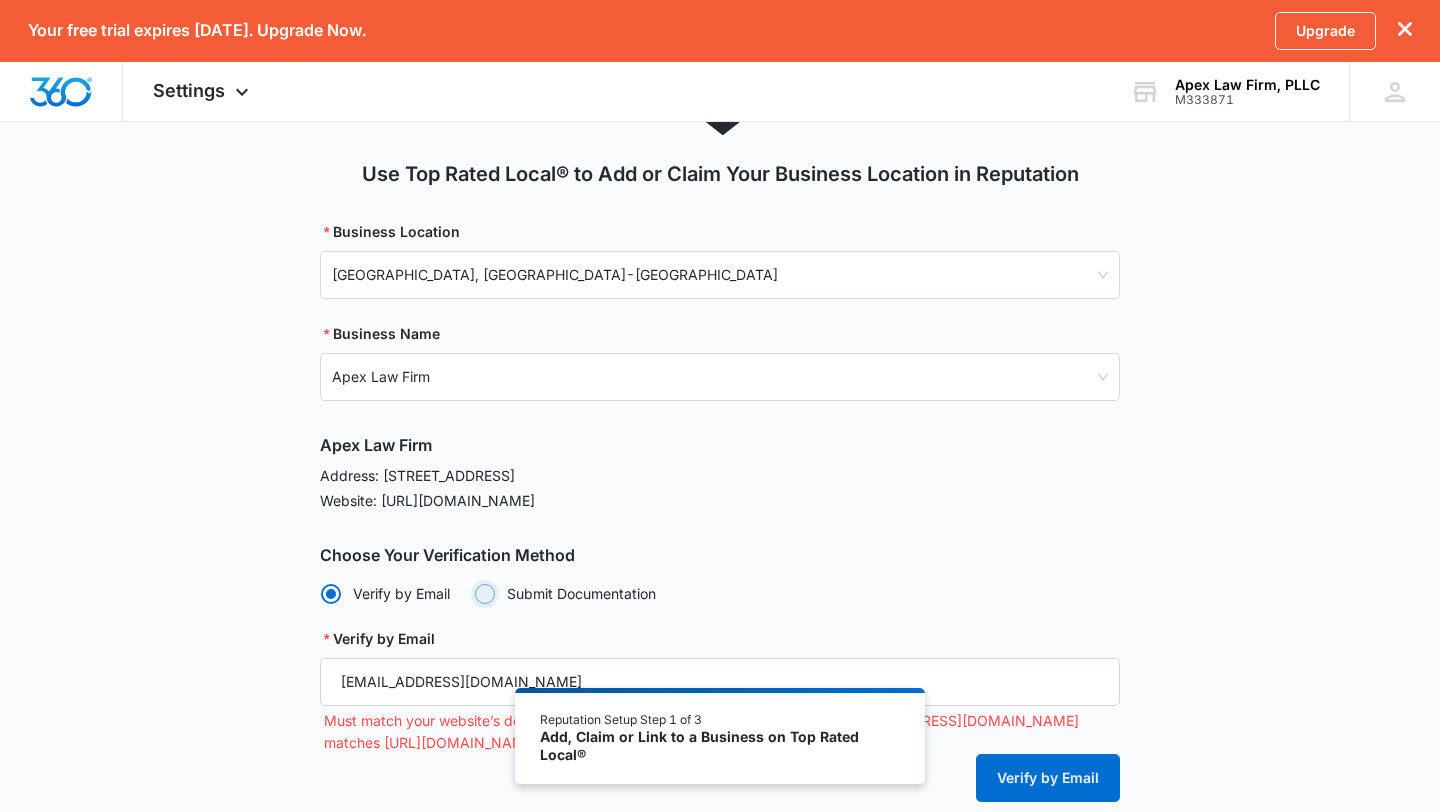 click on "Submit Documentation" at bounding box center (474, 593) 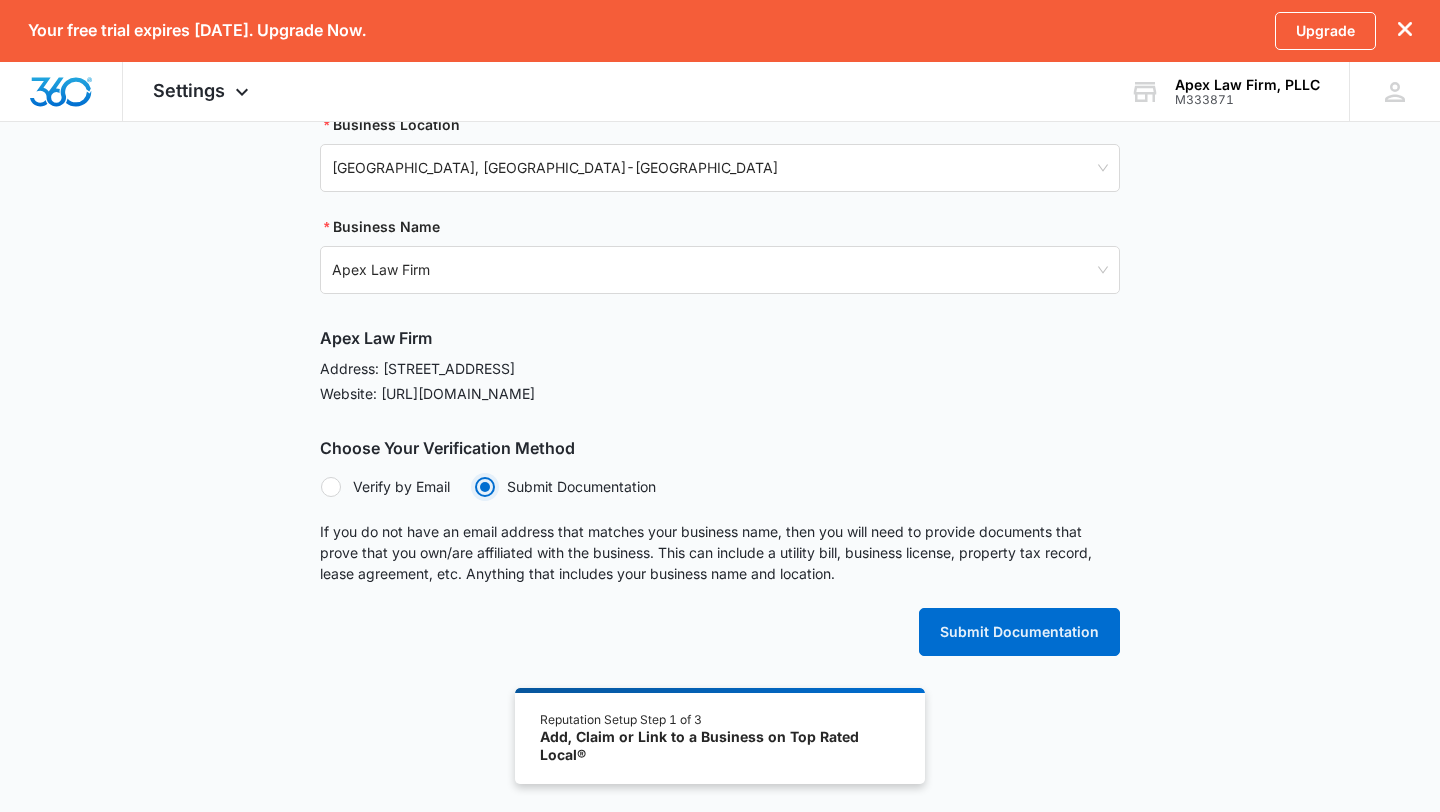 scroll, scrollTop: 299, scrollLeft: 0, axis: vertical 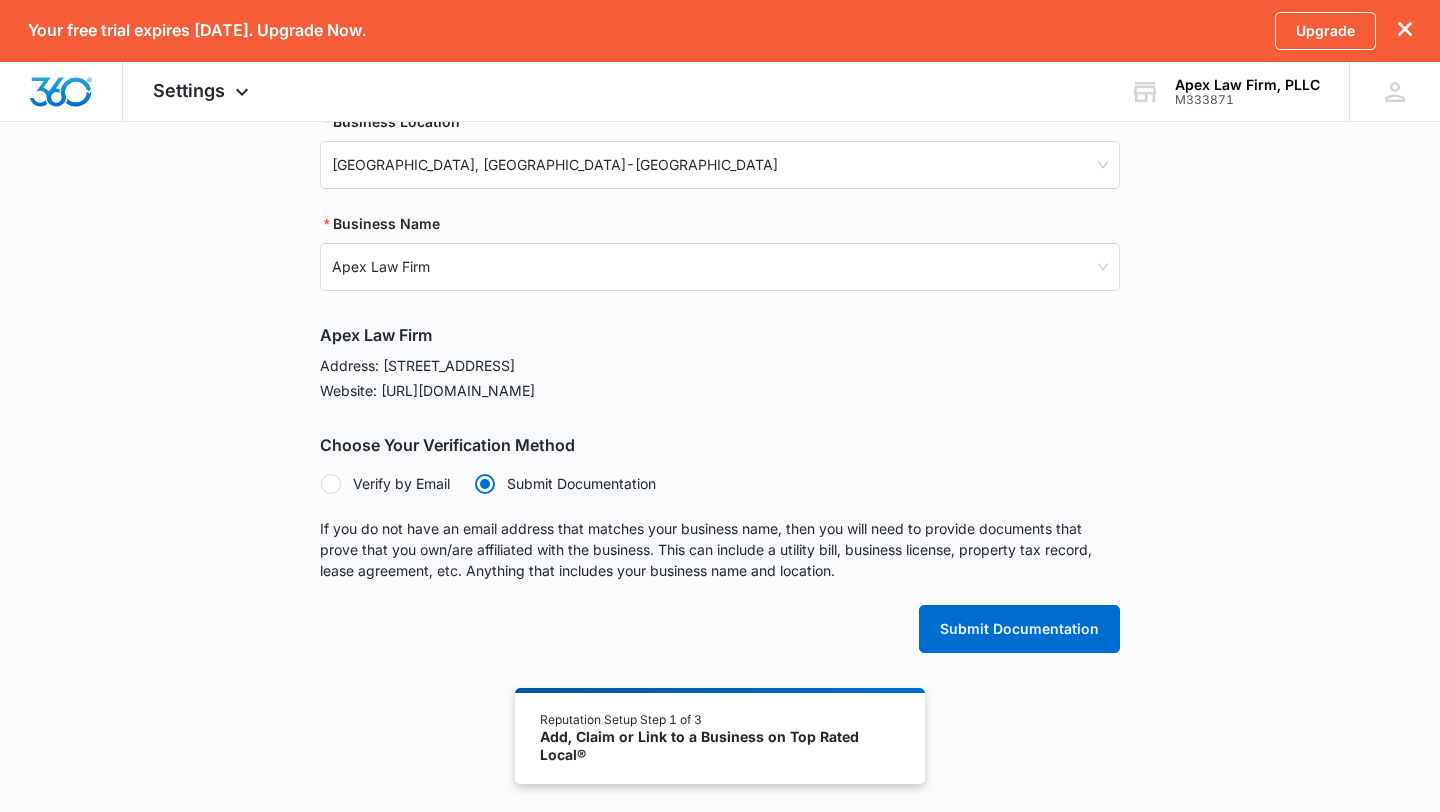 click on "Verify by Email" at bounding box center [385, 483] 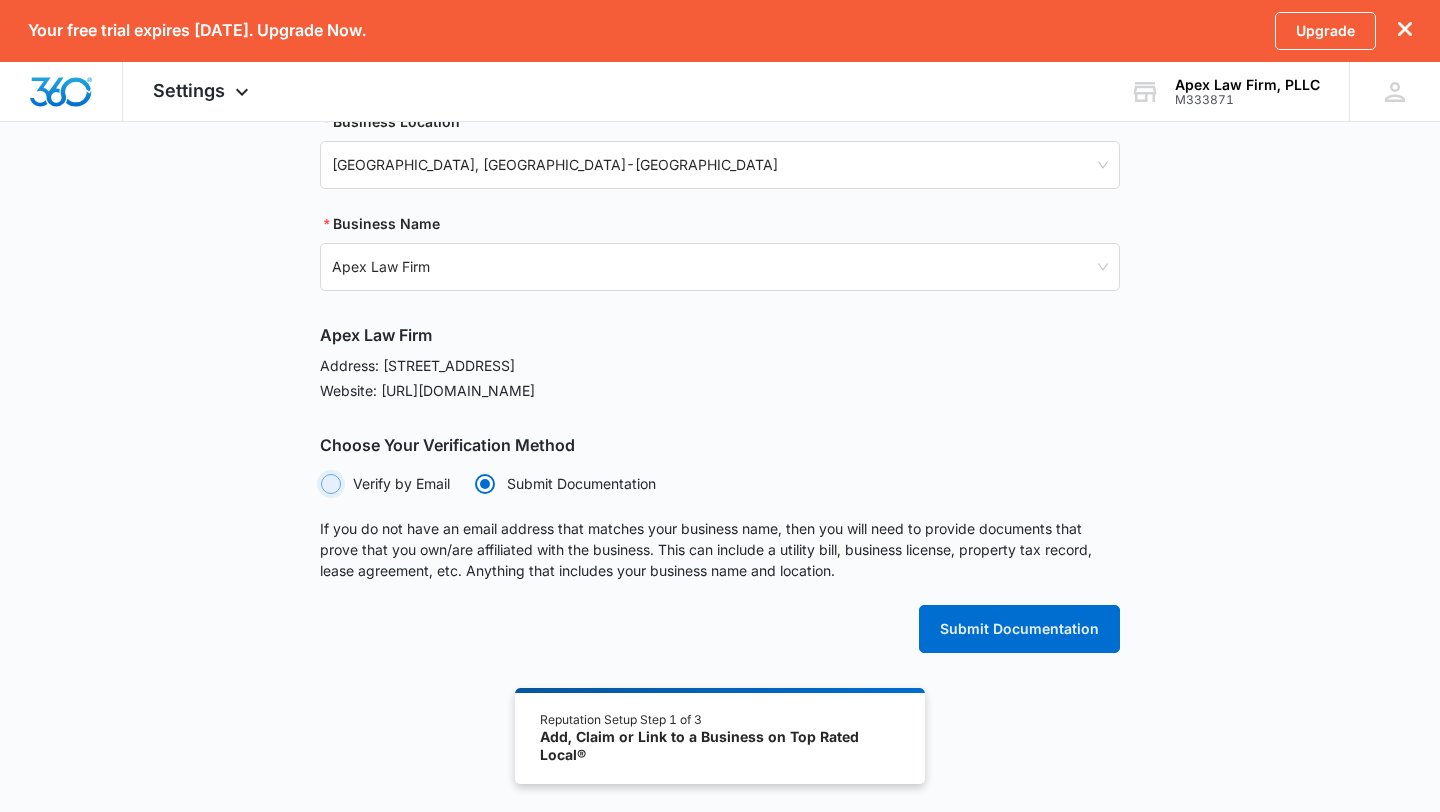 click on "Verify by Email" at bounding box center (320, 483) 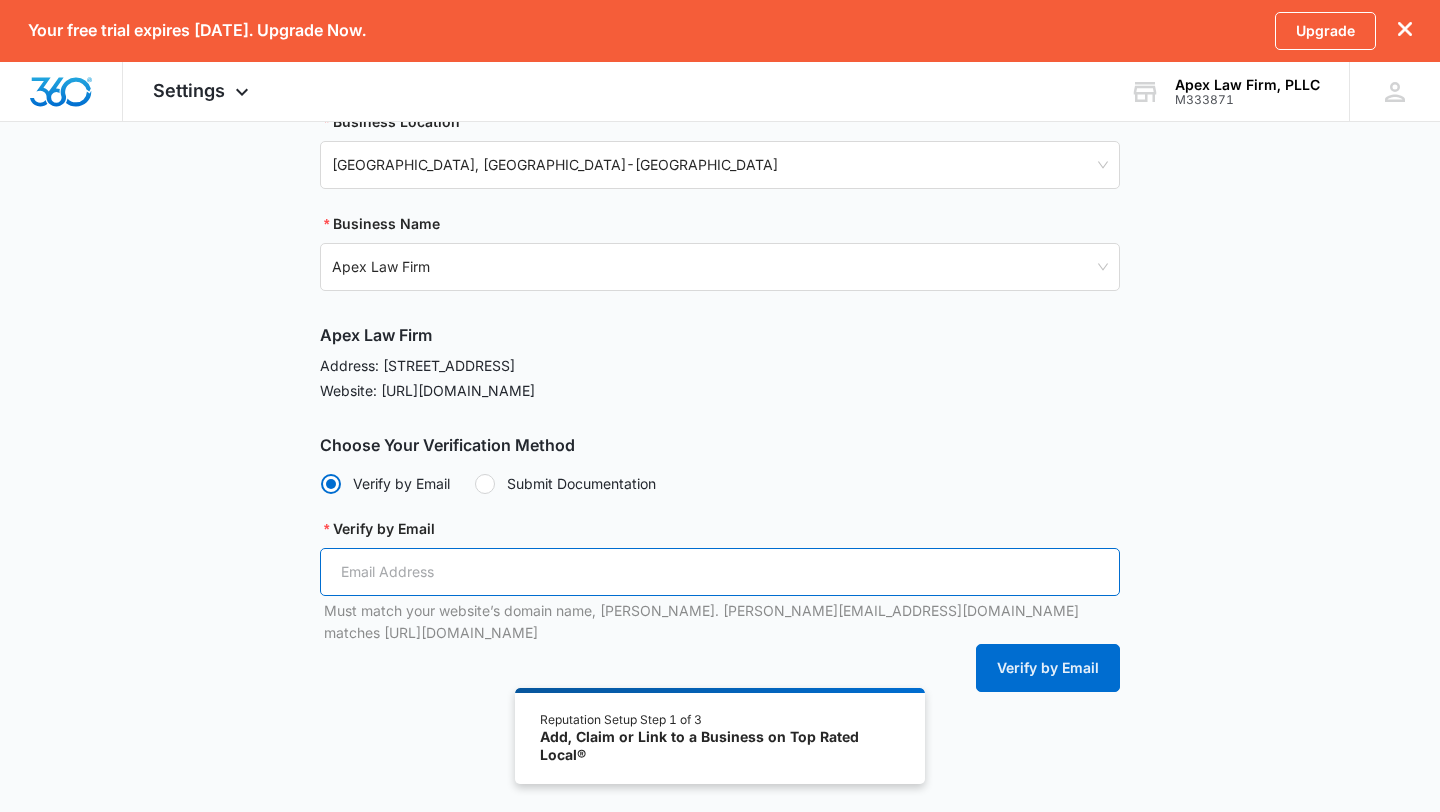 click on "Verify by Email" at bounding box center (720, 572) 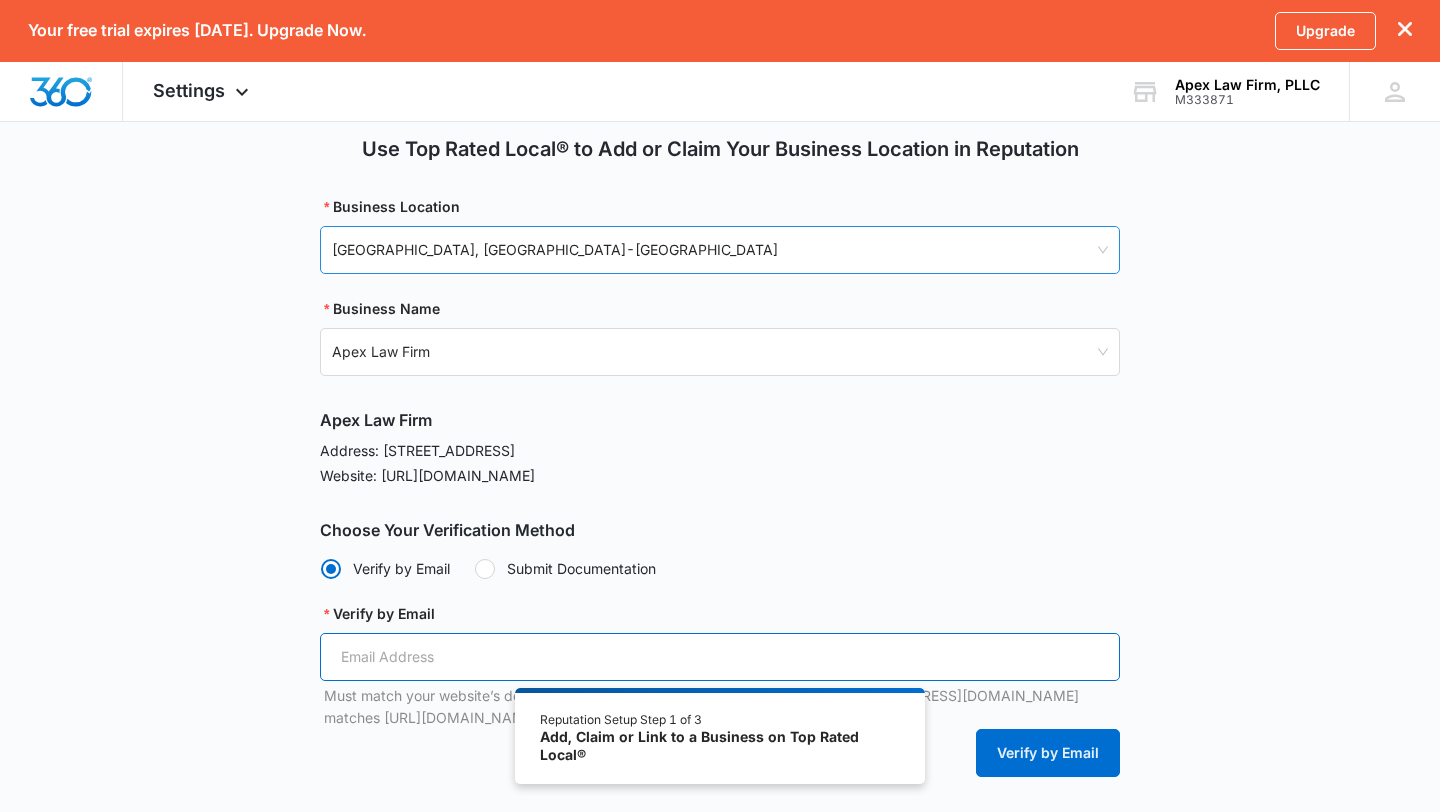 scroll, scrollTop: 316, scrollLeft: 0, axis: vertical 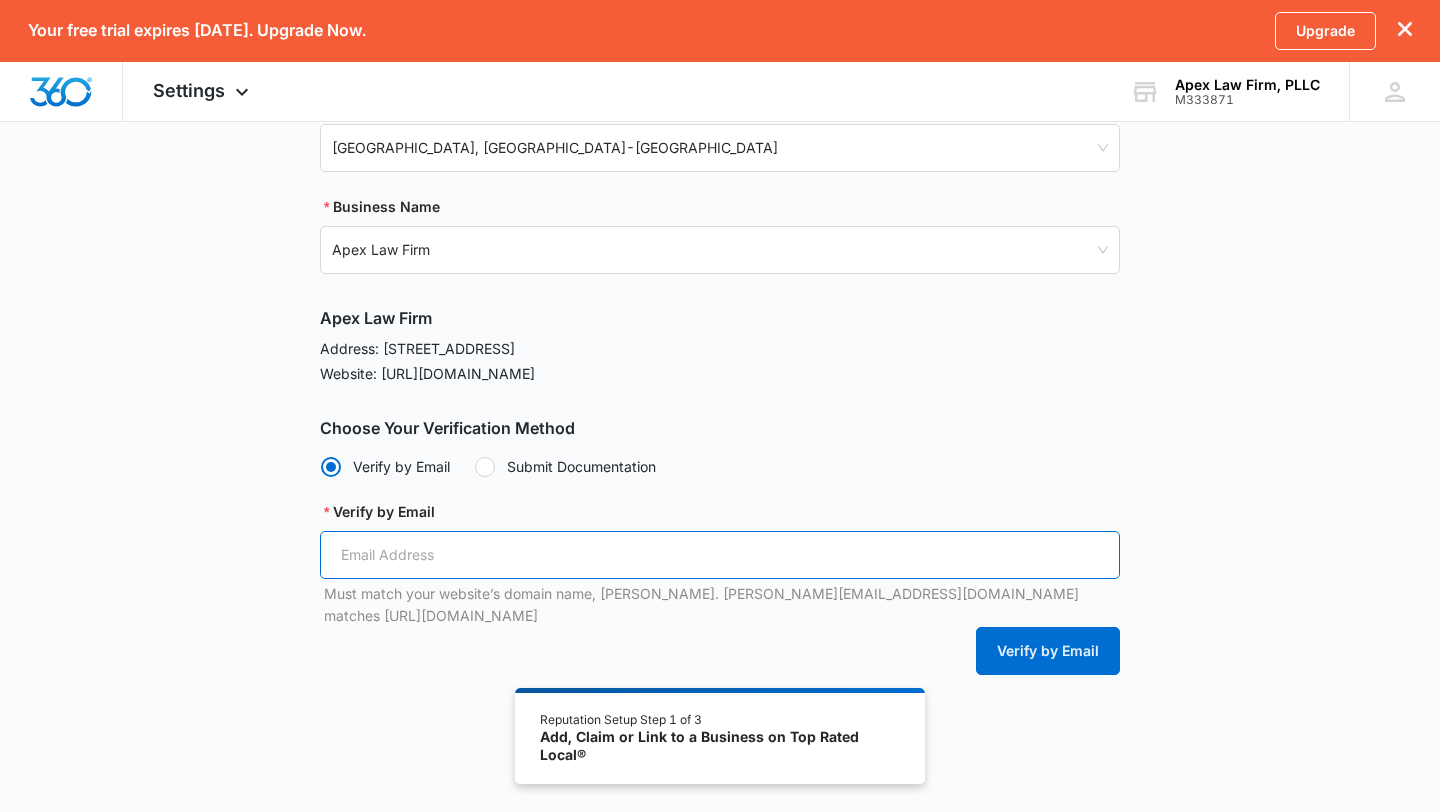 click on "Verify by Email" at bounding box center [720, 555] 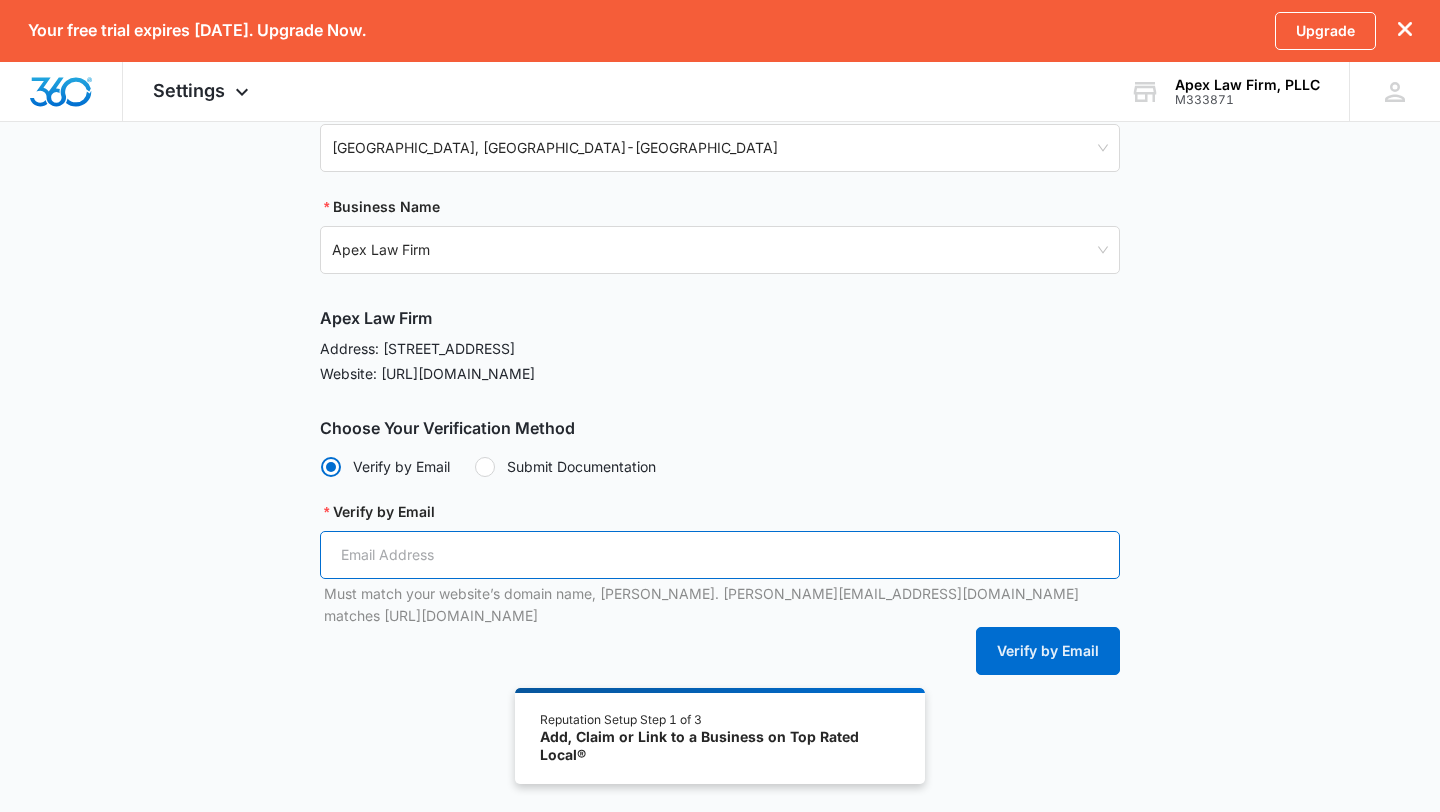 click on "Verify by Email" at bounding box center [720, 555] 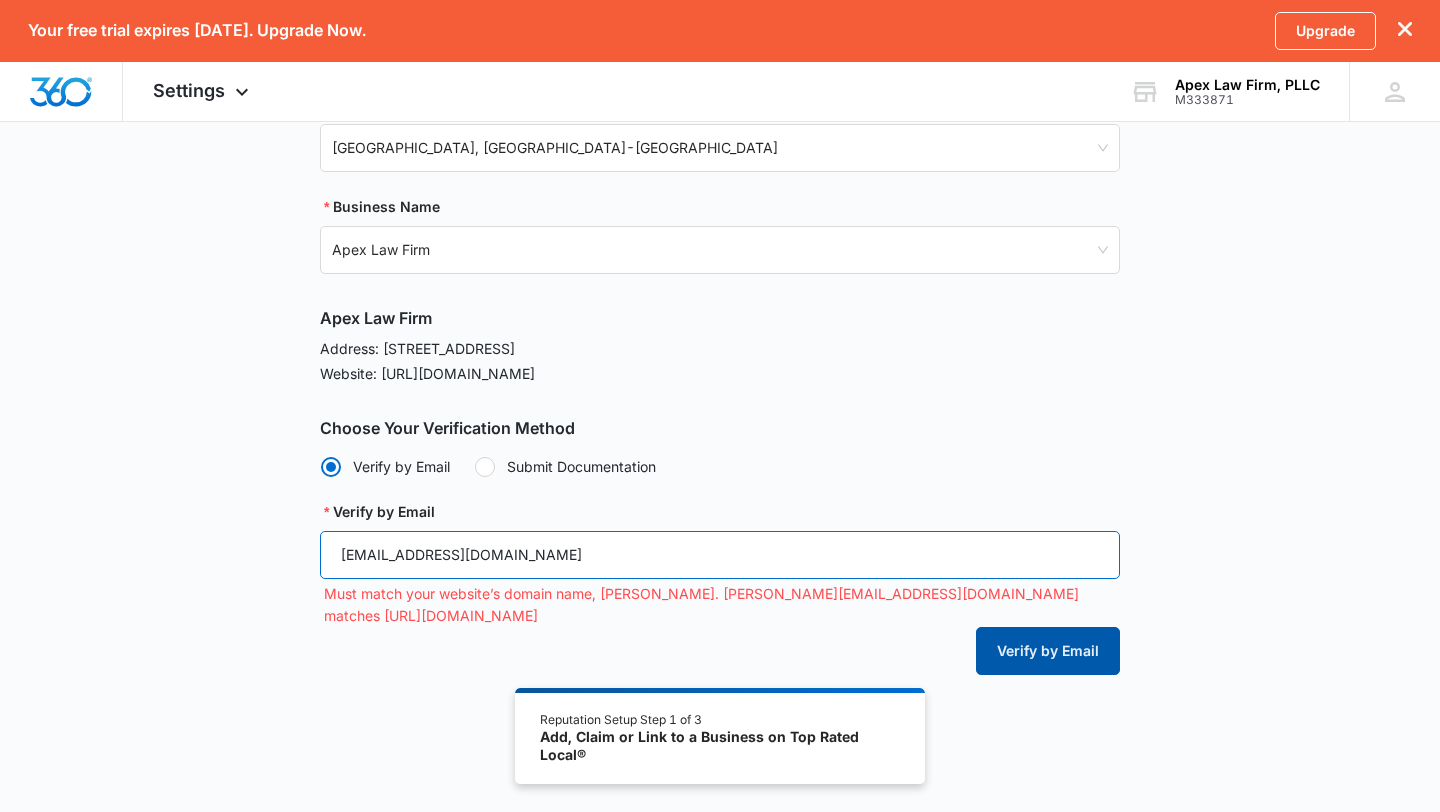 type on "[EMAIL_ADDRESS][DOMAIN_NAME]" 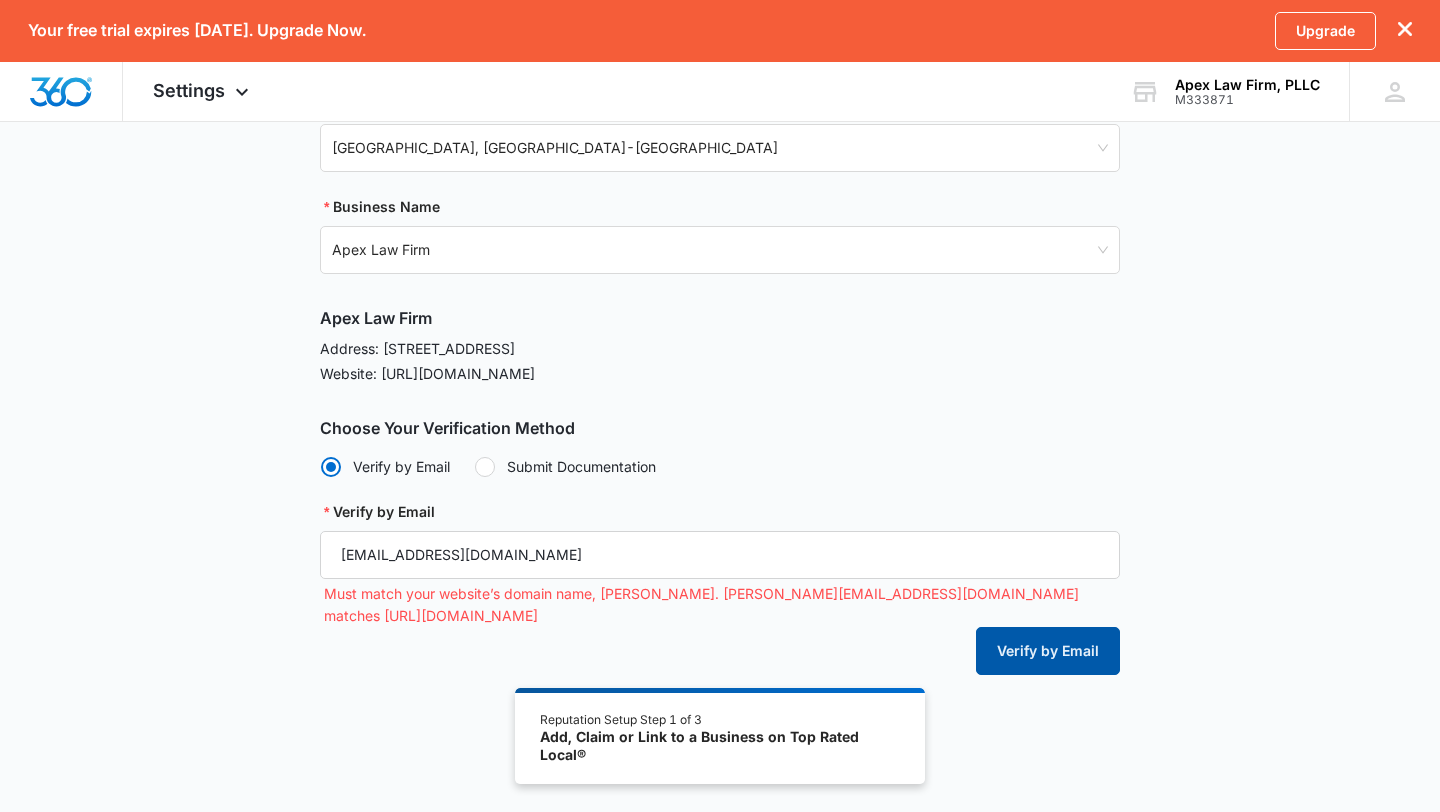click on "Verify by Email" at bounding box center (1048, 651) 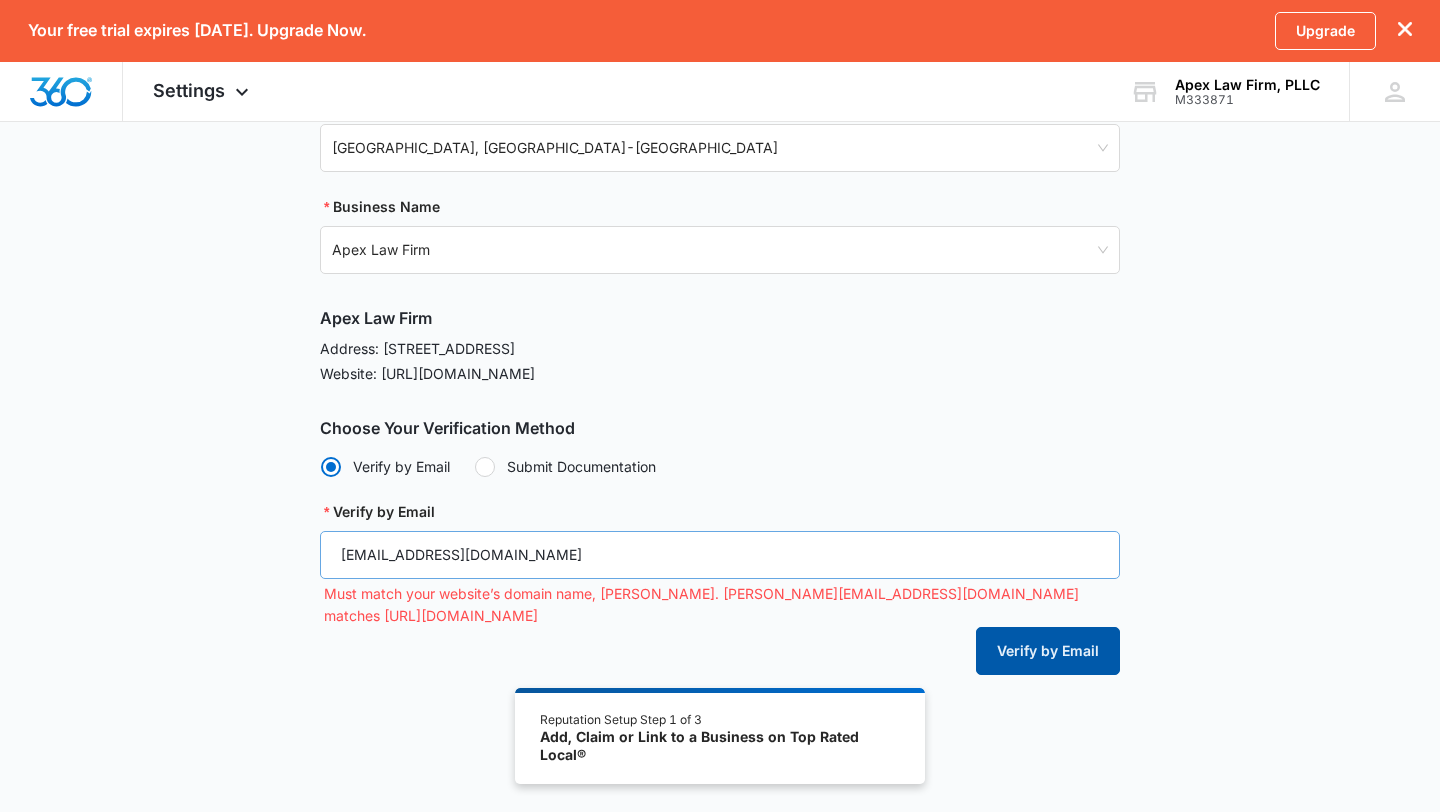 type 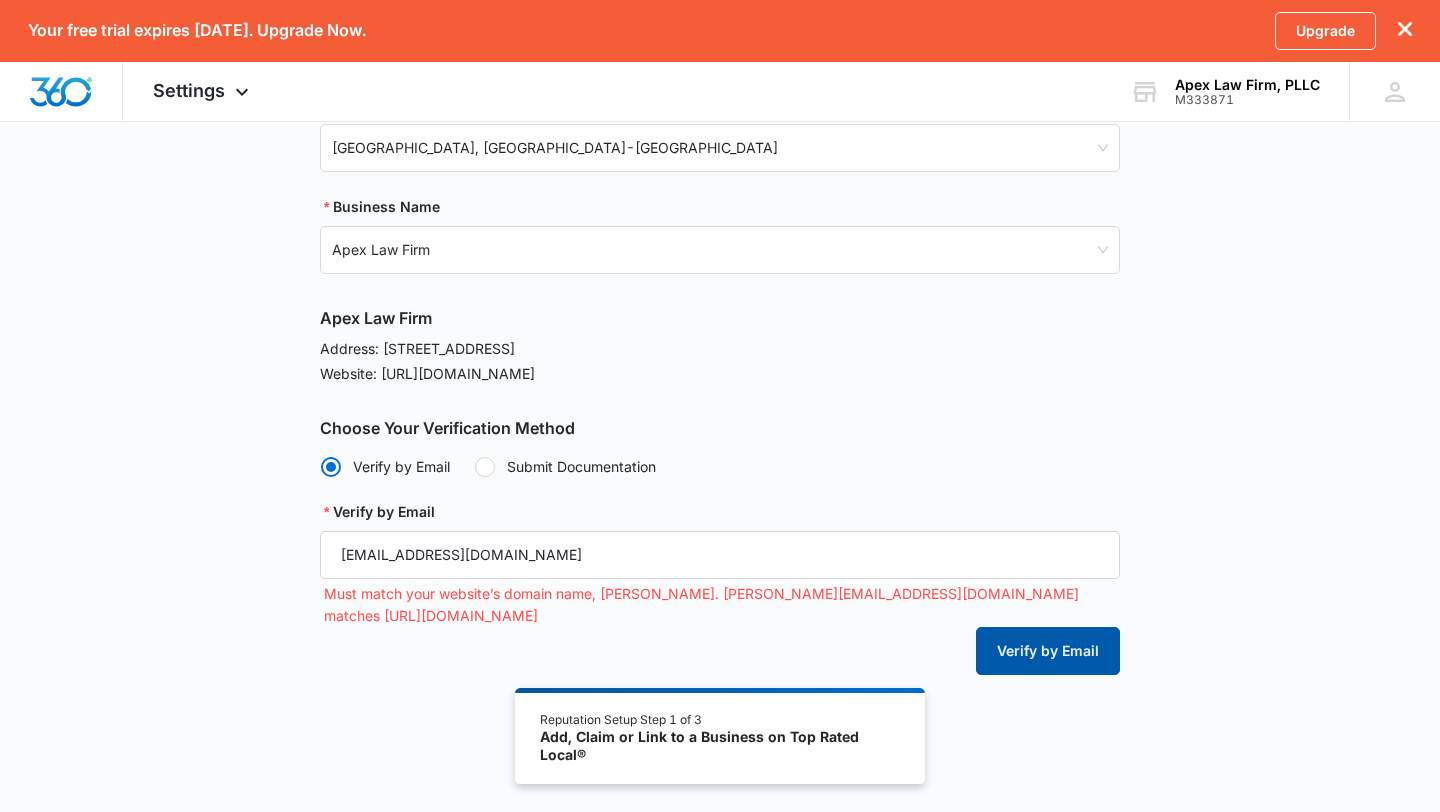 scroll, scrollTop: 0, scrollLeft: 0, axis: both 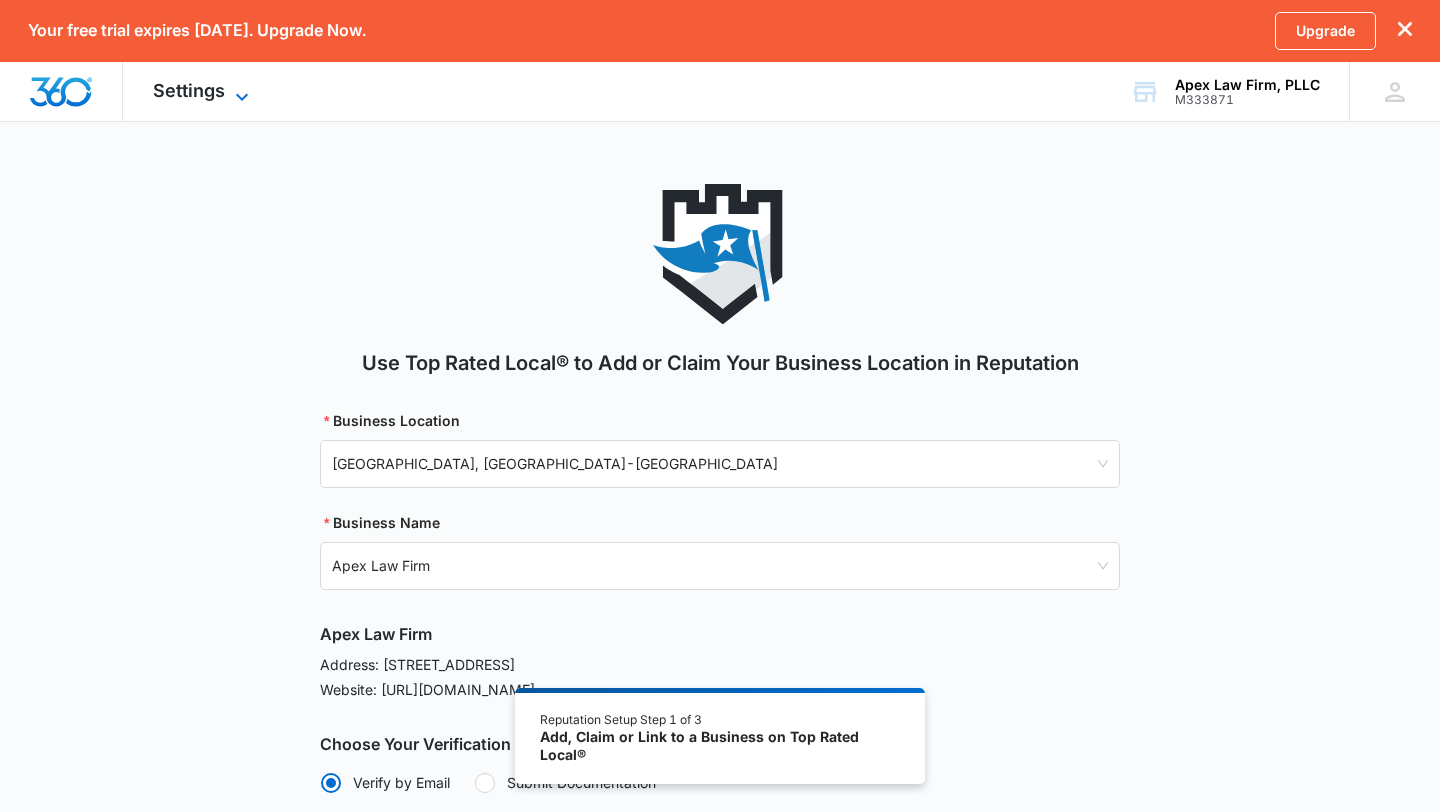 click on "Settings" at bounding box center (189, 90) 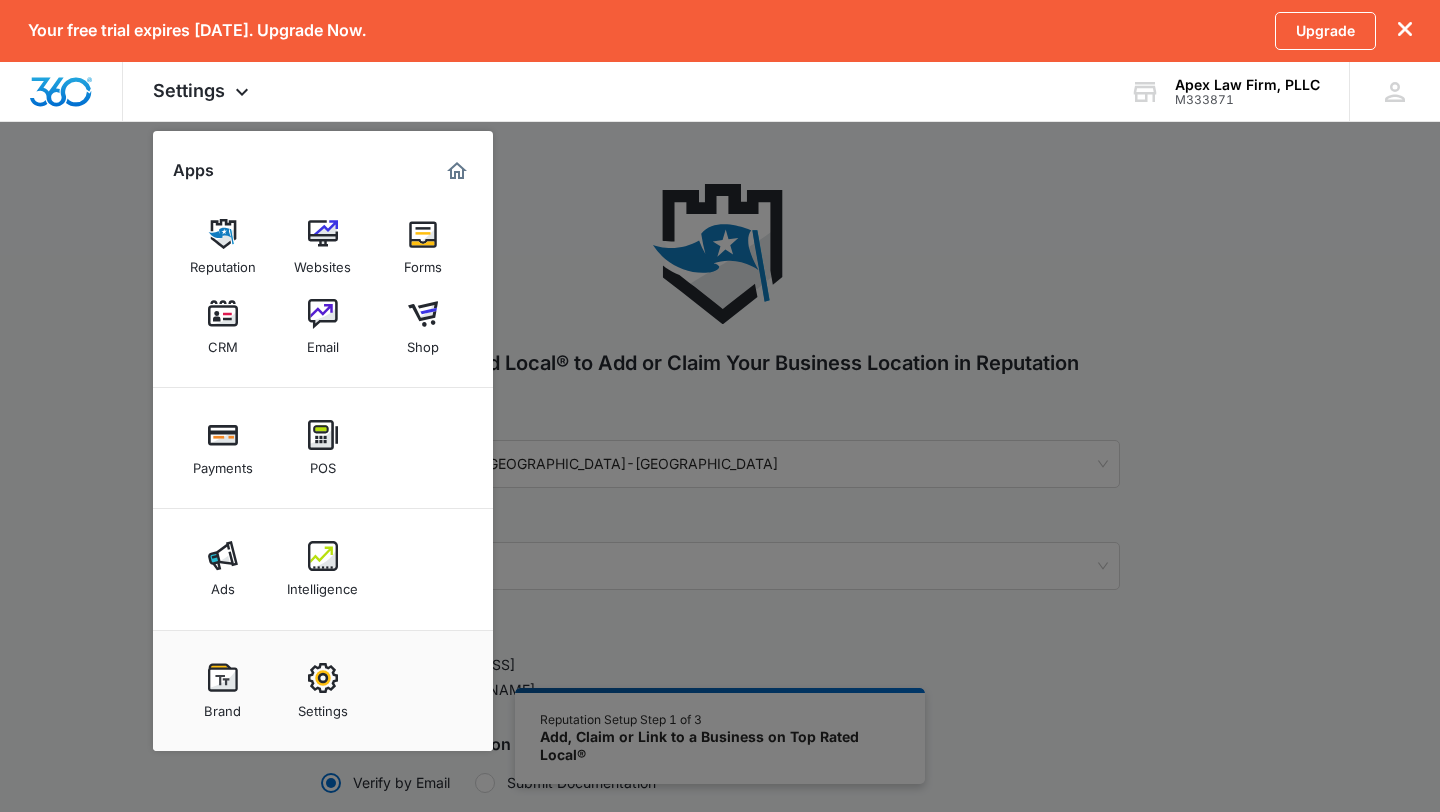 click at bounding box center [720, 406] 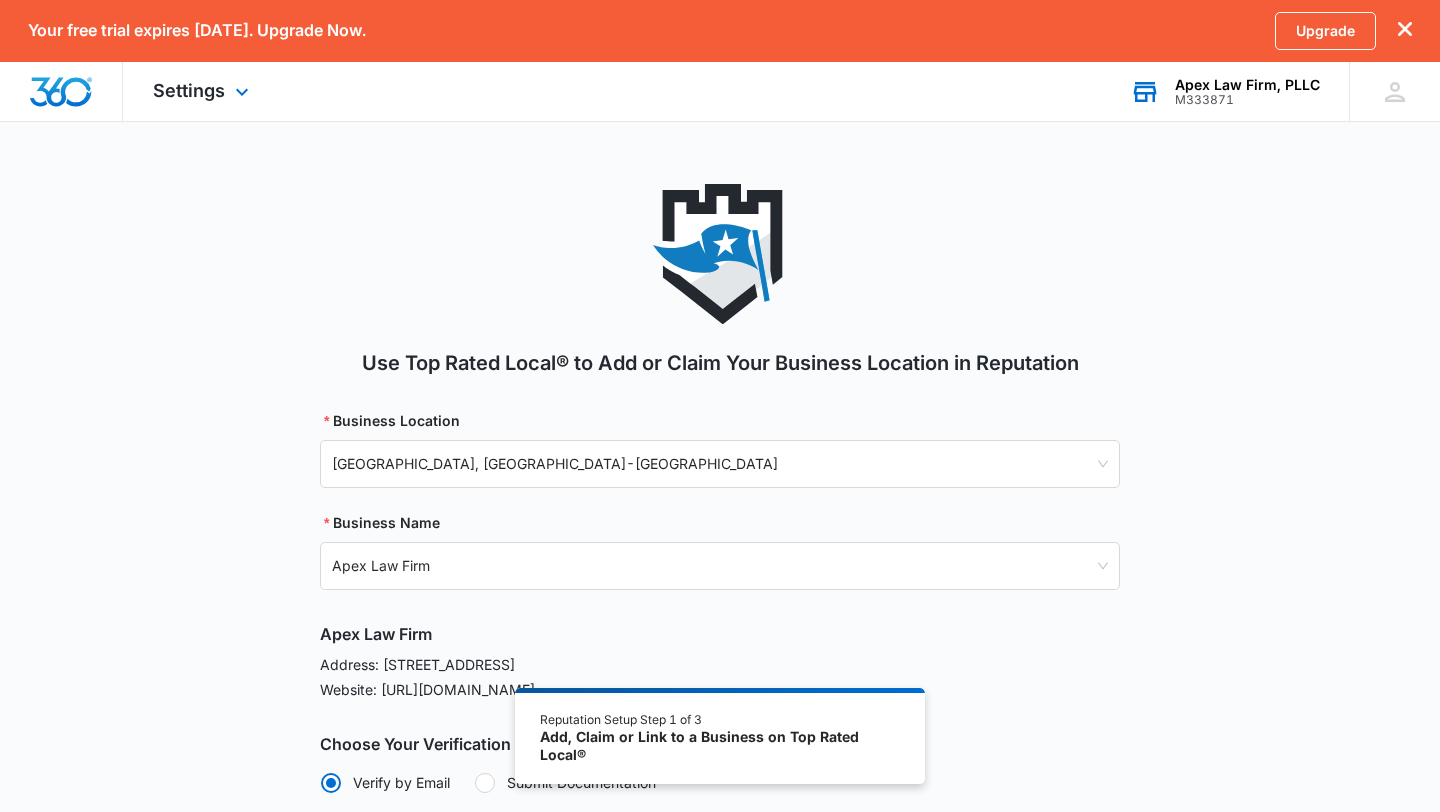 click on "M333871" at bounding box center [1247, 100] 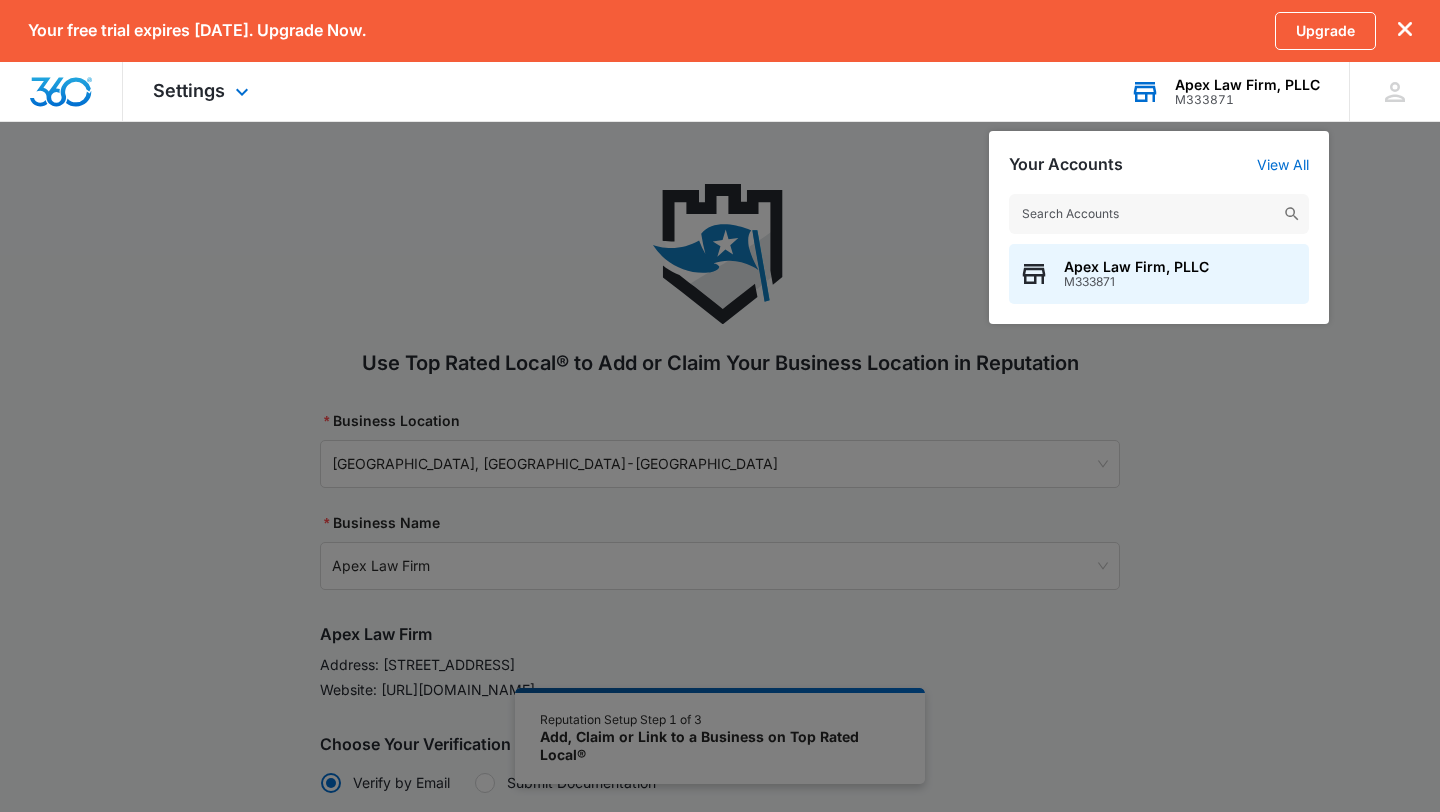 click on "Your Accounts View All" at bounding box center (1159, 164) 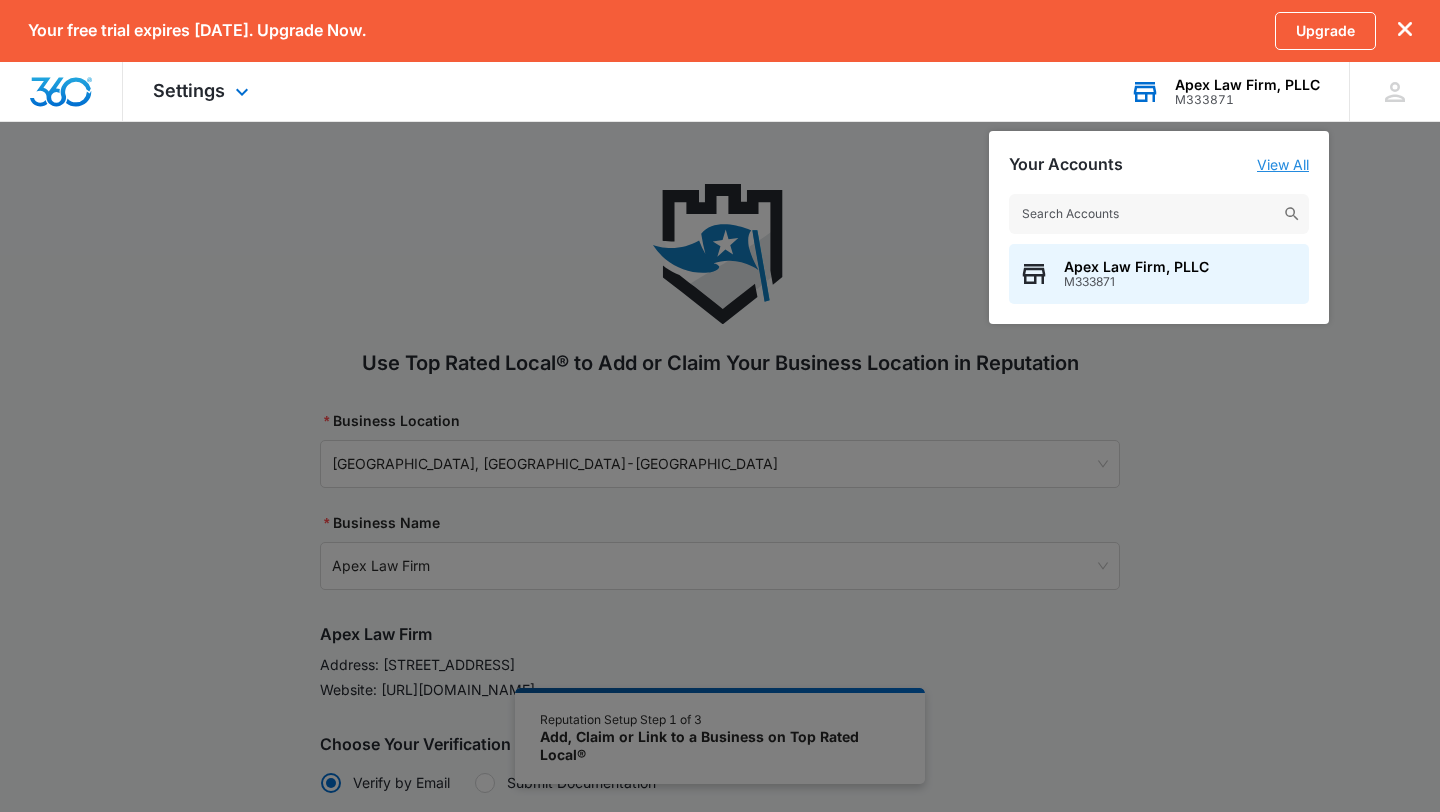 click on "View All" at bounding box center (1283, 164) 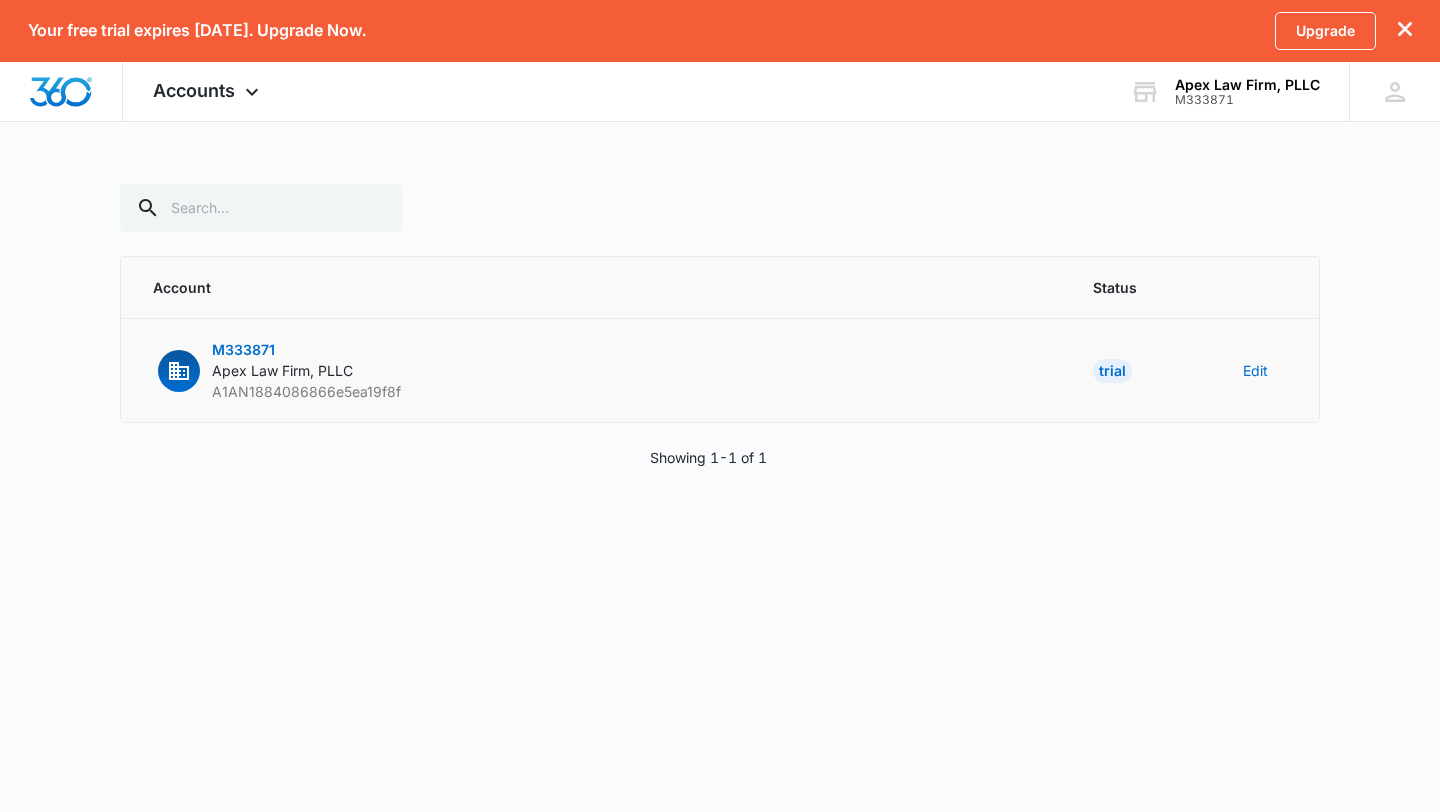 click on "Edit" at bounding box center [1269, 371] 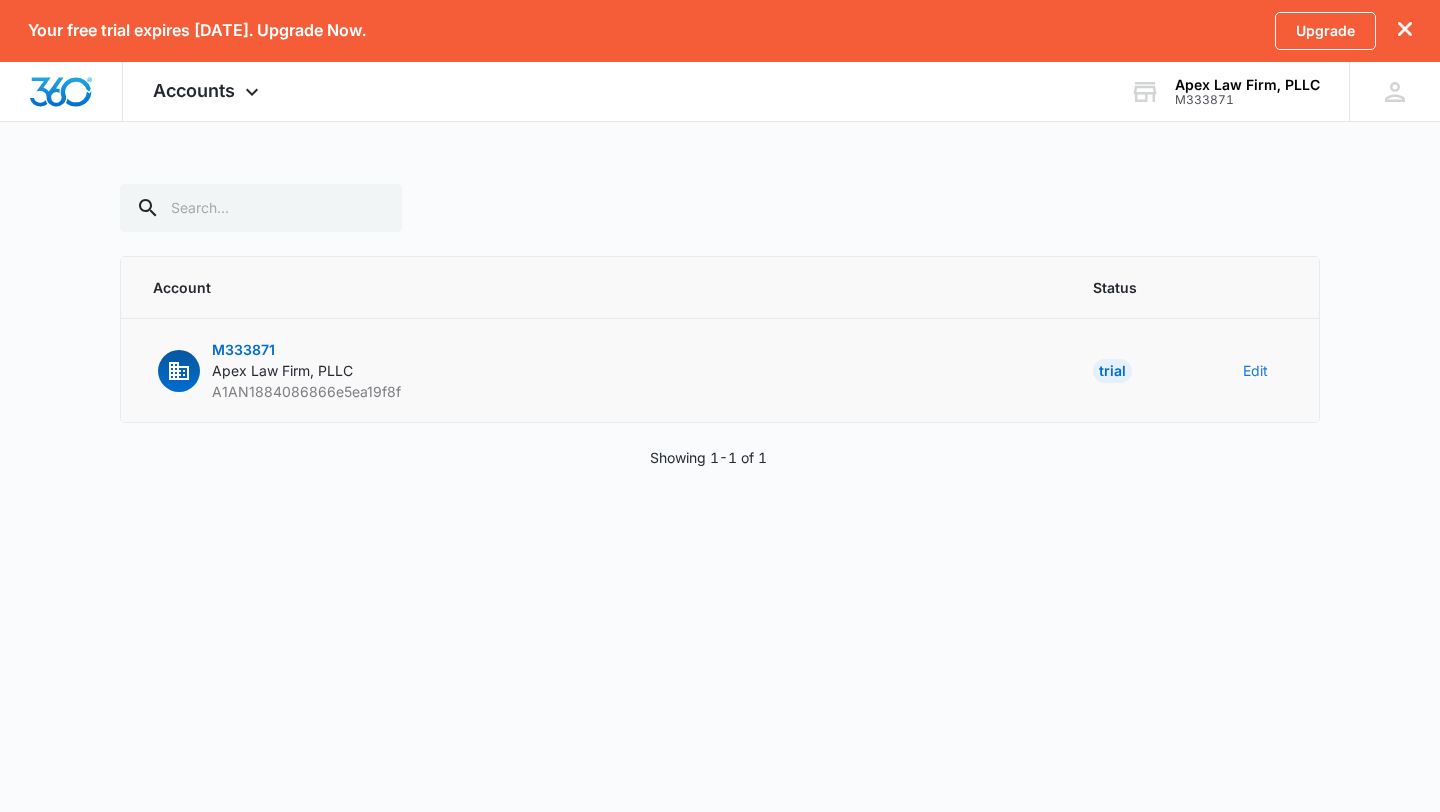 click on "Edit" at bounding box center (1255, 370) 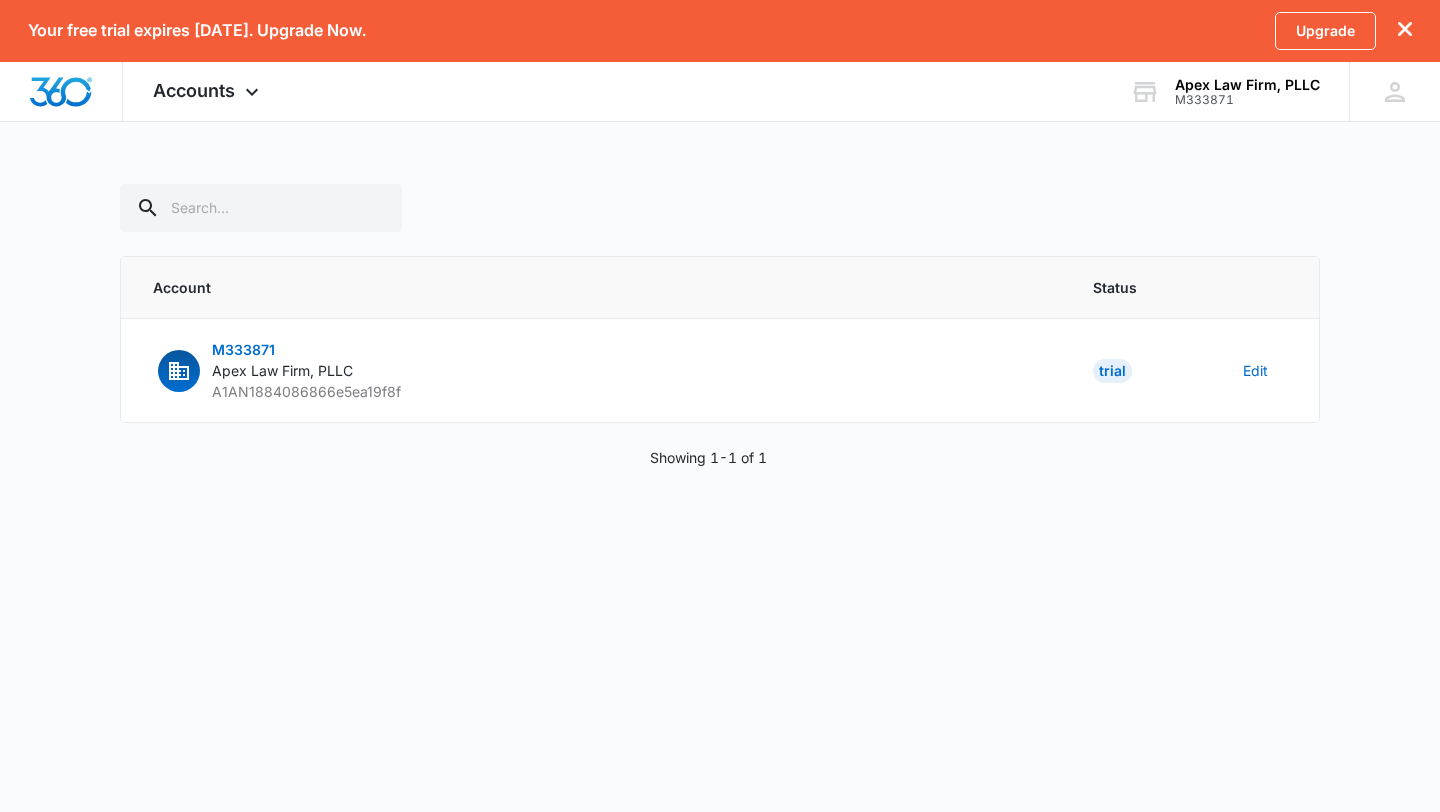 select on "30" 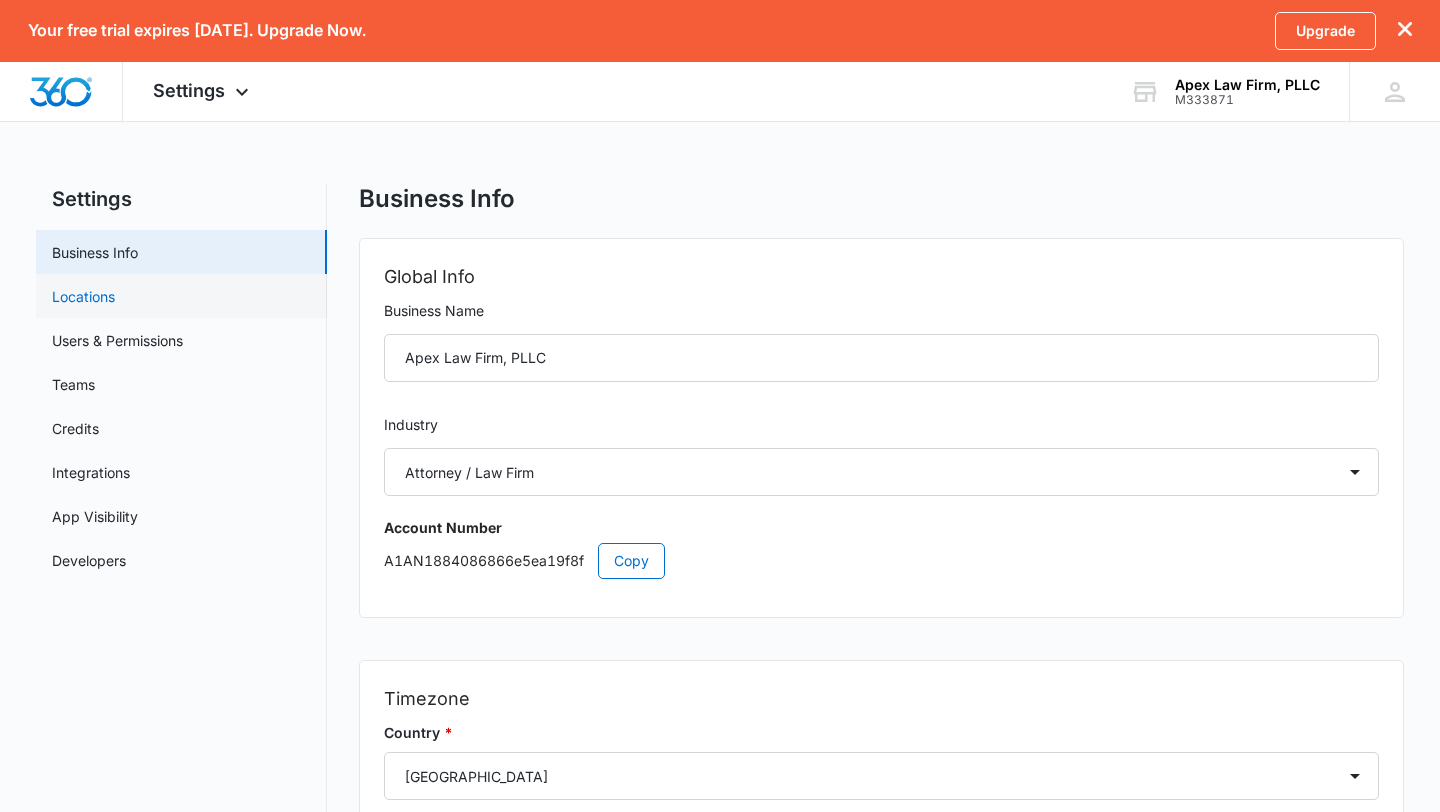 click on "Locations" at bounding box center (83, 296) 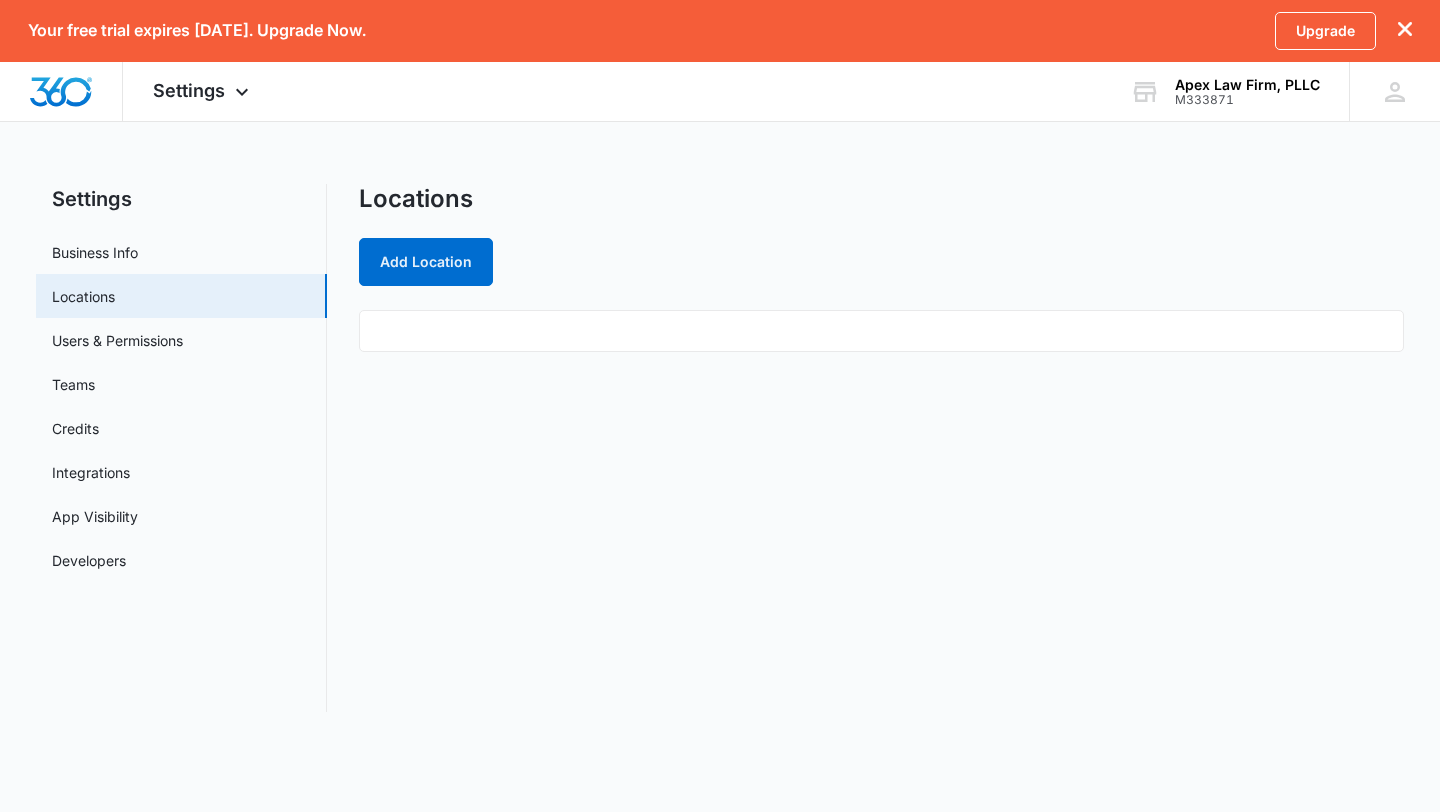 click at bounding box center [881, 331] 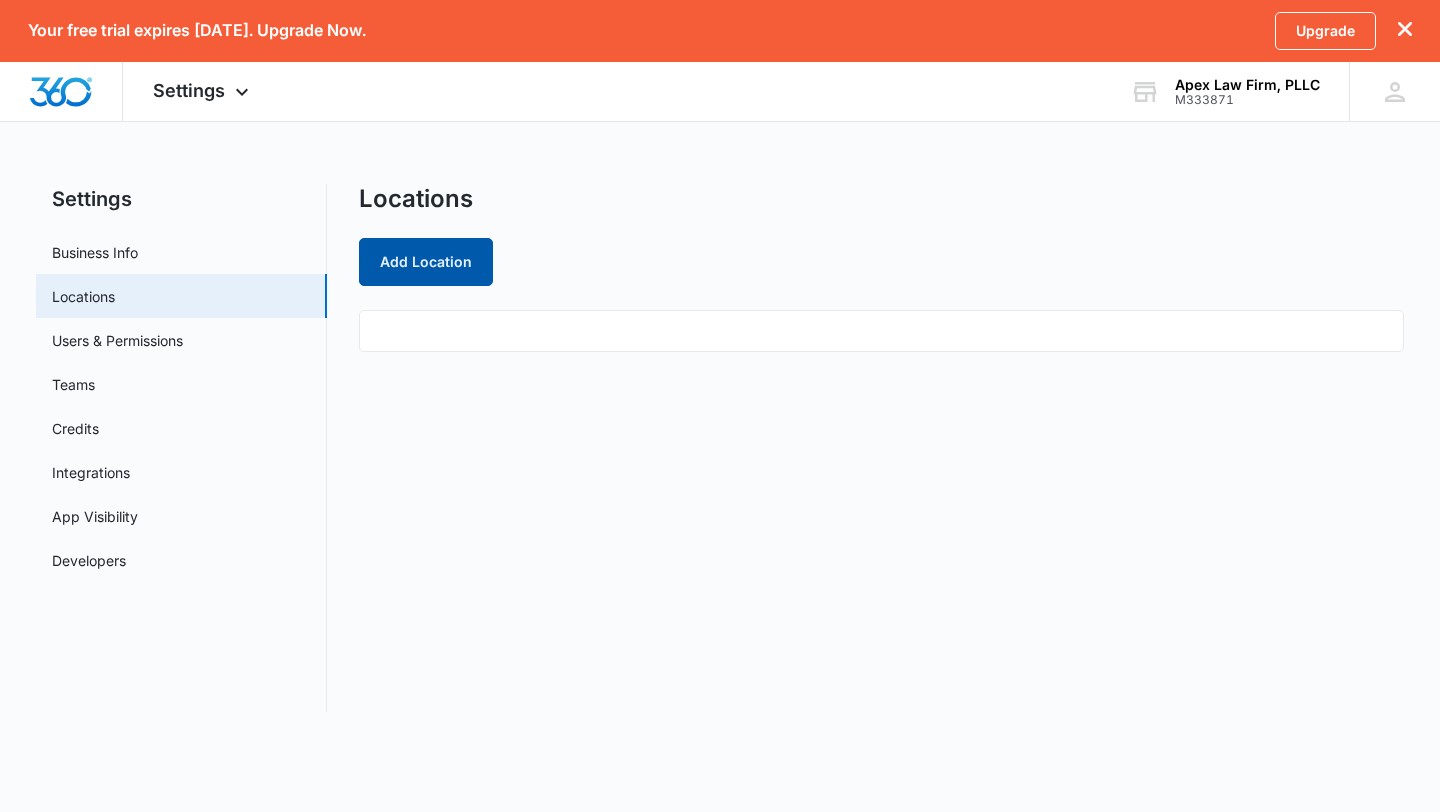 click on "Add Location" at bounding box center [426, 262] 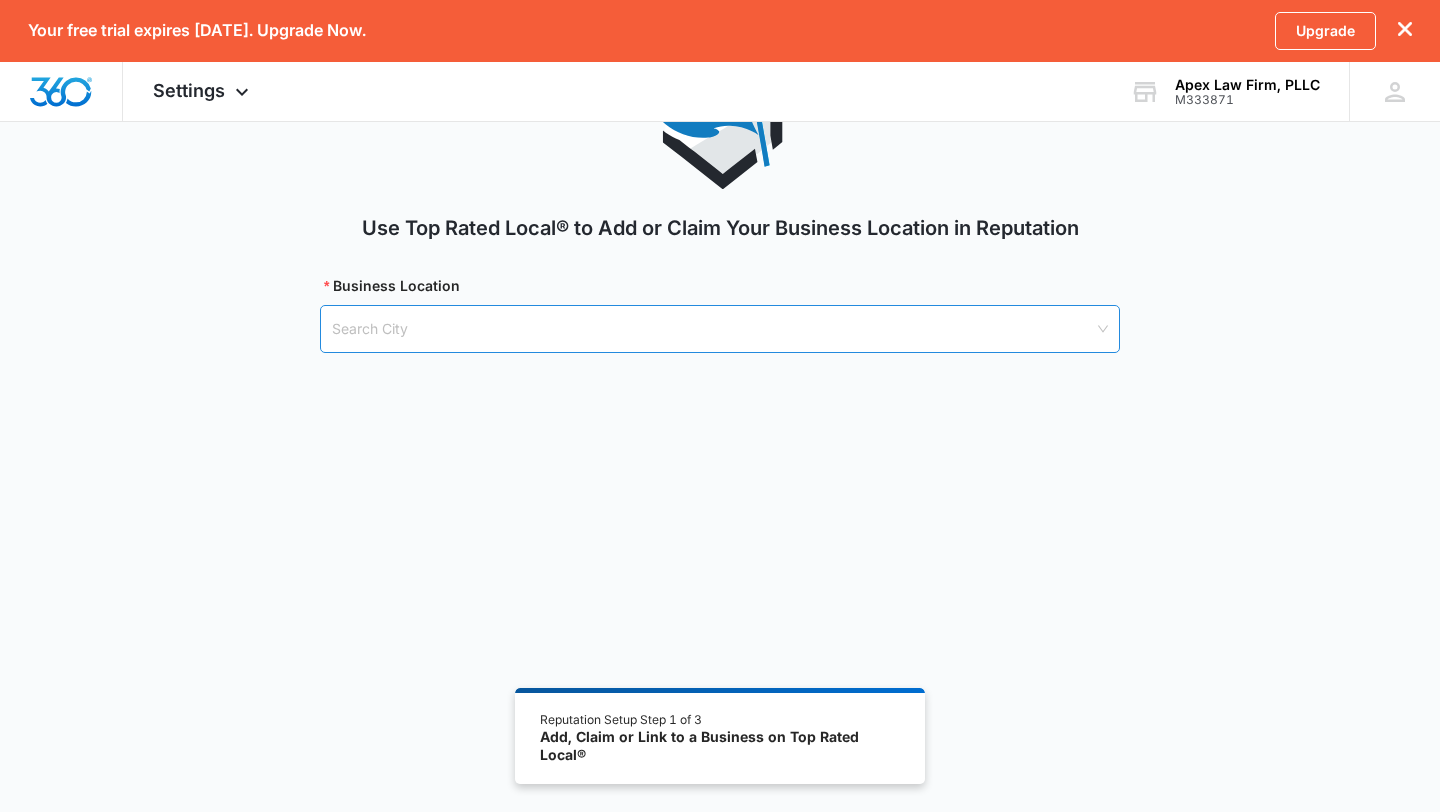 scroll, scrollTop: 170, scrollLeft: 0, axis: vertical 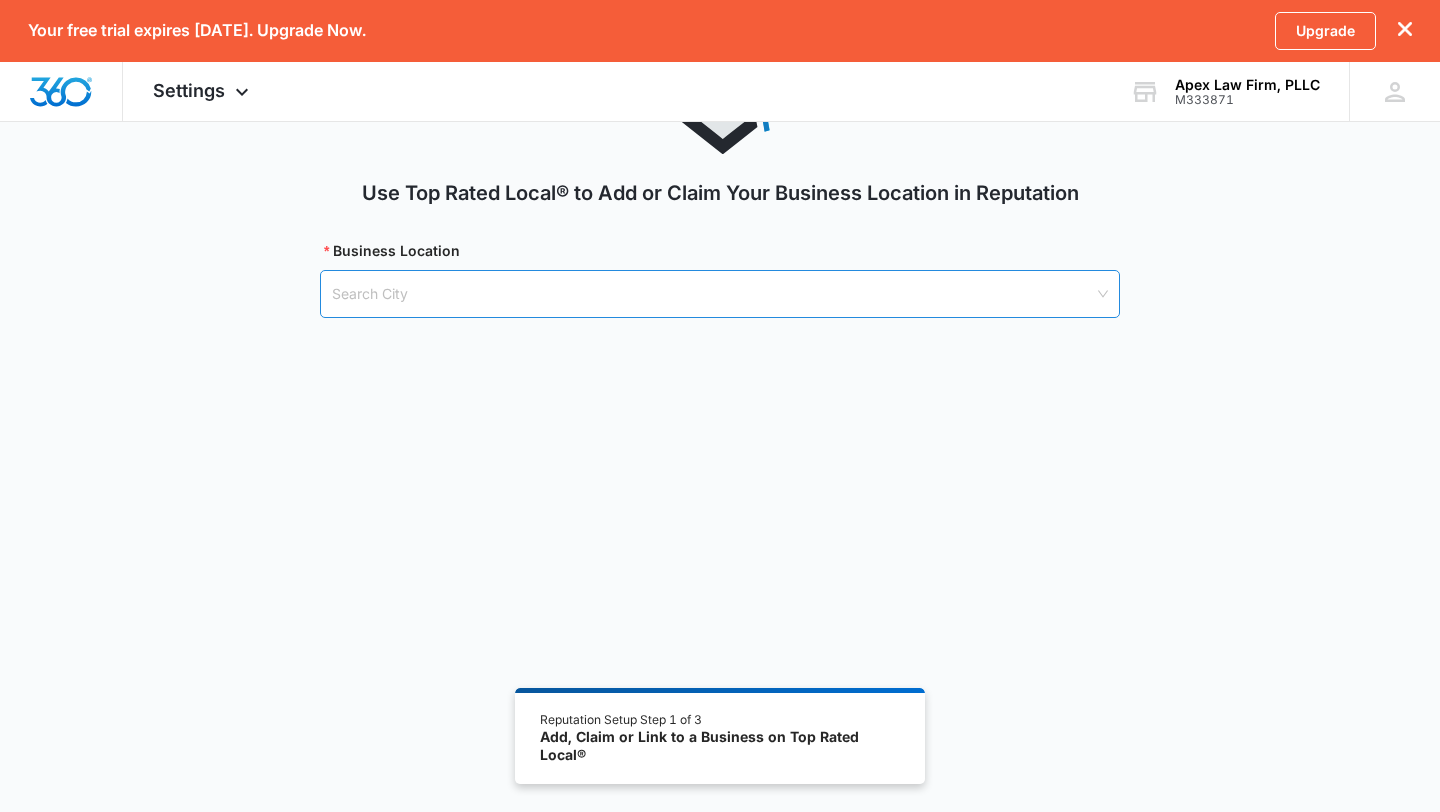 click at bounding box center (713, 294) 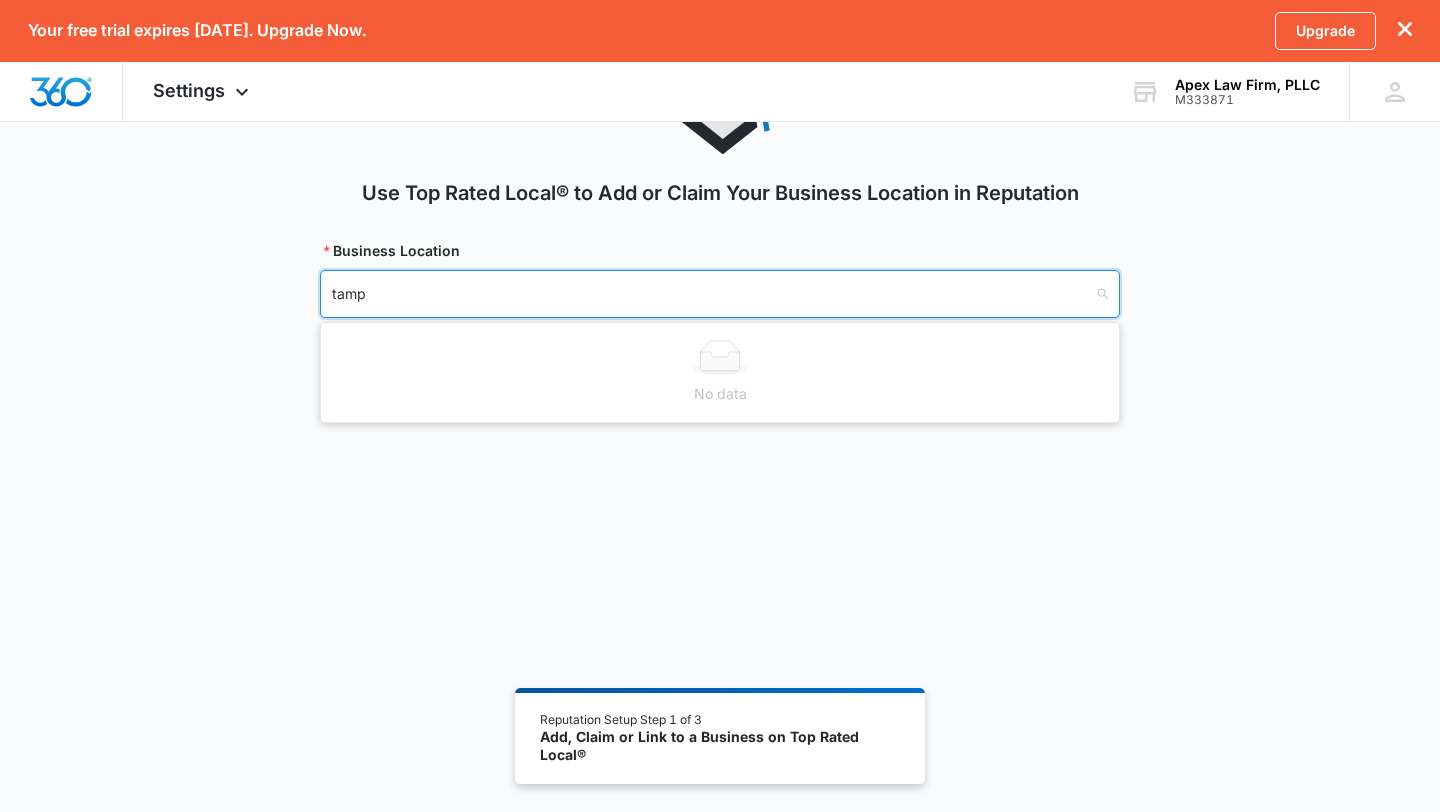 type on "tampa" 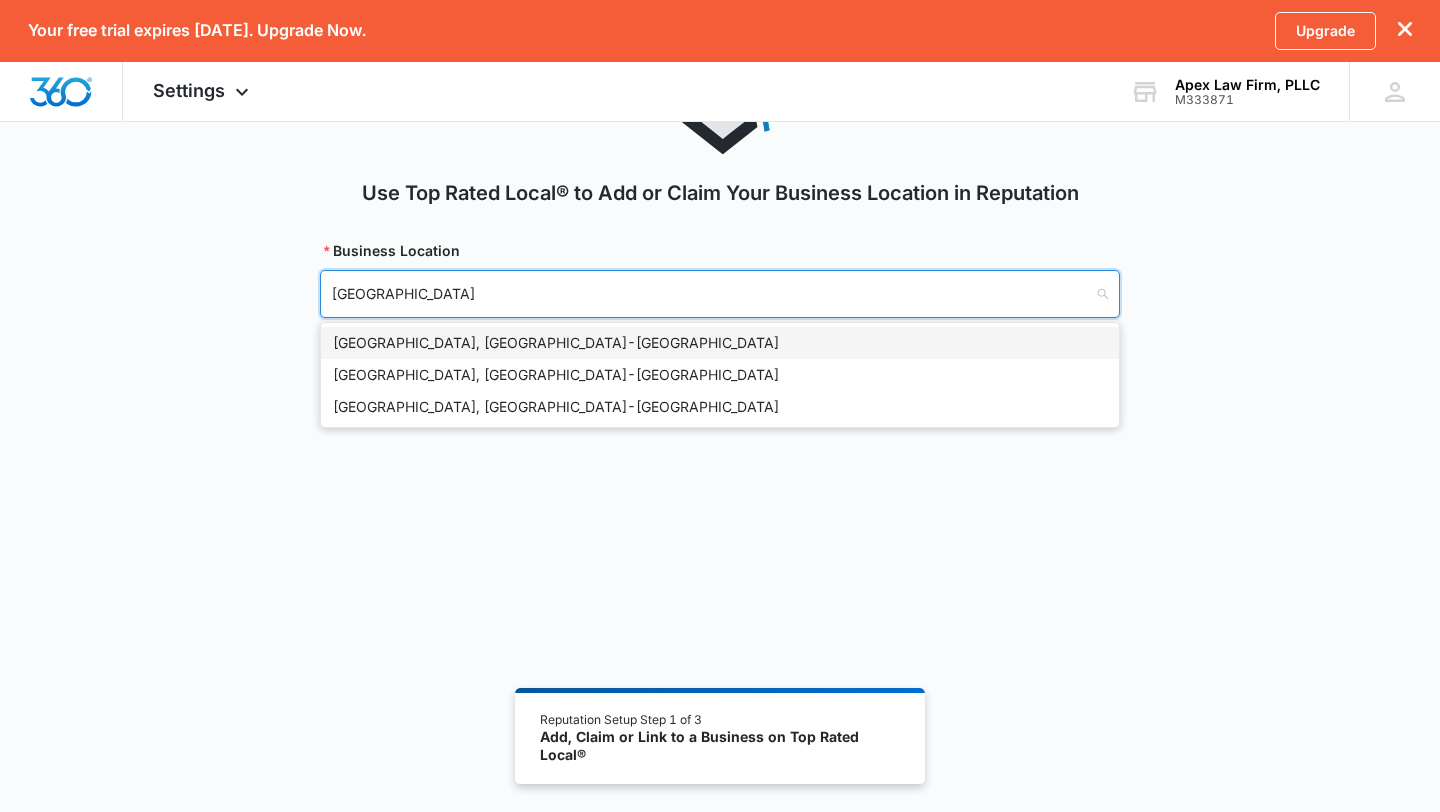click on "Tampa, FL  -  USA" at bounding box center [720, 343] 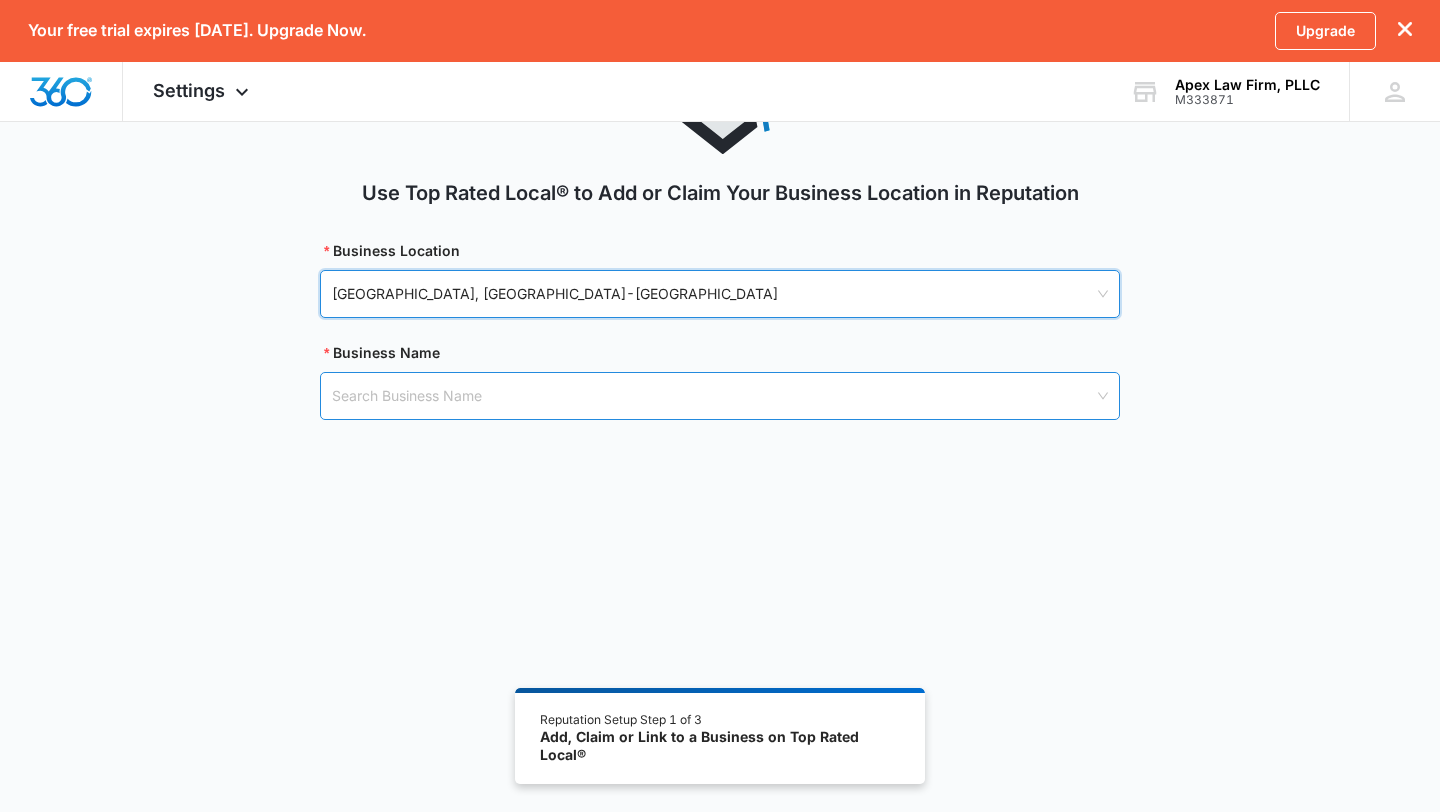 click at bounding box center [713, 396] 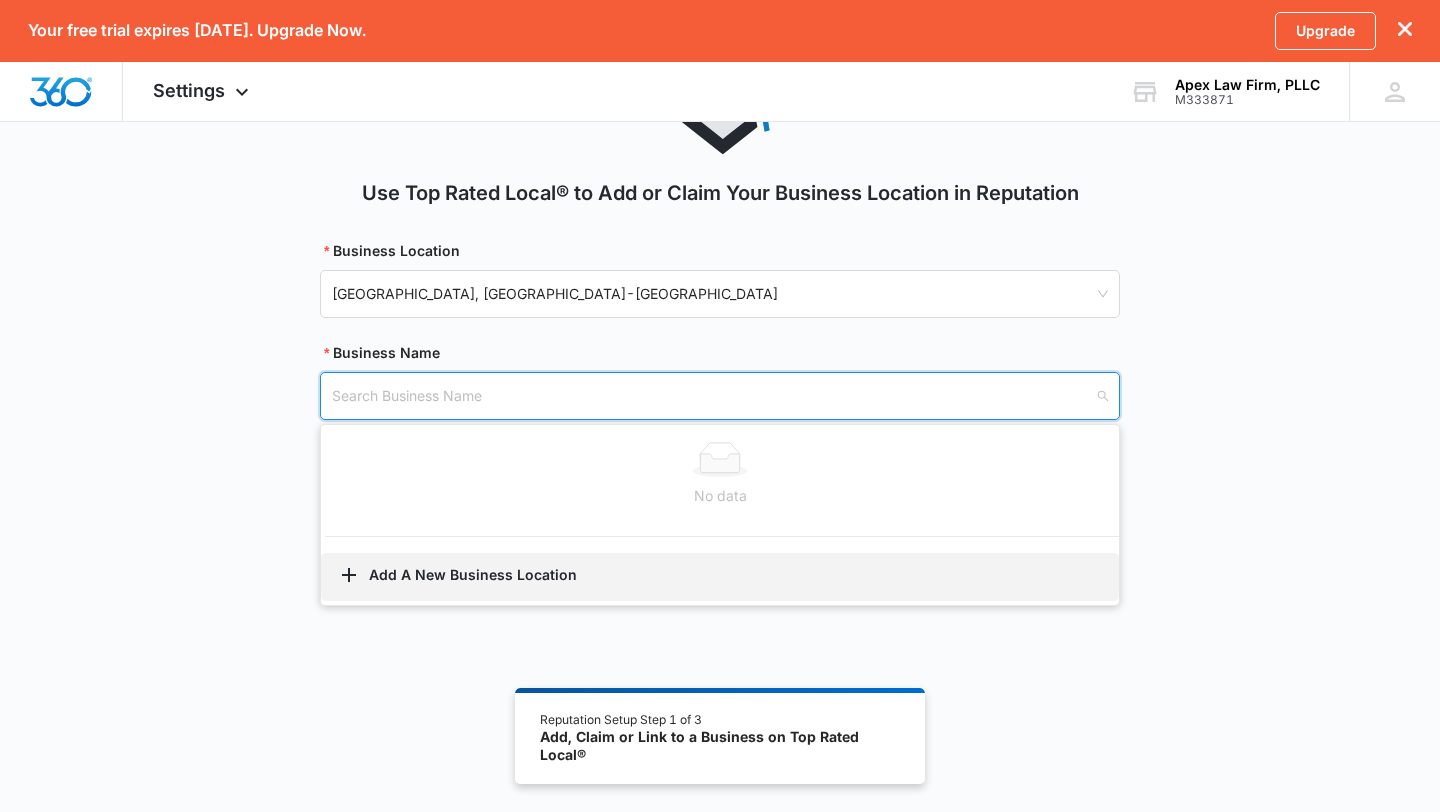 click on "Add A New Business Location" at bounding box center (720, 577) 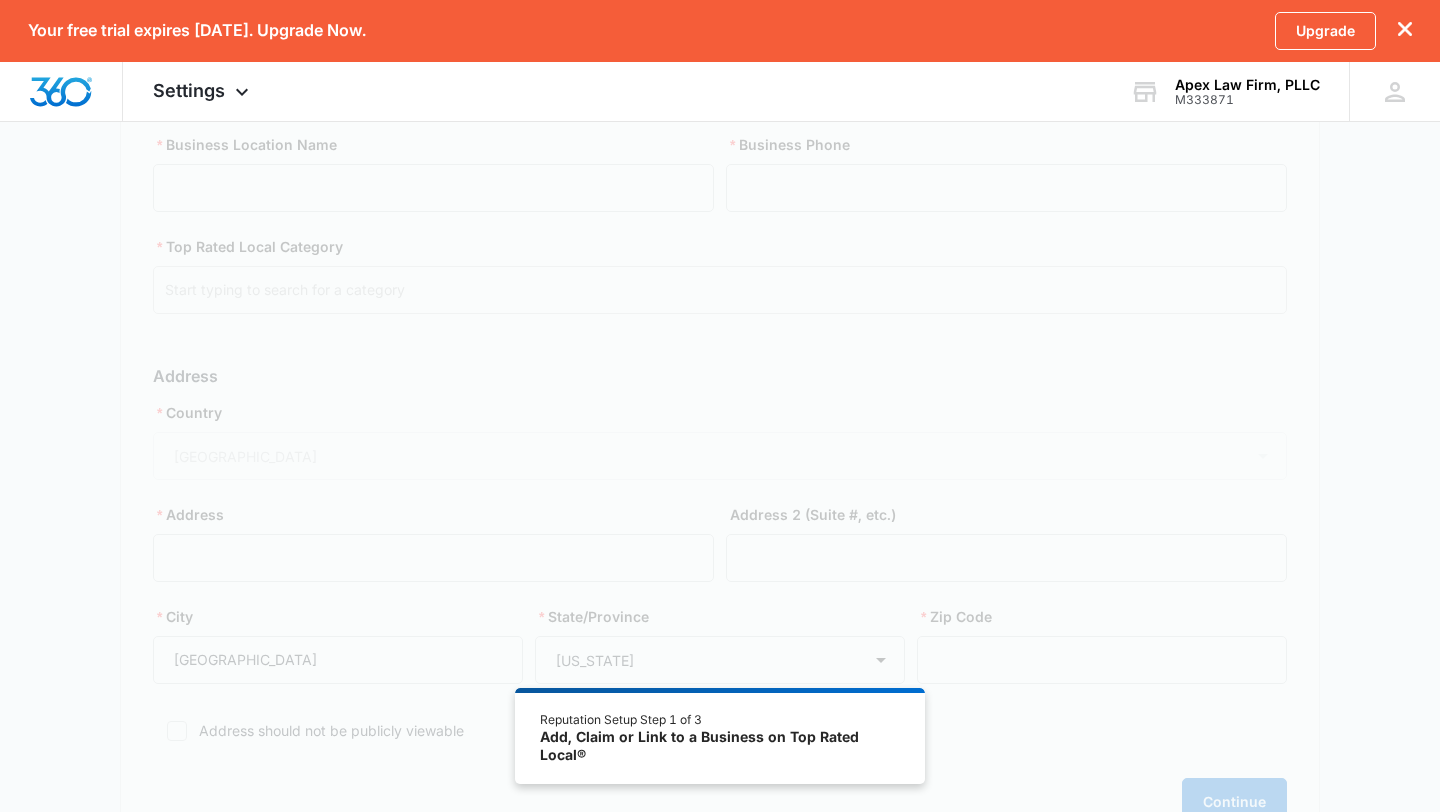 scroll, scrollTop: 0, scrollLeft: 0, axis: both 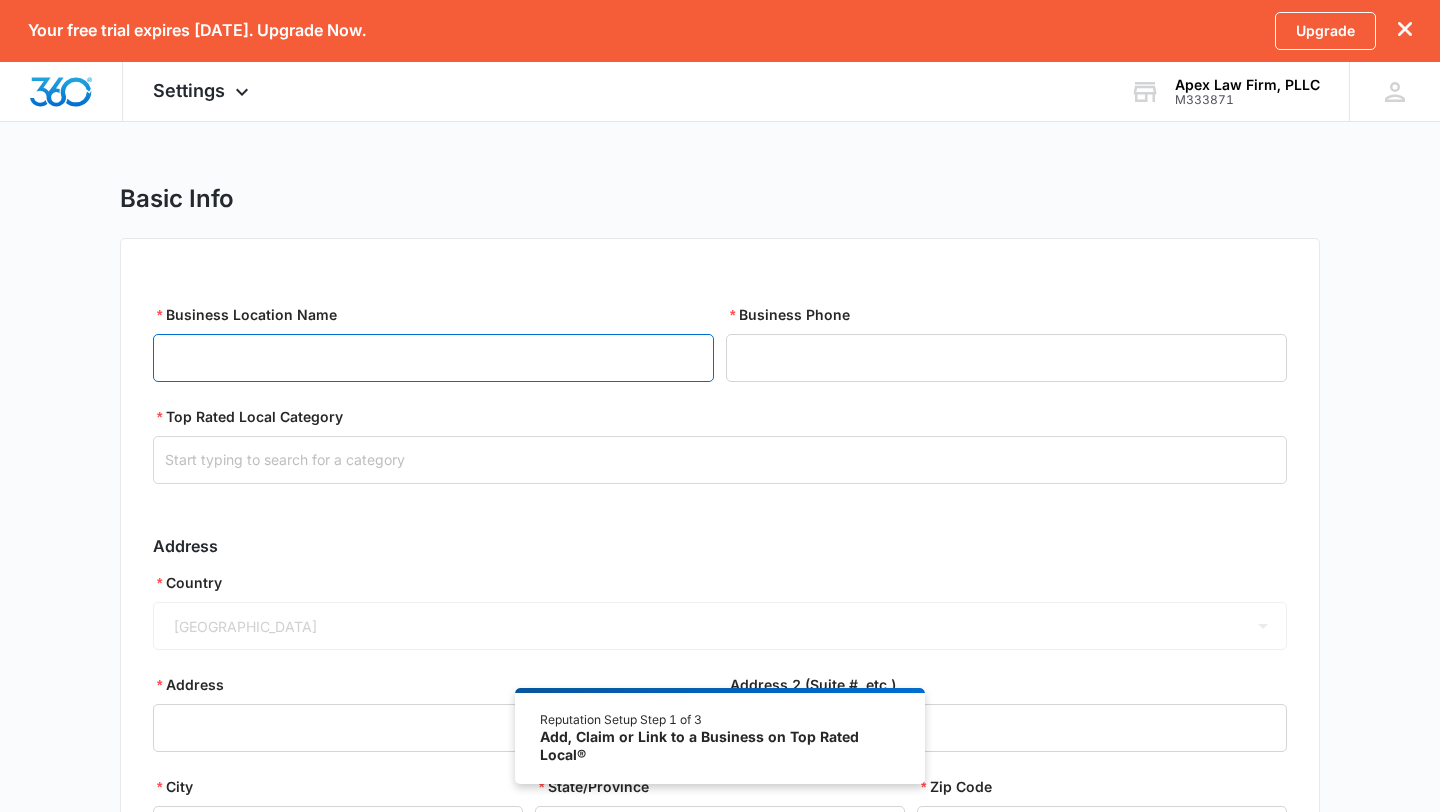 click on "Business Location Name" at bounding box center [433, 358] 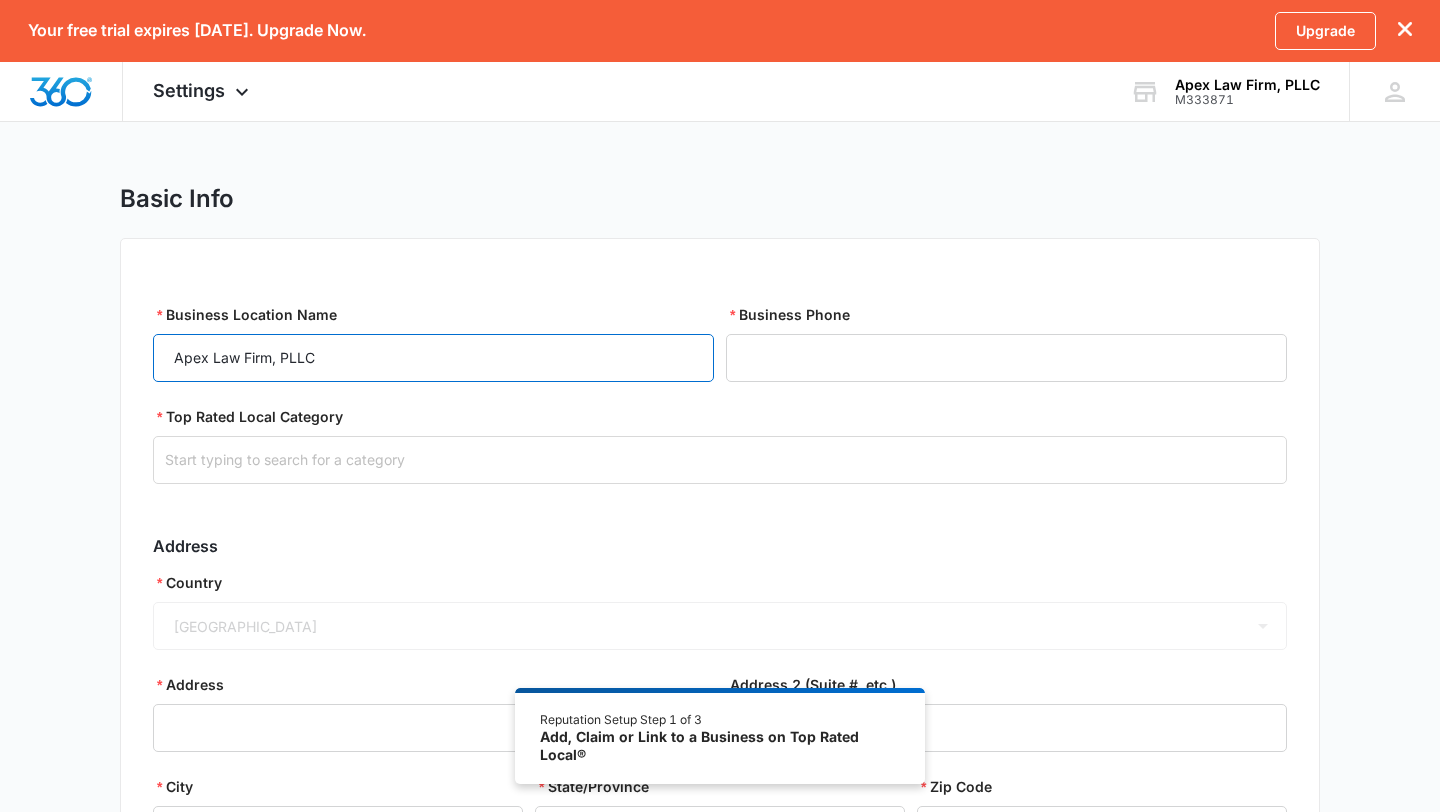 type on "Apex Law Firm, PLLC" 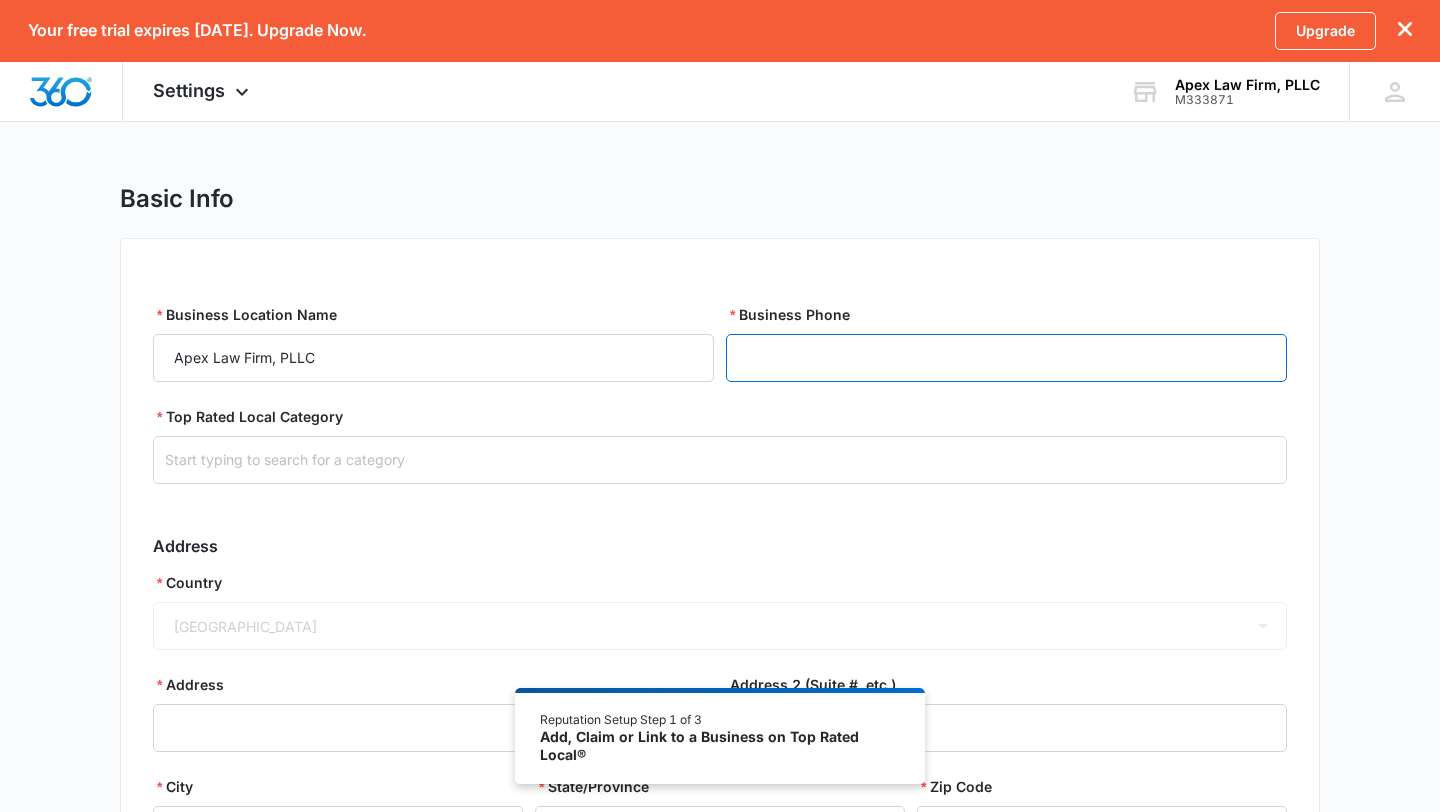 click on "Business Phone" at bounding box center (1006, 358) 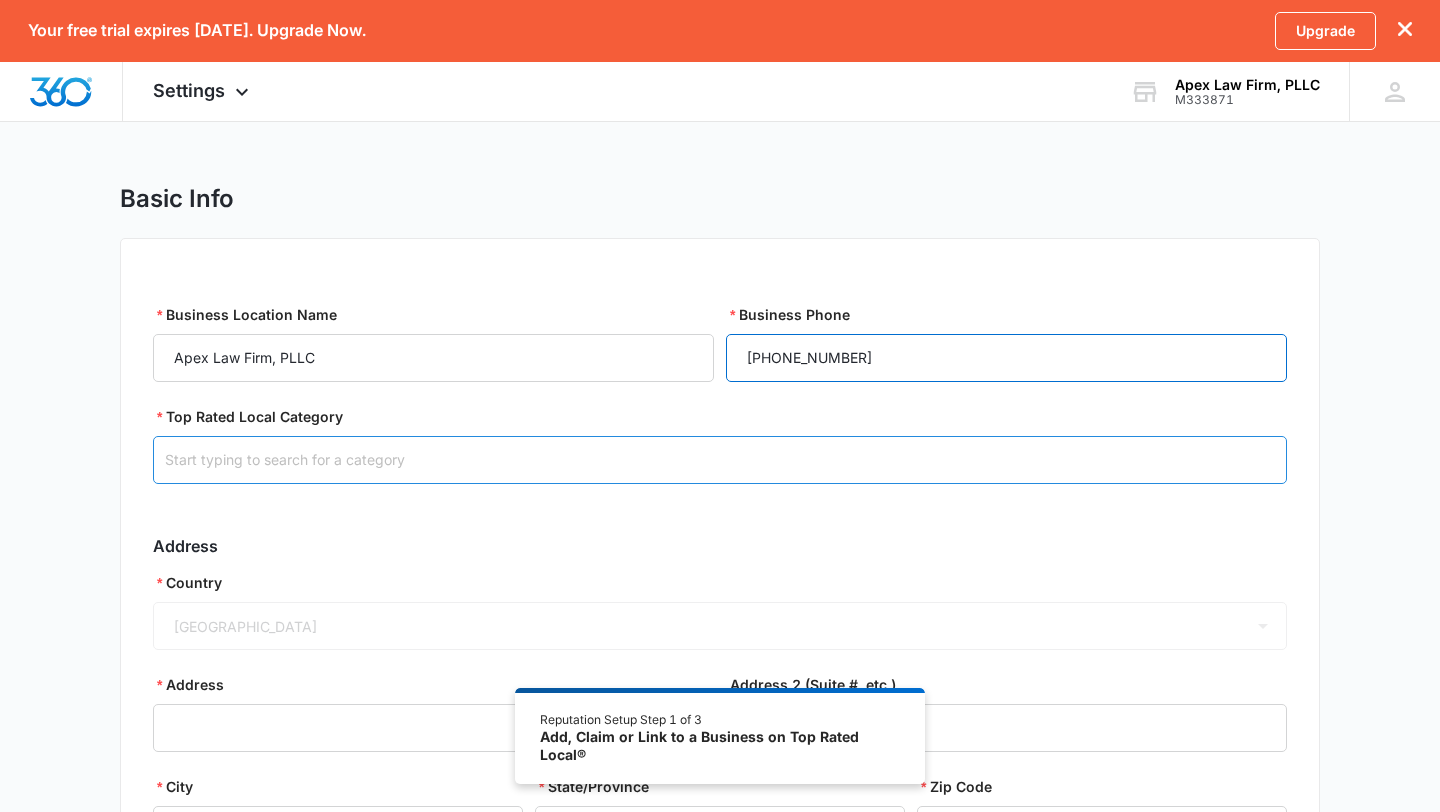 click at bounding box center (720, 460) 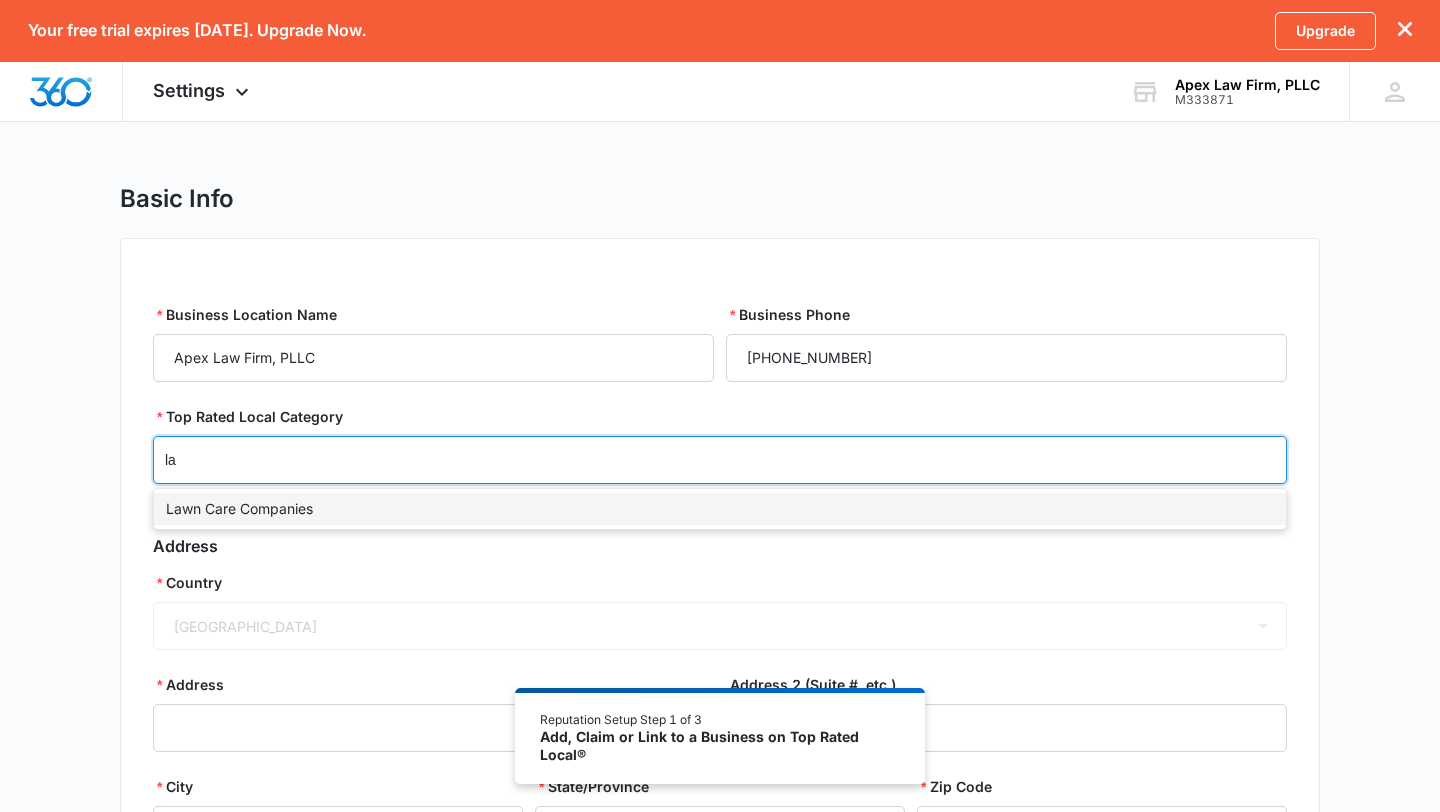 type on "l" 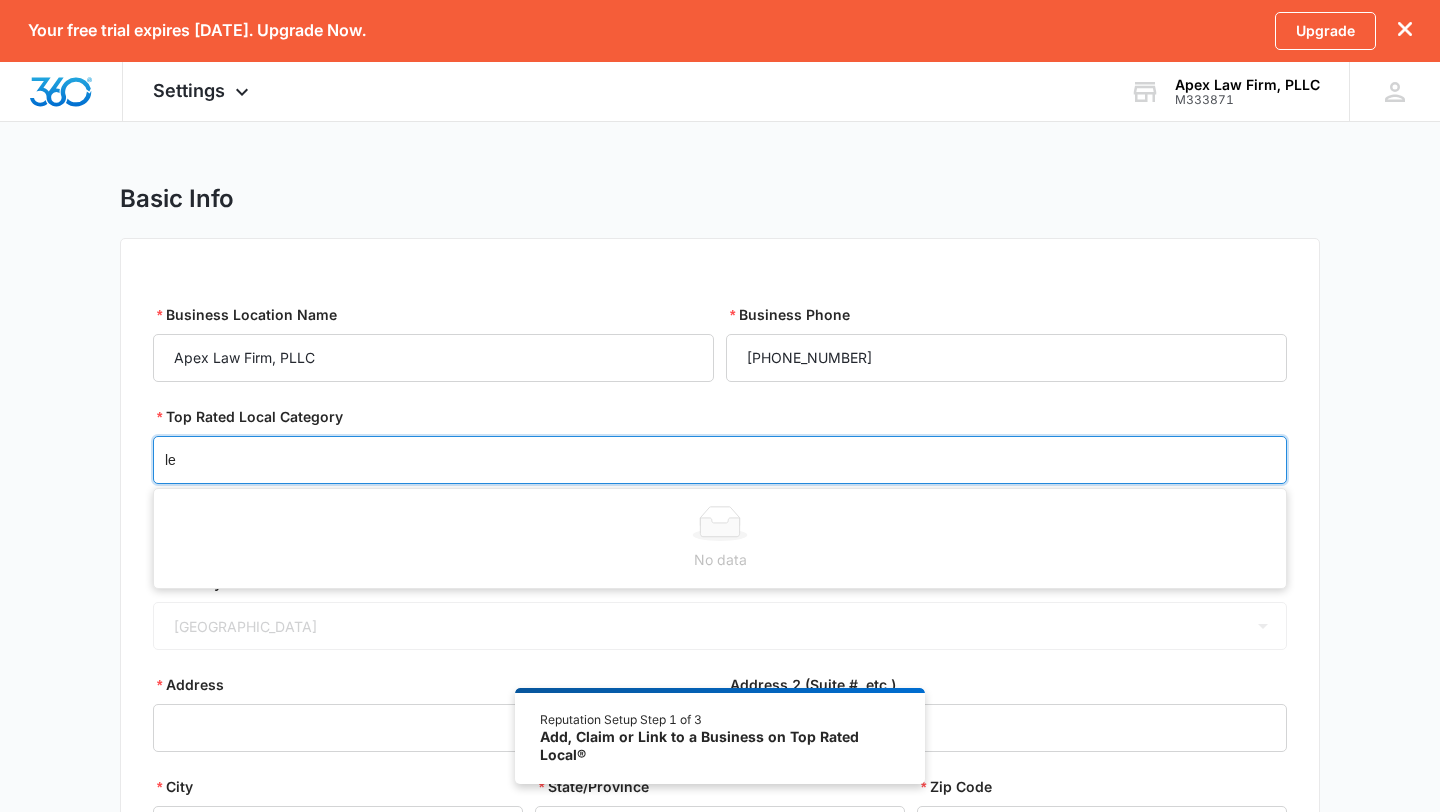 type on "l" 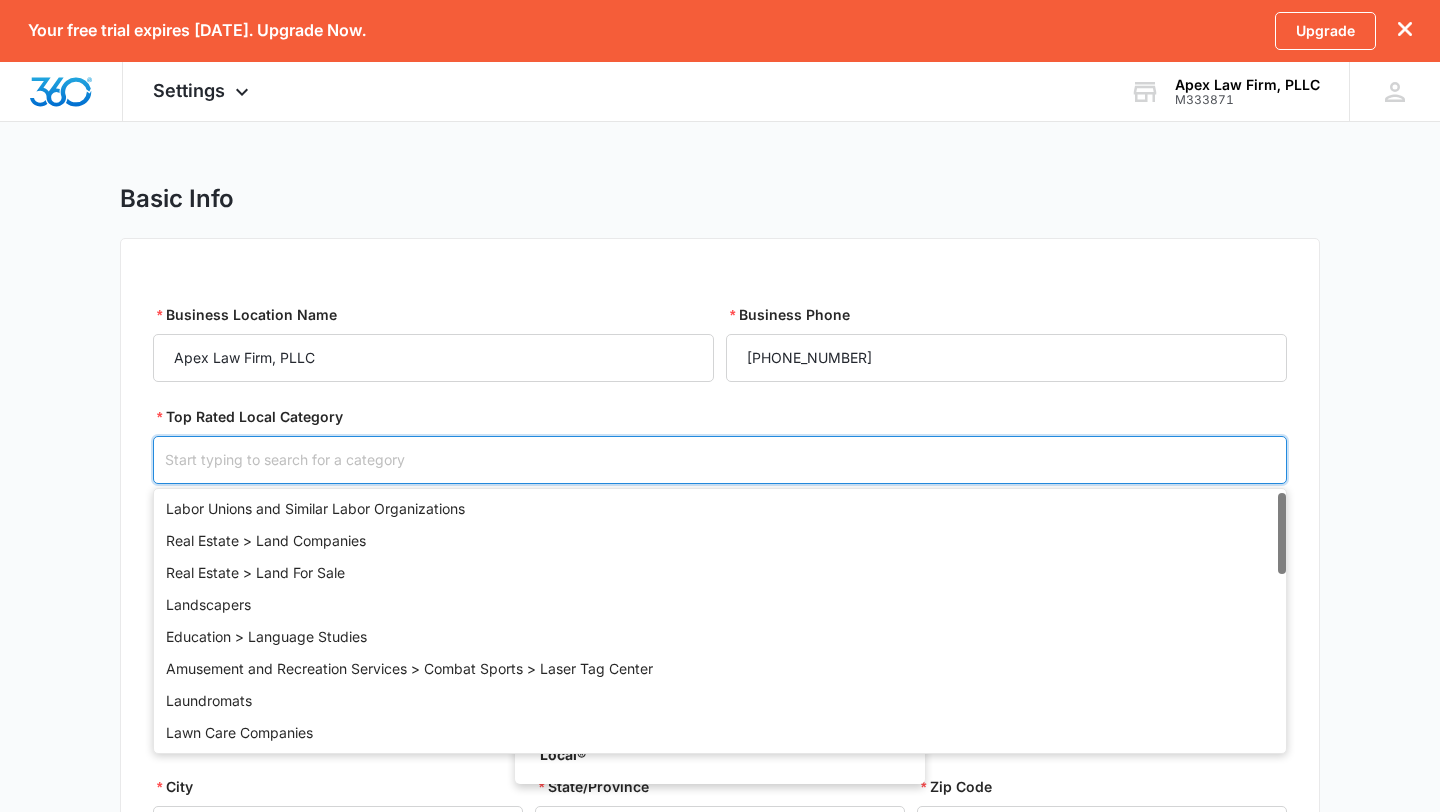 scroll, scrollTop: 1, scrollLeft: 0, axis: vertical 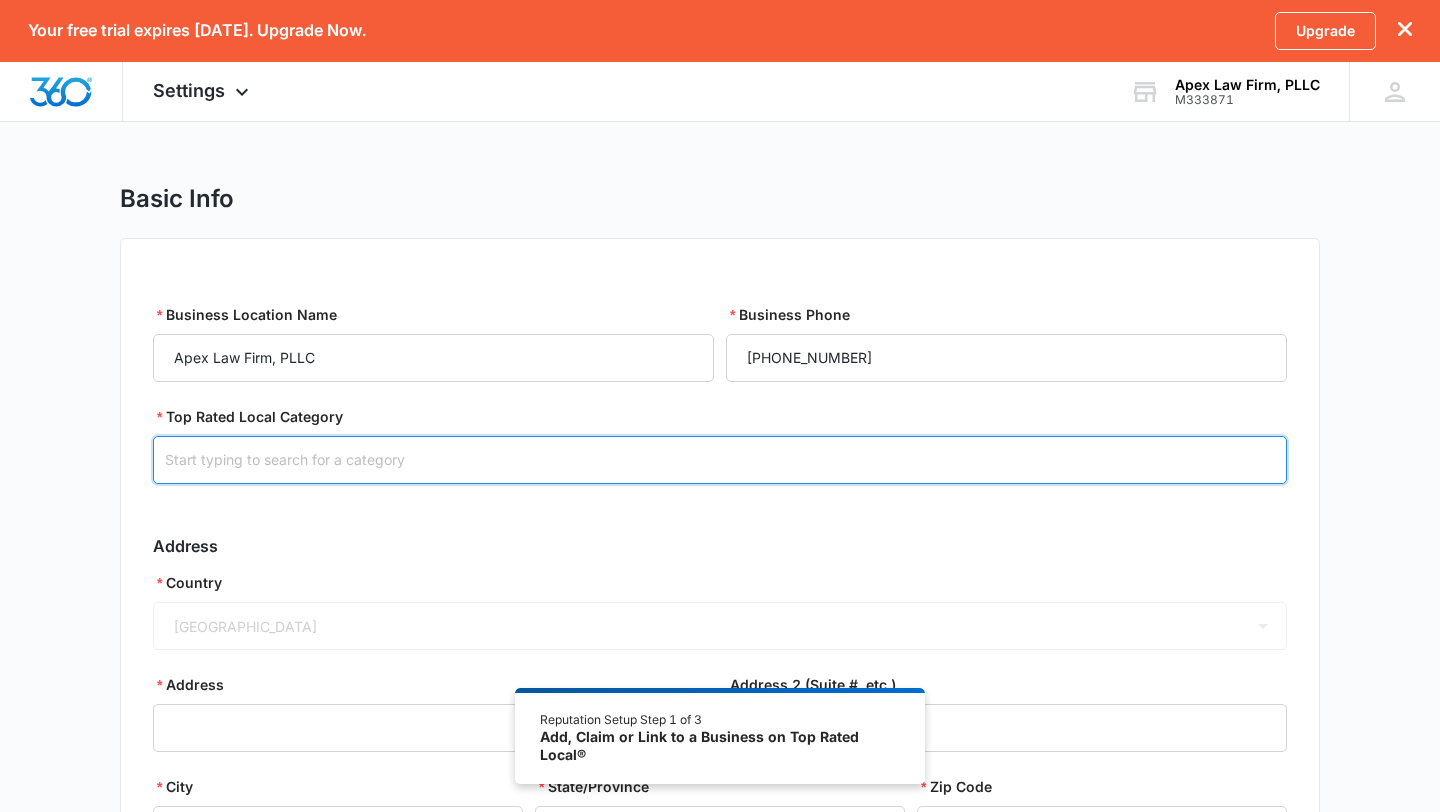 click at bounding box center [720, 460] 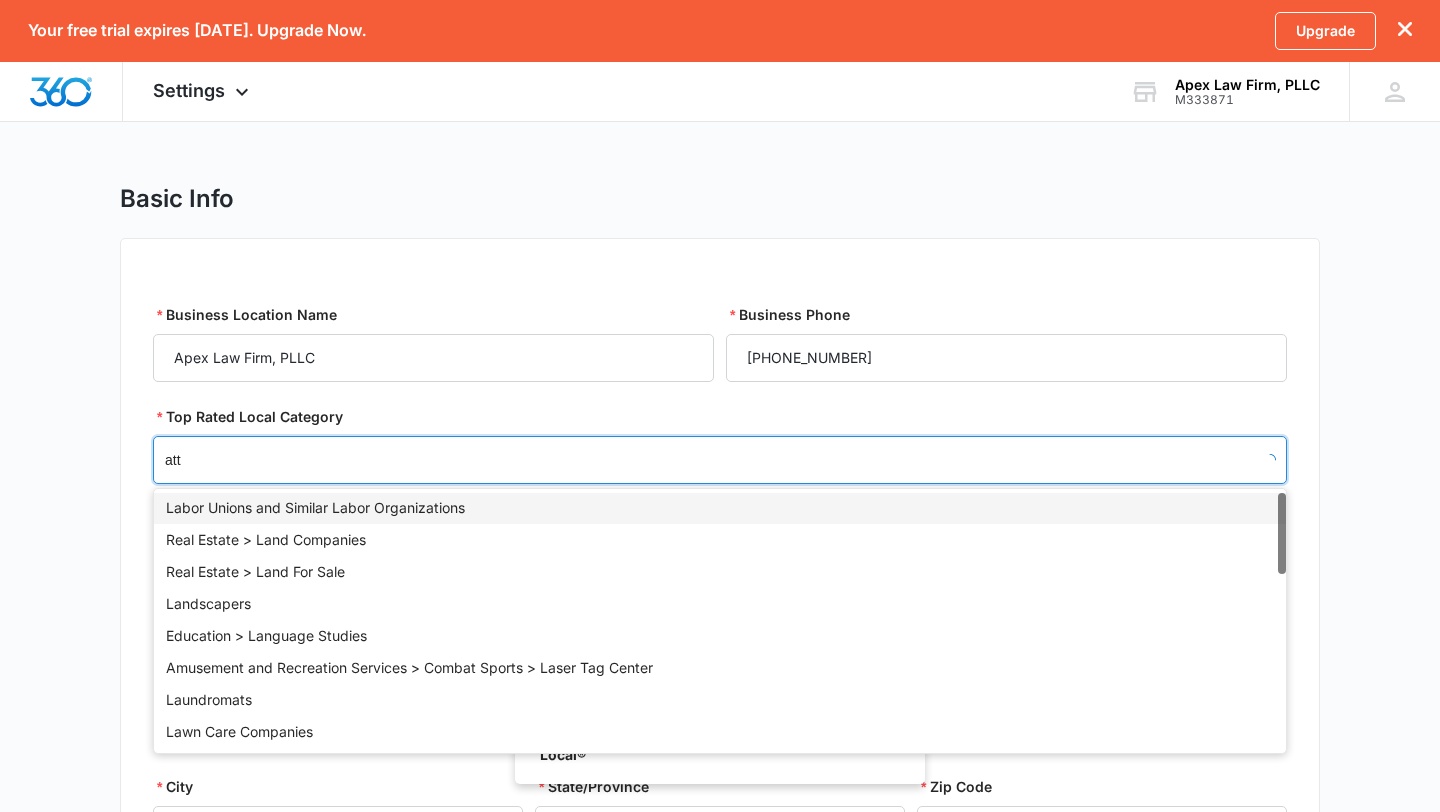 scroll, scrollTop: 0, scrollLeft: 0, axis: both 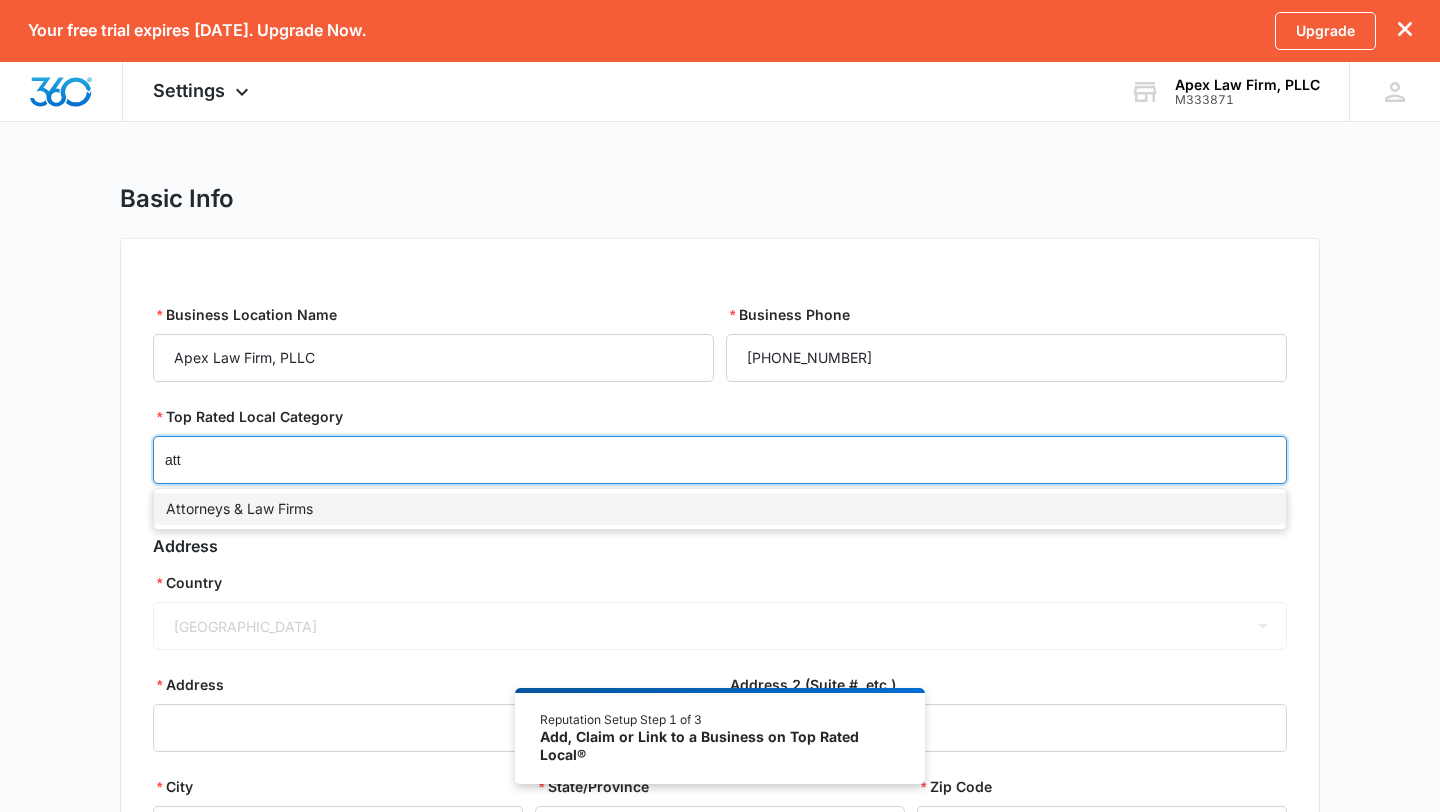 click on "Attorneys & Law Firms" at bounding box center (720, 509) 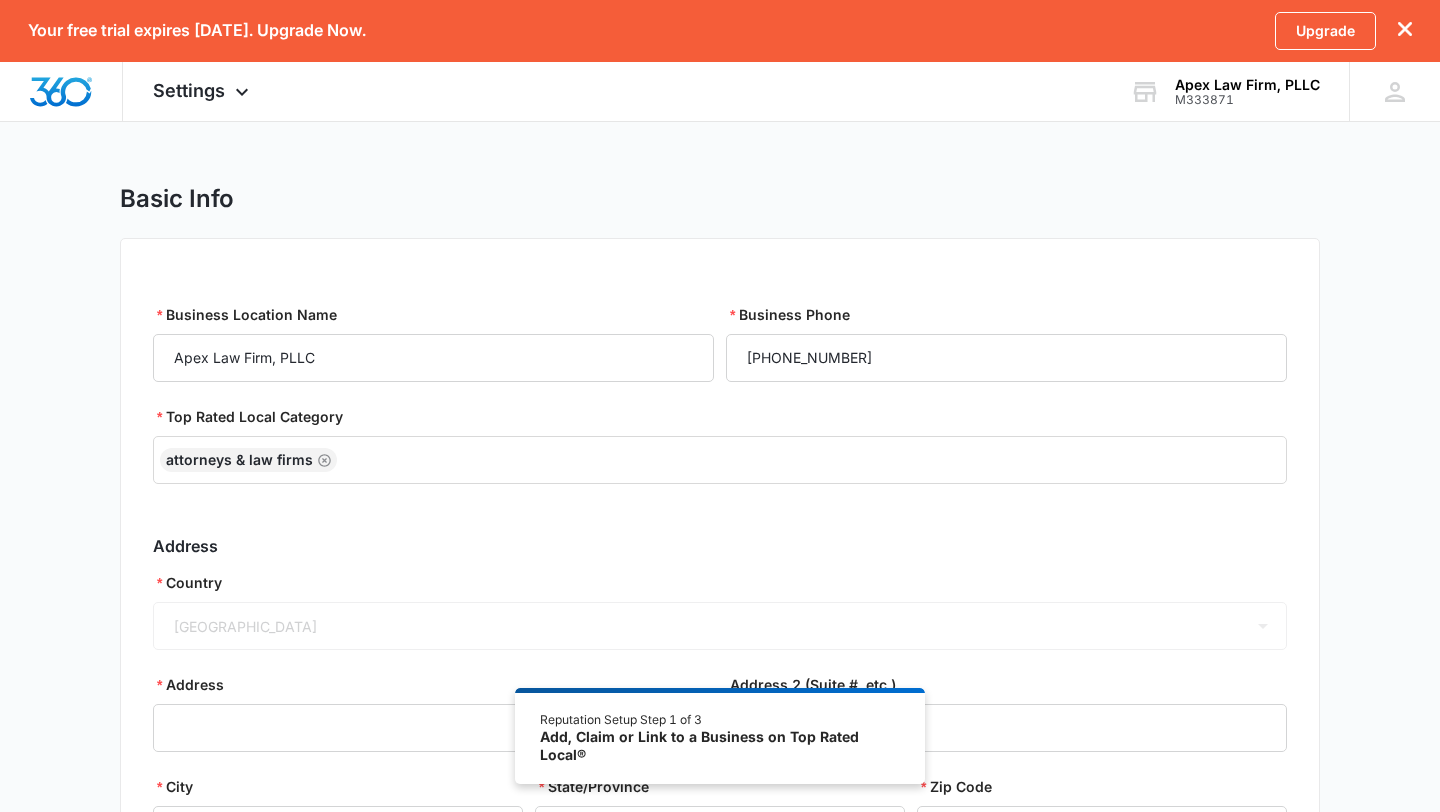 click on "United States of America Canada" at bounding box center [720, 626] 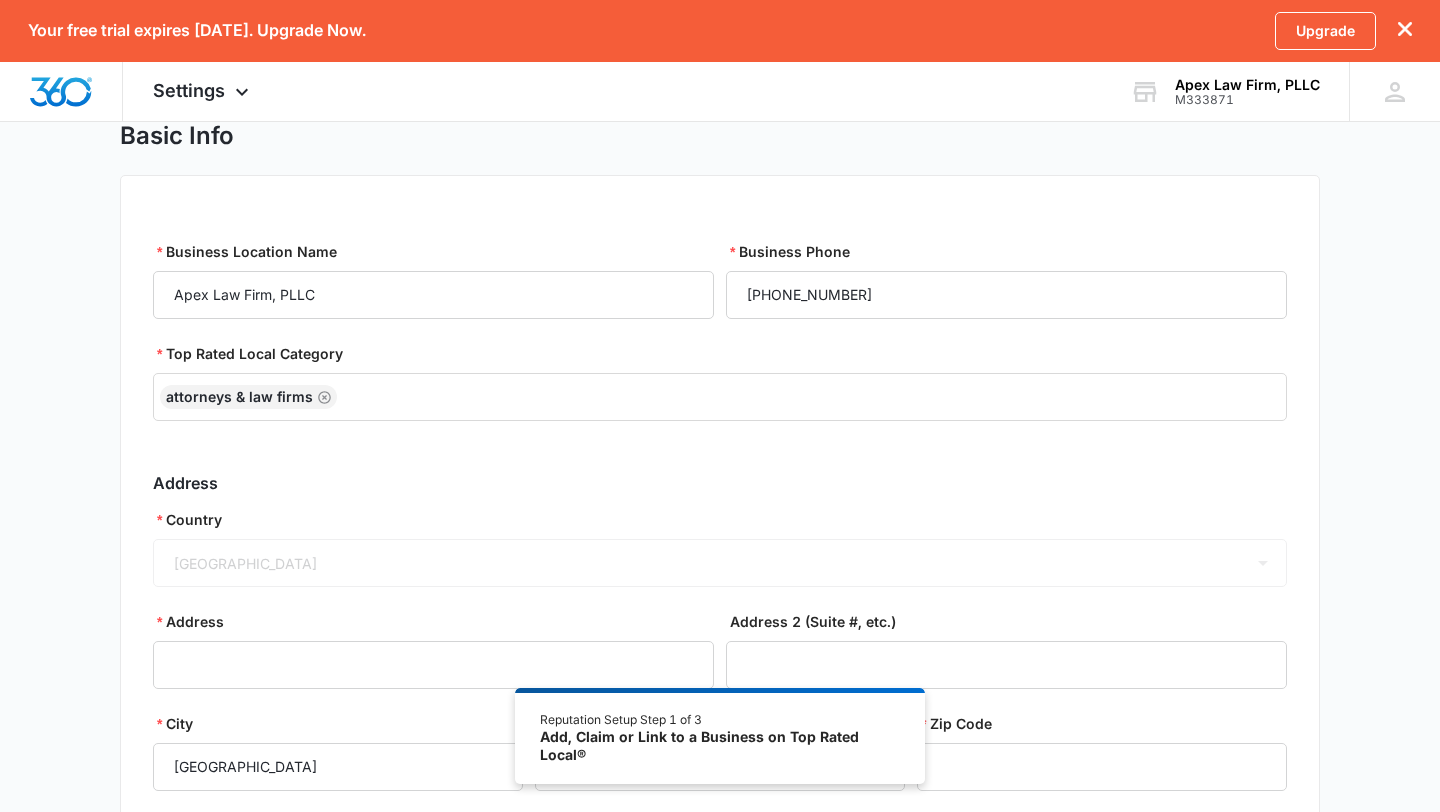 scroll, scrollTop: 85, scrollLeft: 0, axis: vertical 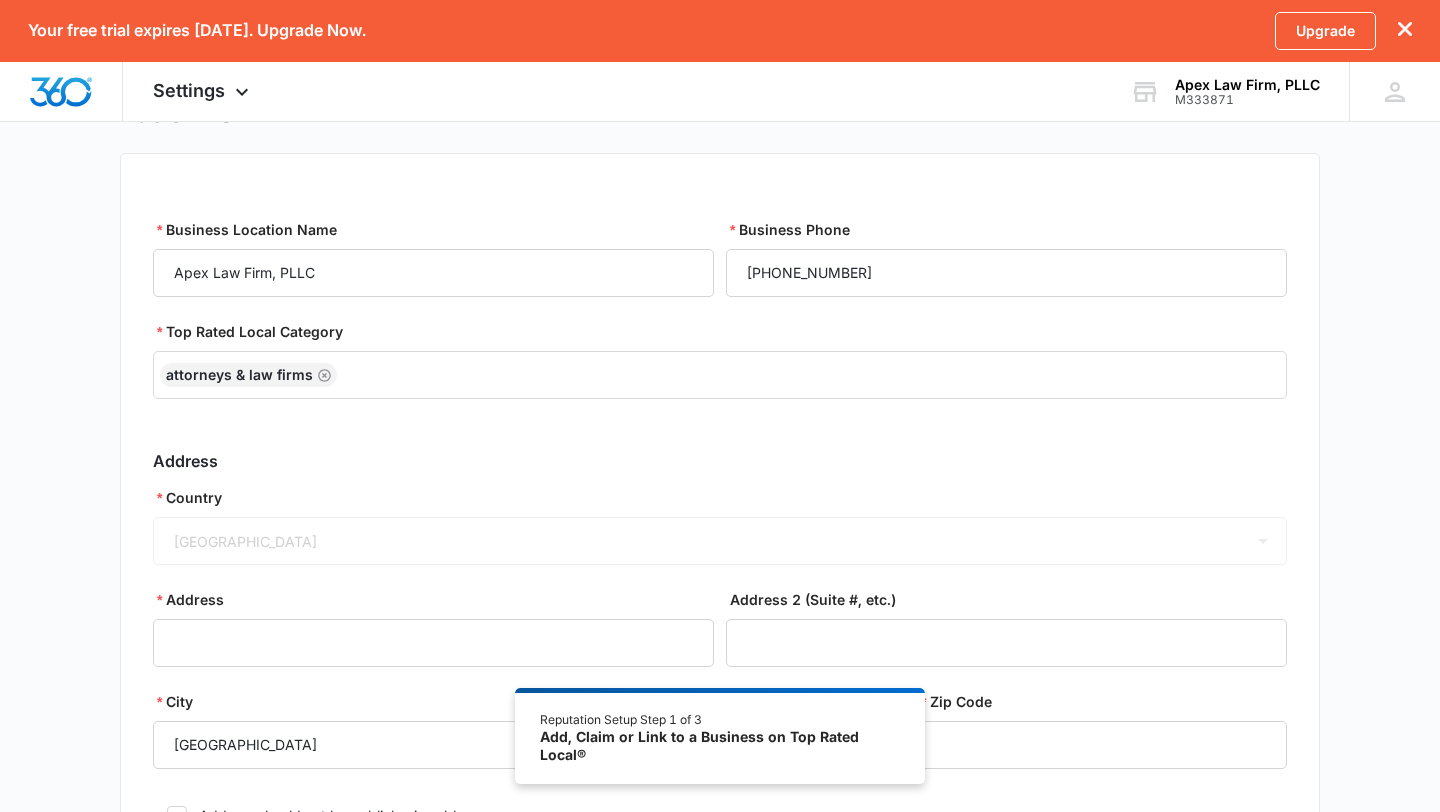 click on "United States of America Canada" at bounding box center [720, 541] 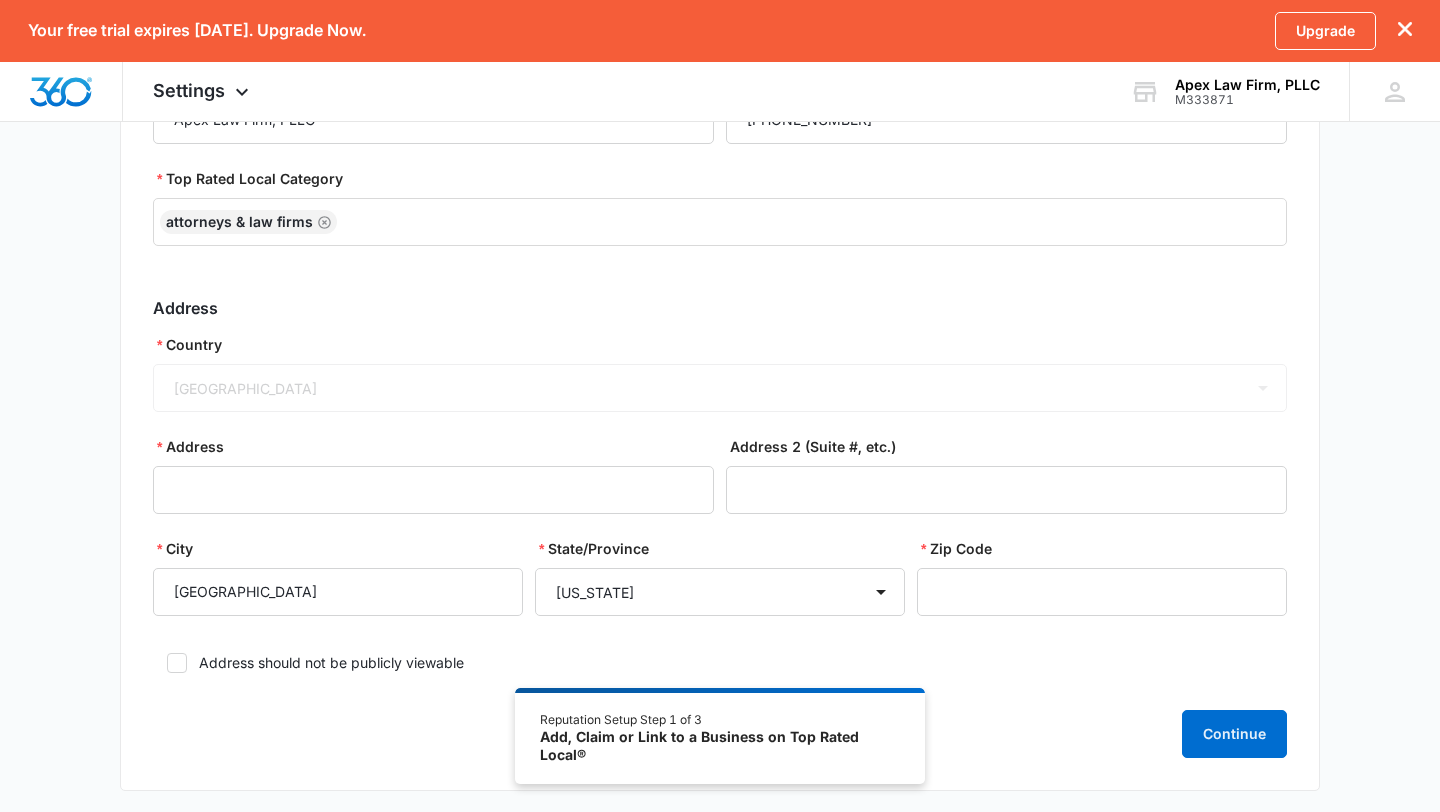 scroll, scrollTop: 262, scrollLeft: 0, axis: vertical 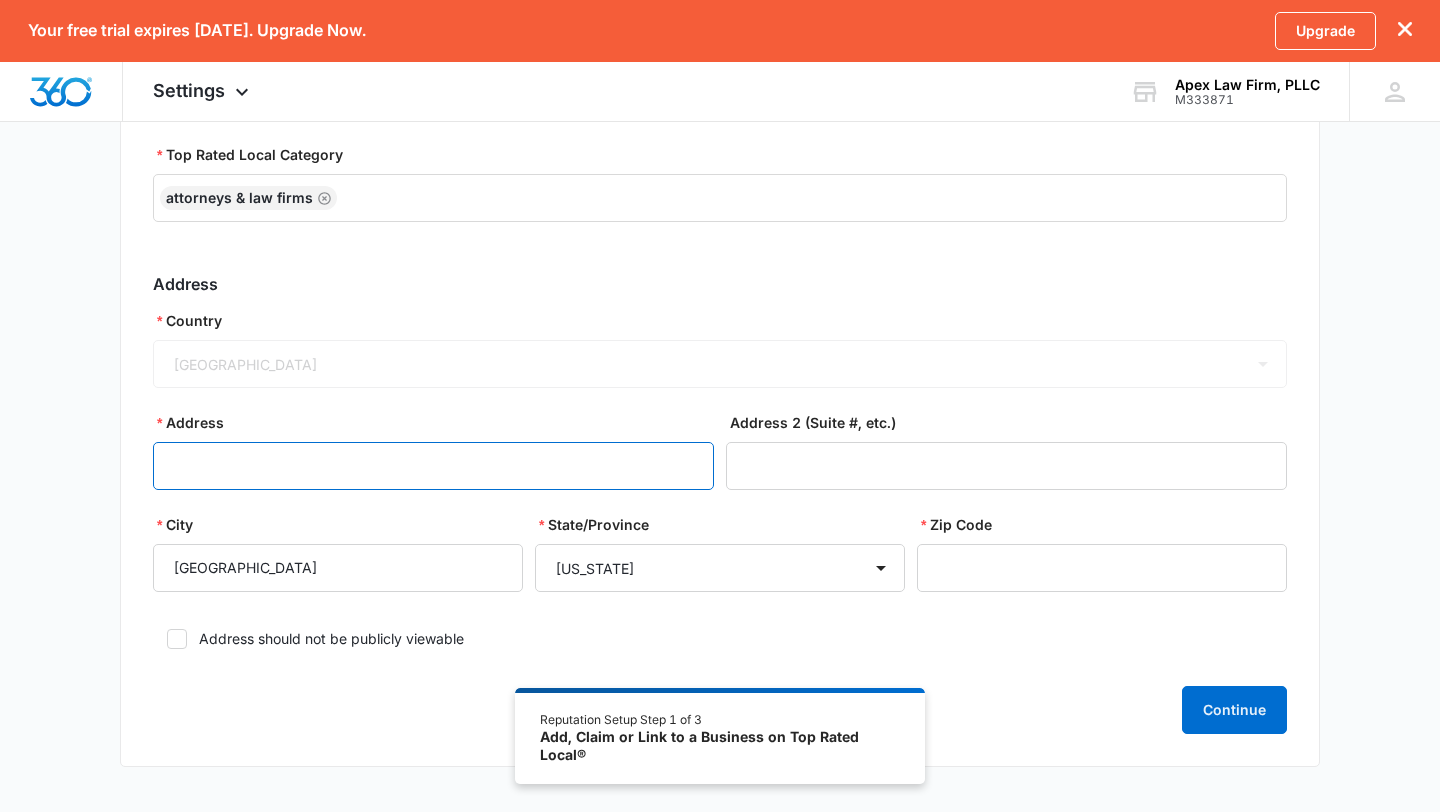 click on "Address" at bounding box center (433, 466) 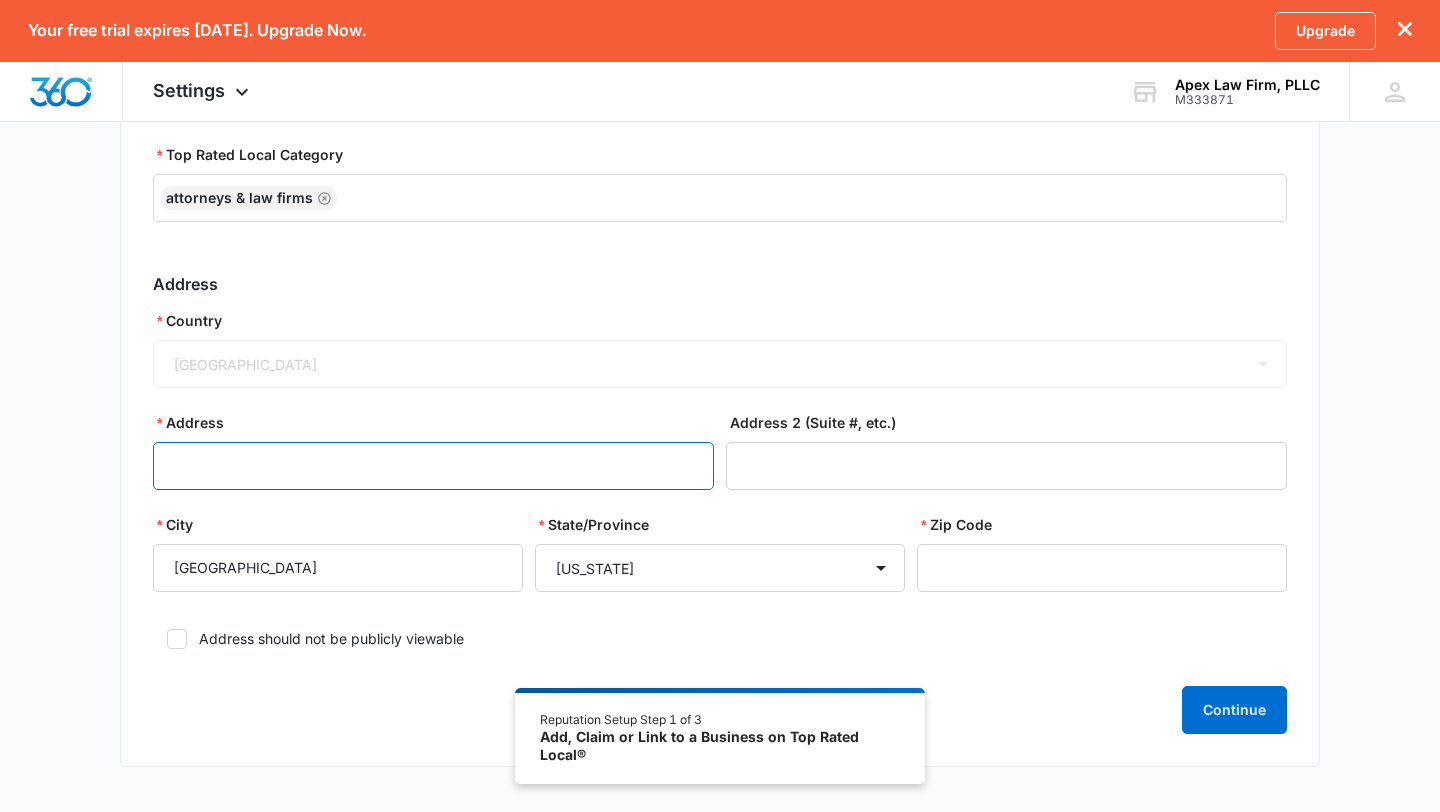 paste on "[STREET_ADDRESS]" 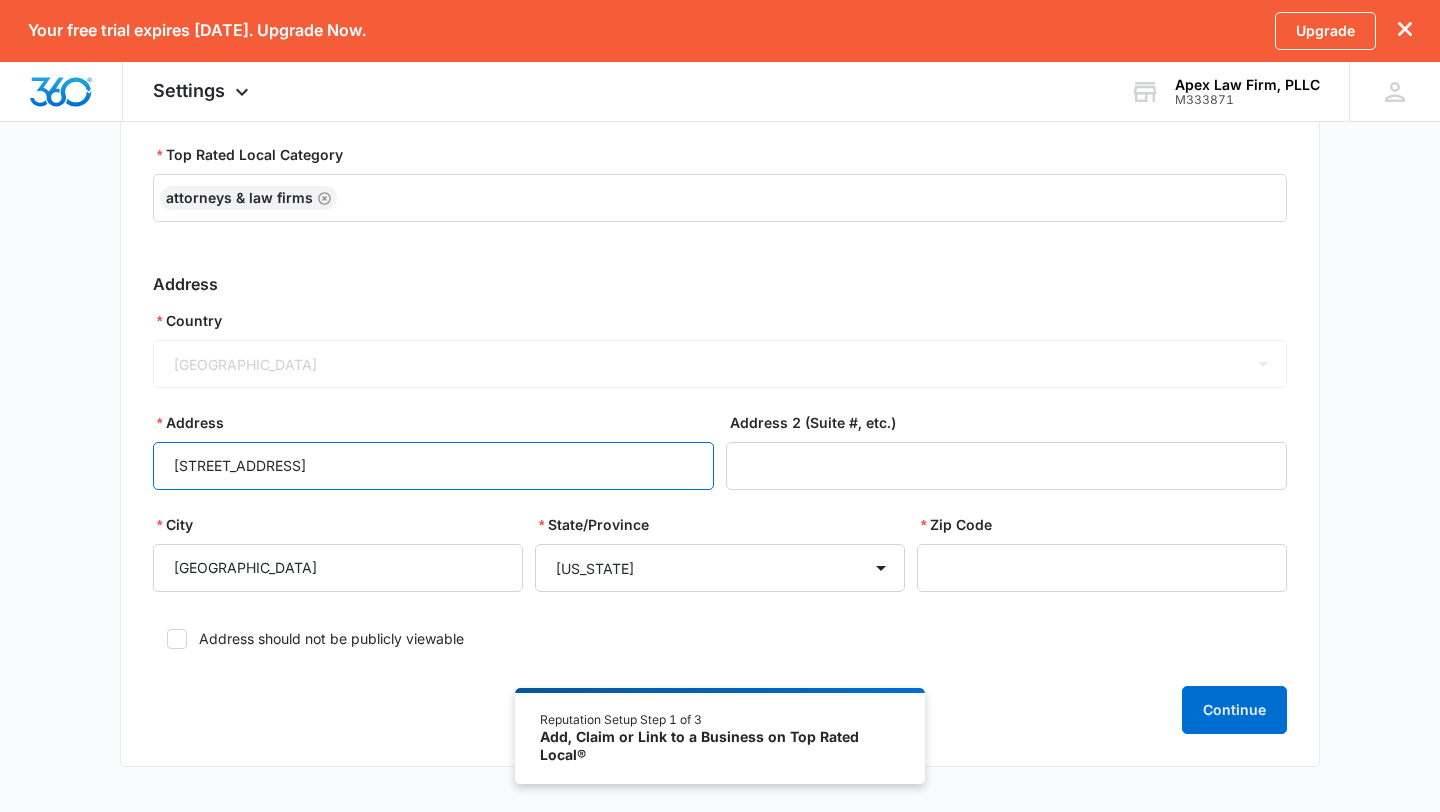 type on "[STREET_ADDRESS]" 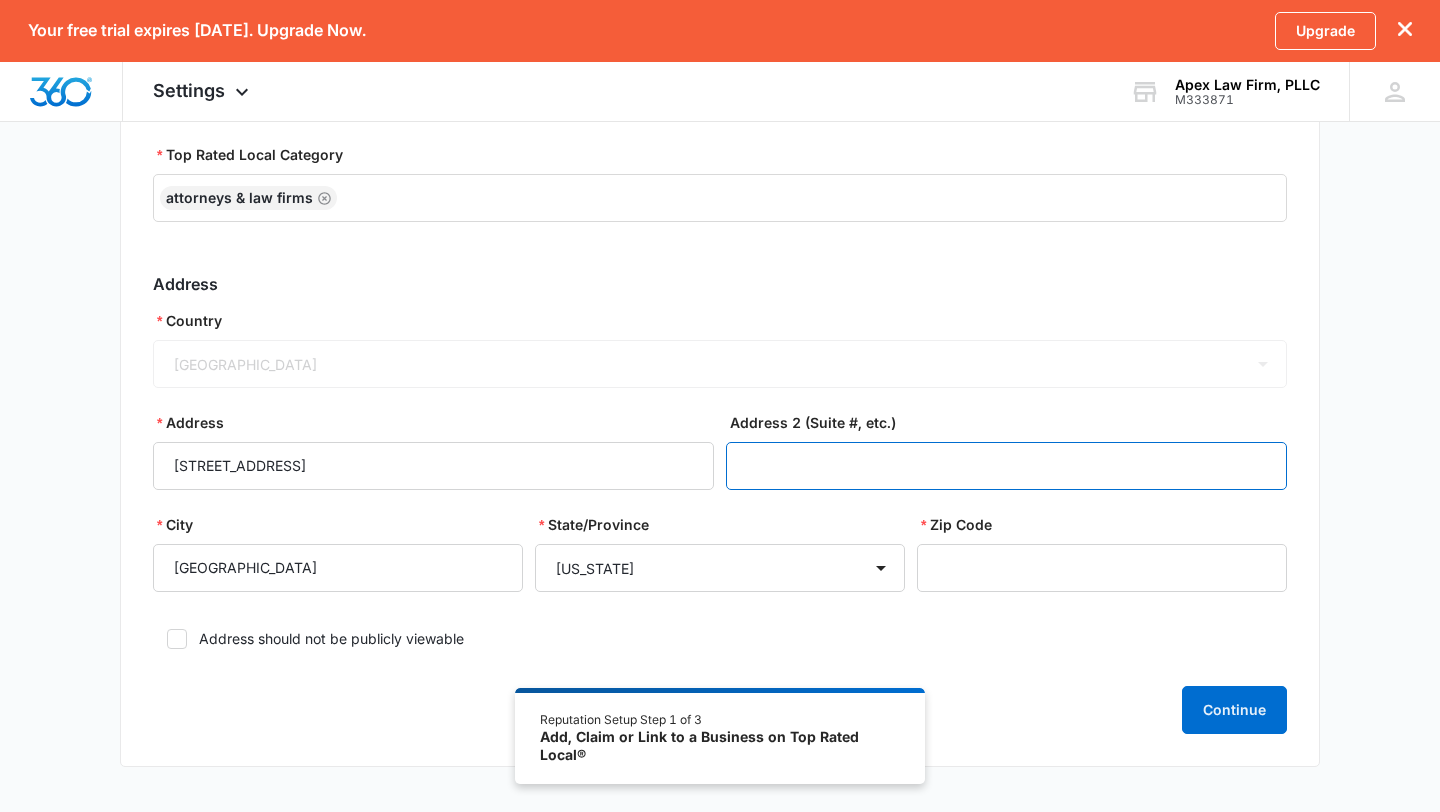 click on "Address 2 (Suite #, etc.)" at bounding box center [1006, 466] 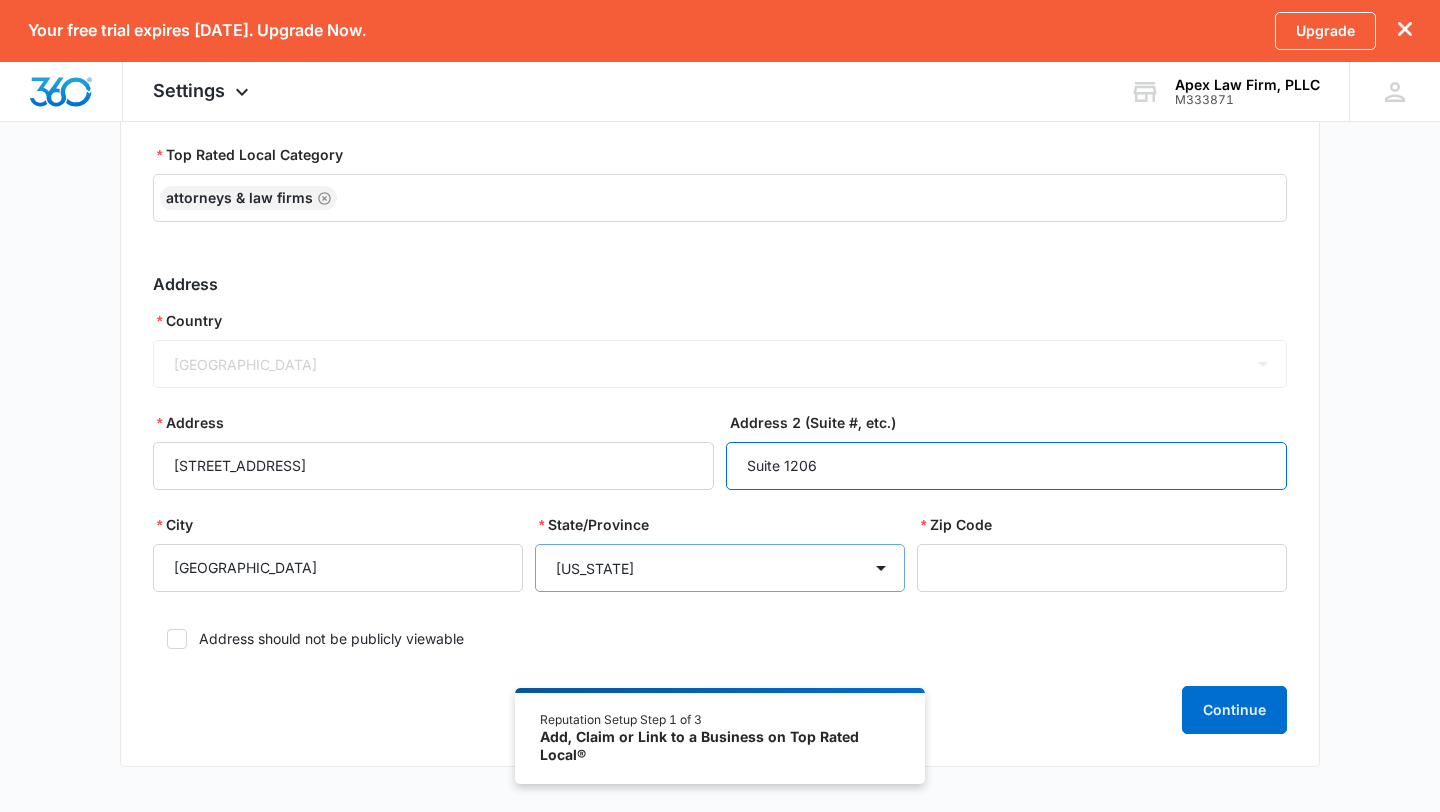 type on "Suite 1206" 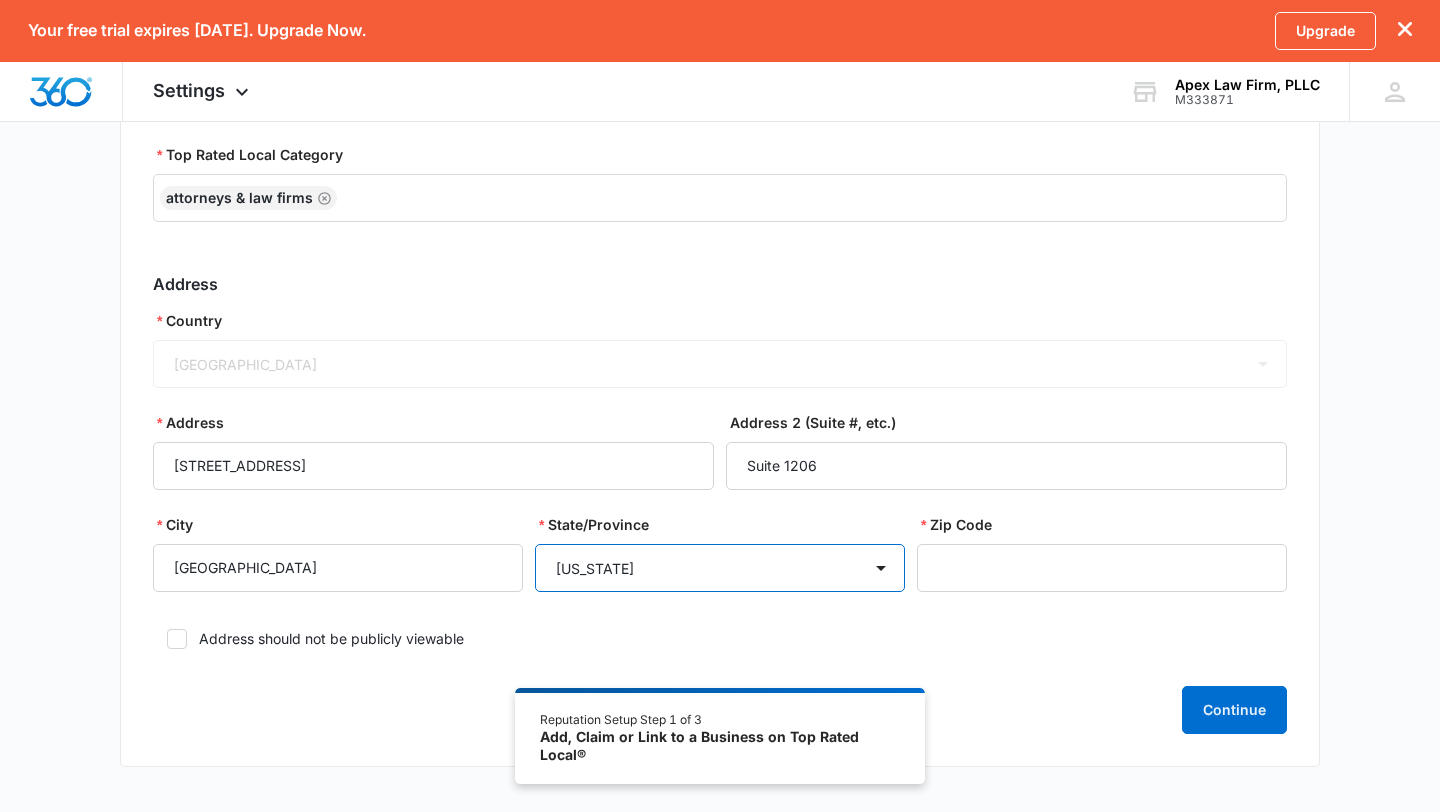 click on "Alabama Alaska Arizona Arkansas California Colorado Connecticut Delaware District of Columbia Florida Georgia Hawaii Idaho Illinois Indiana Iowa Kansas Kentucky Louisiana Maine Maryland Massachusetts Michigan Minnesota Mississippi Missouri Montana Nebraska Nevada New Hampshire New Jersey New Mexico New York North Carolina North Dakota Ohio Oklahoma Oregon Pennsylvania Rhode Island South Carolina South Dakota Tennessee Texas Utah Vermont Virginia Washington West Virginia Wisconsin Wyoming" at bounding box center [720, 568] 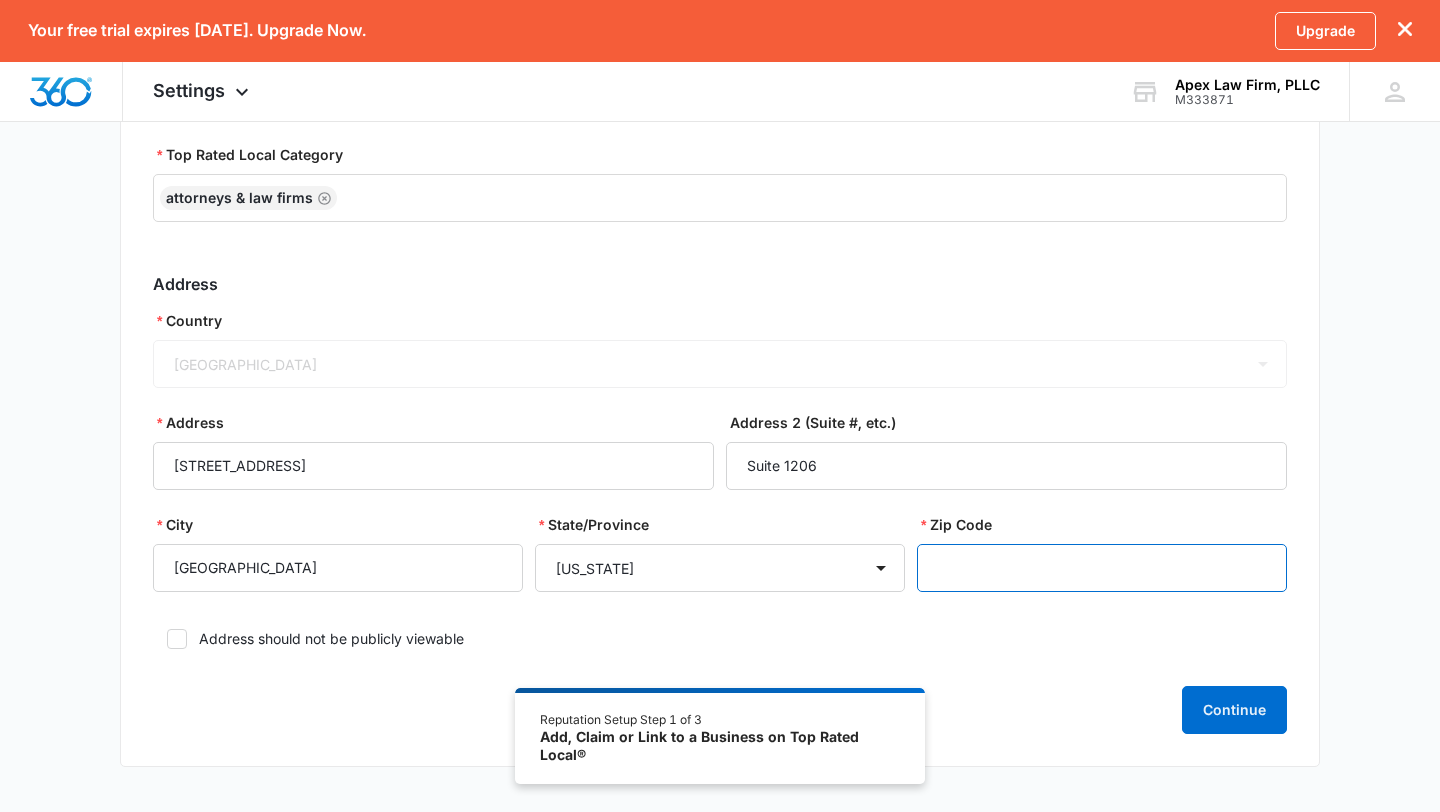 click on "Zip Code" at bounding box center (1102, 568) 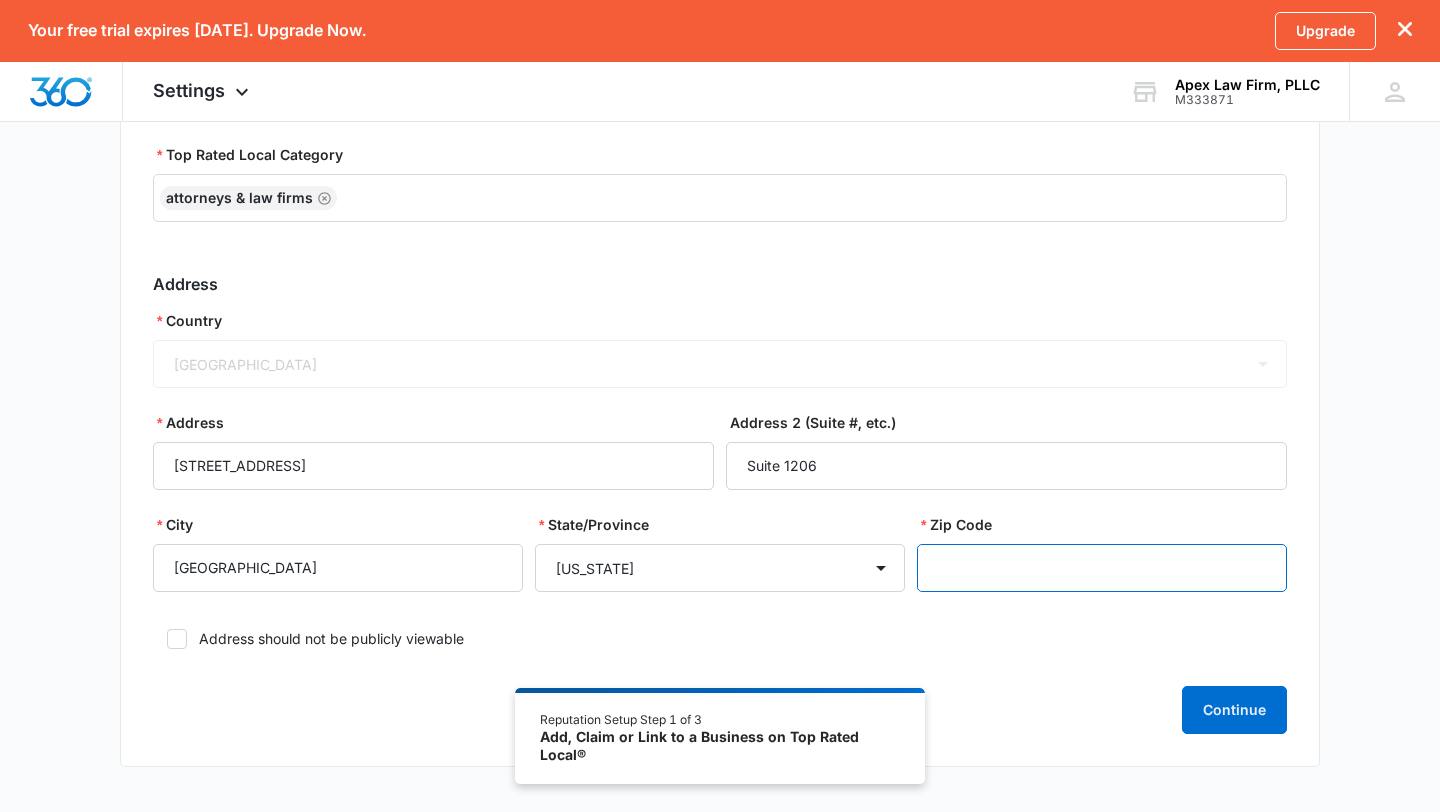 paste on "33602" 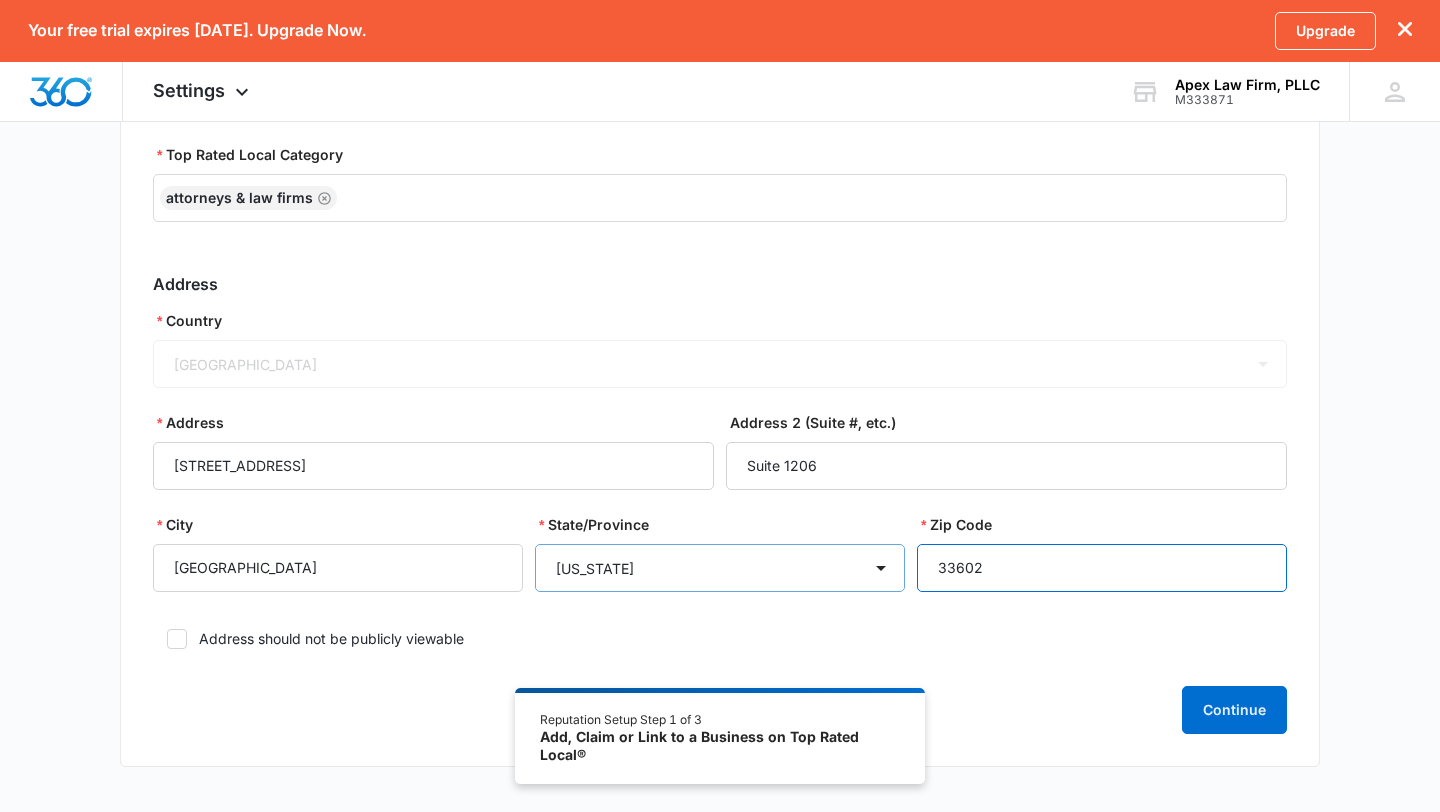 scroll, scrollTop: 344, scrollLeft: 0, axis: vertical 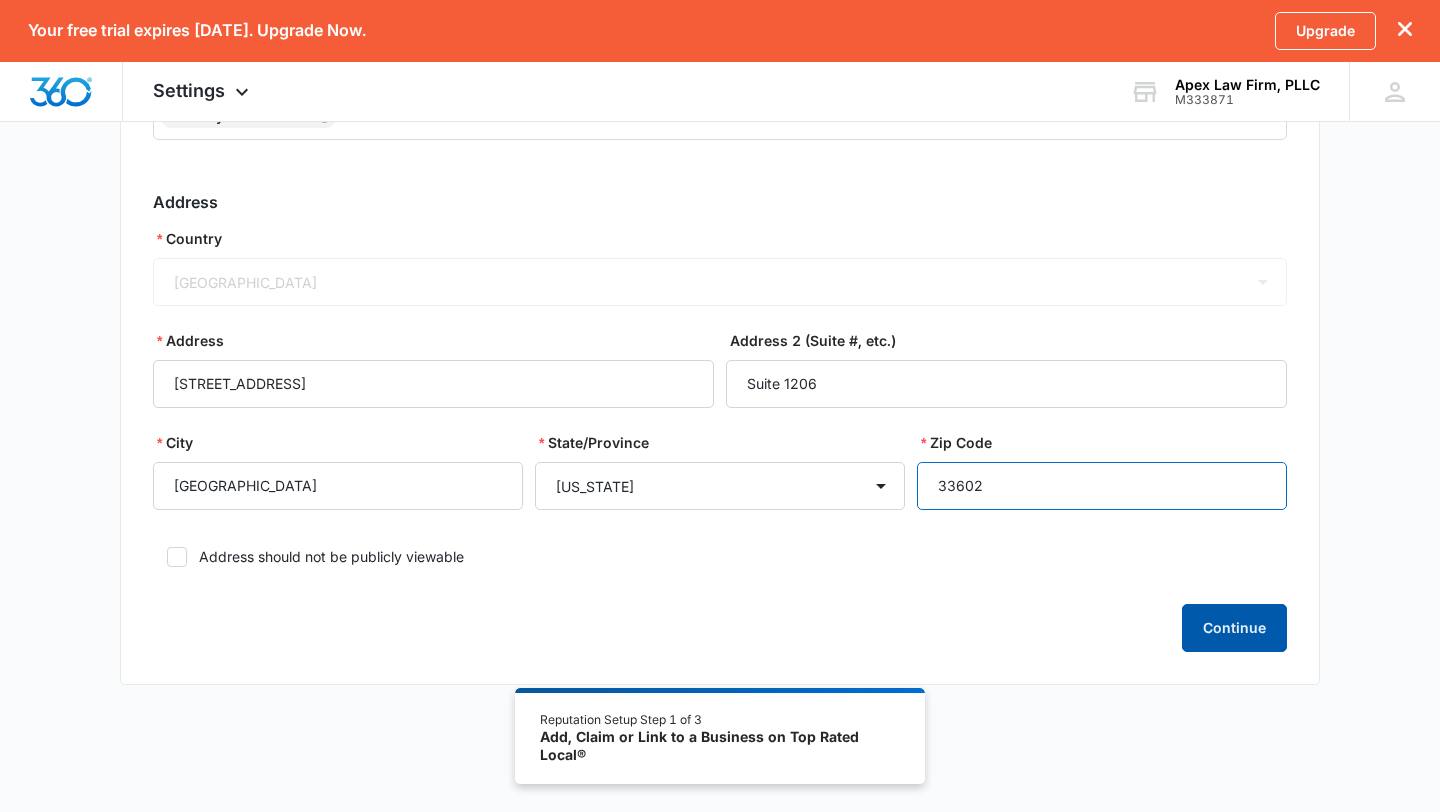 type on "33602" 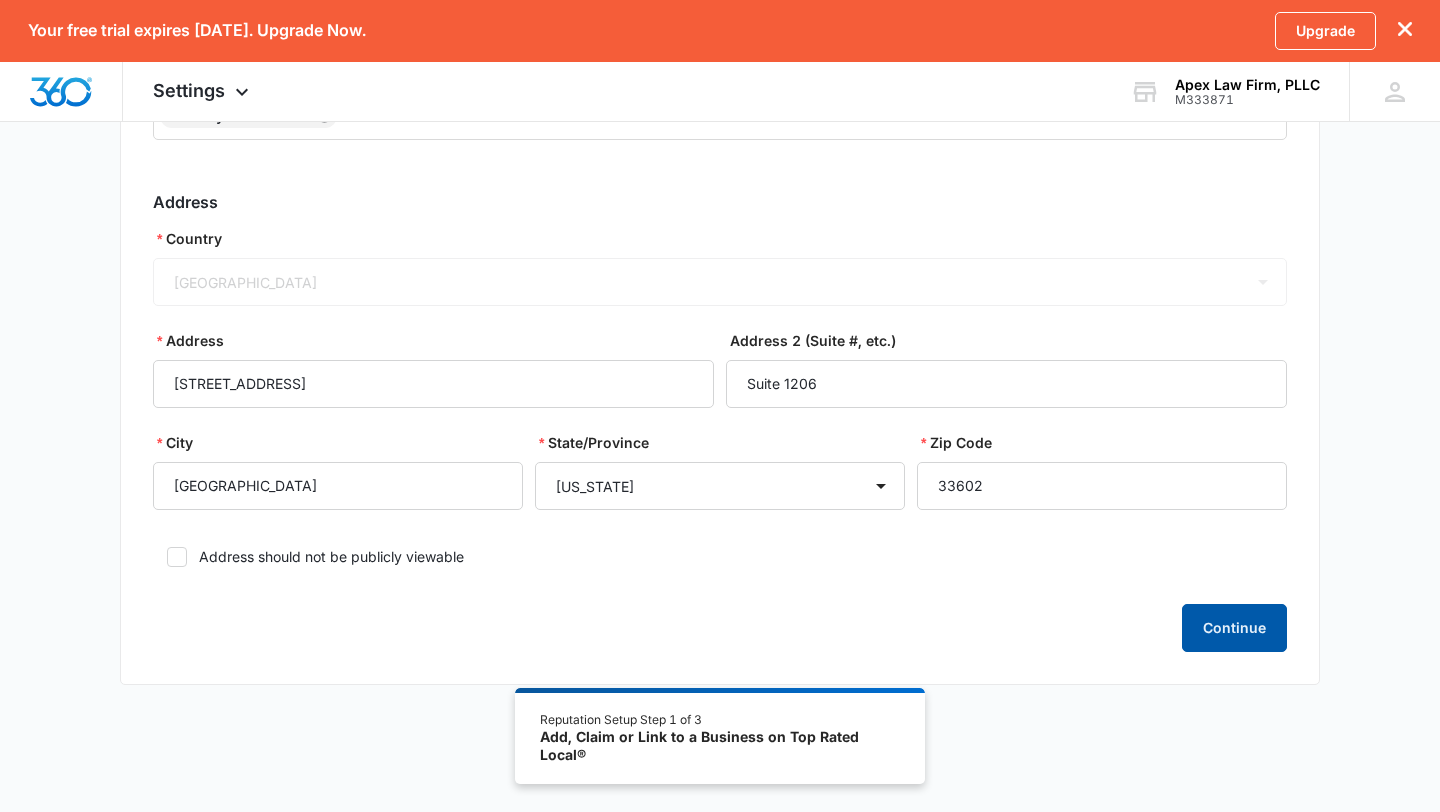 click on "Continue" at bounding box center (1234, 628) 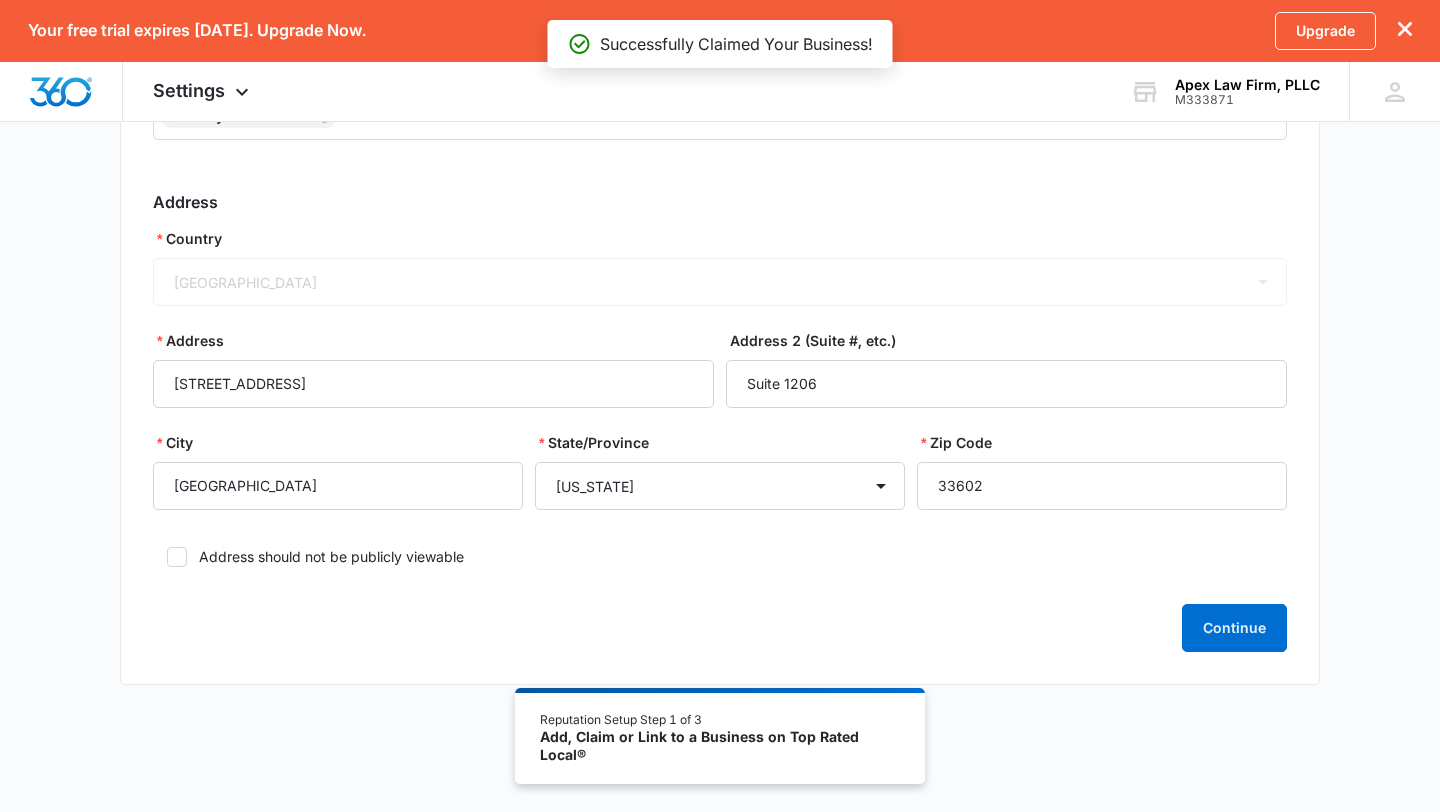 scroll, scrollTop: 0, scrollLeft: 0, axis: both 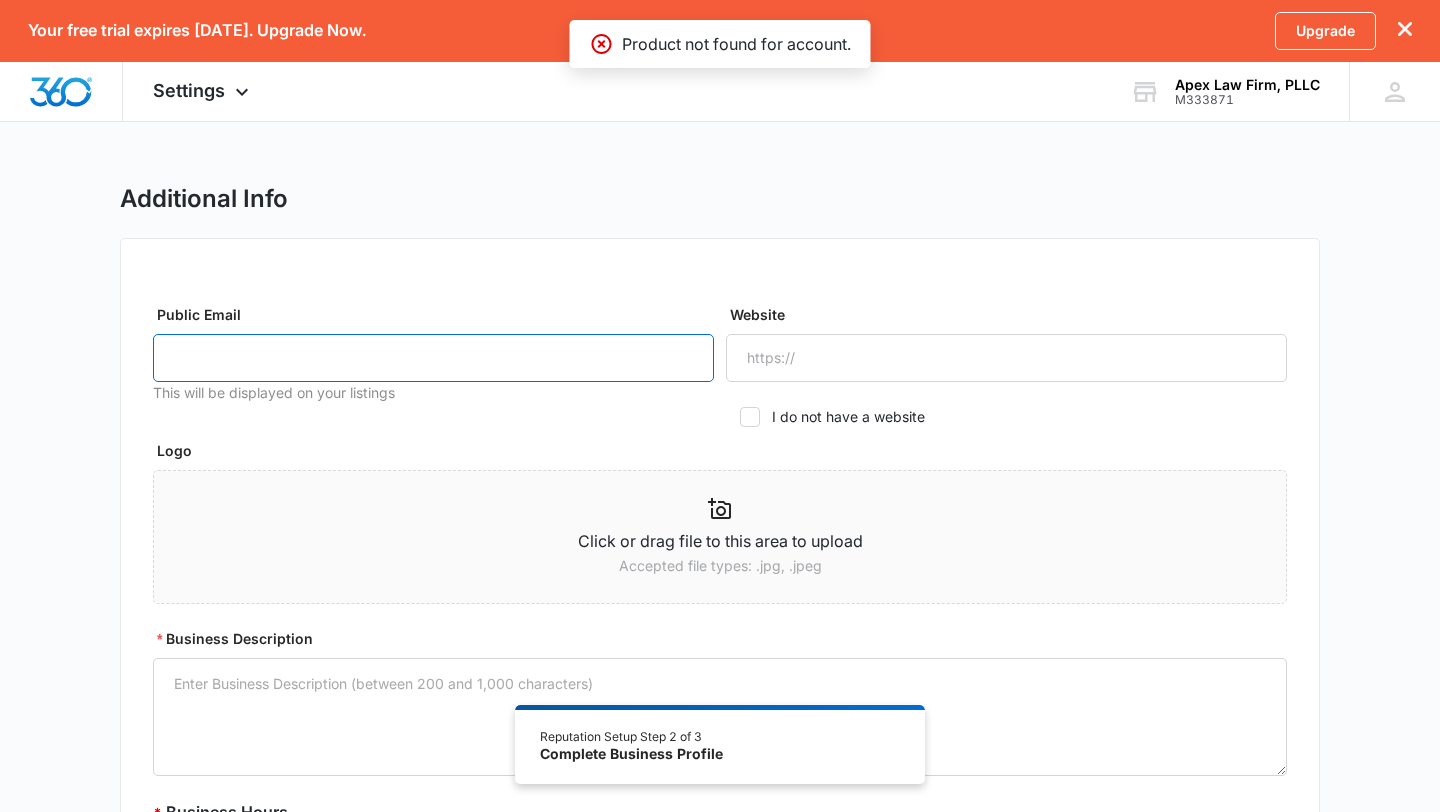 click on "Public Email" at bounding box center [433, 358] 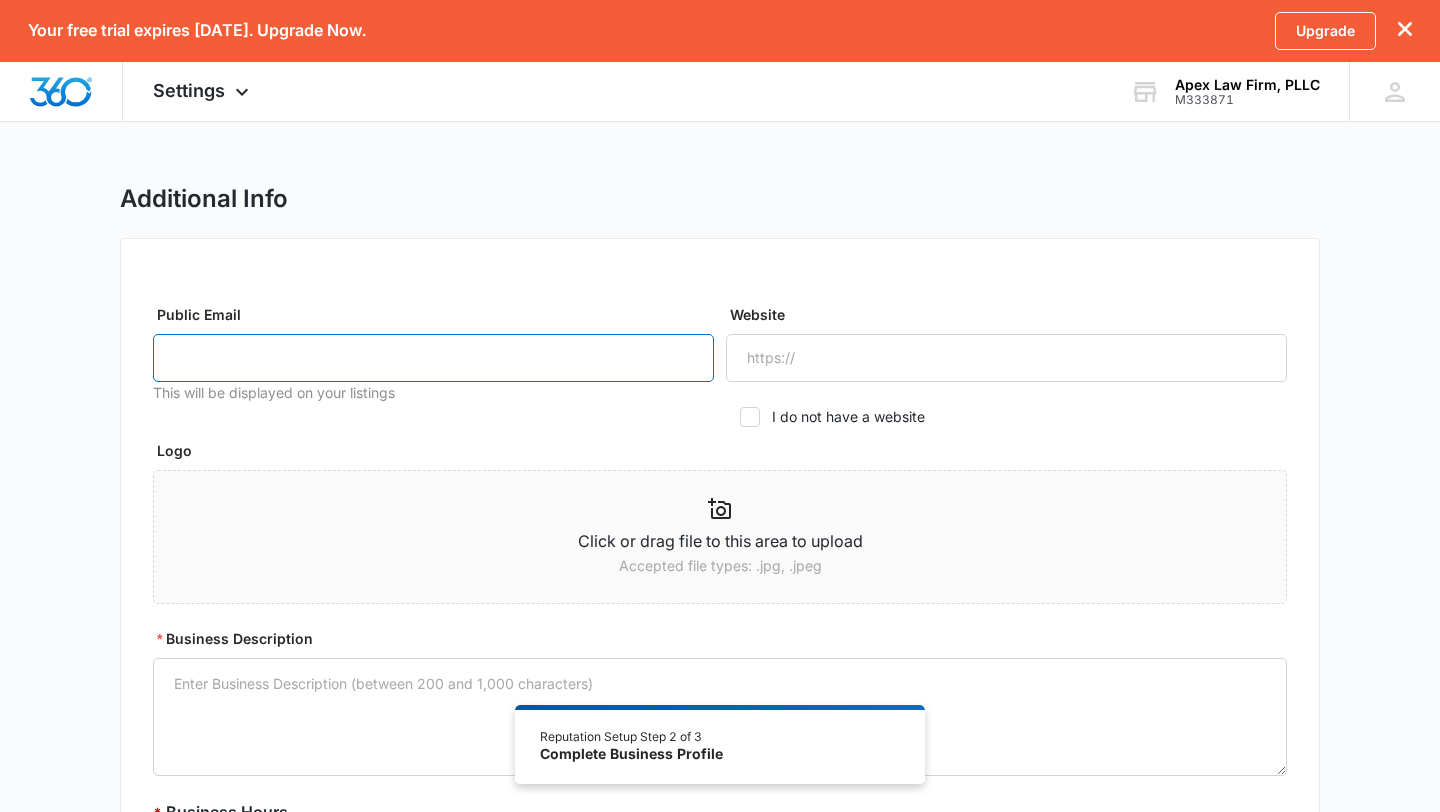 click on "Public Email" at bounding box center [433, 358] 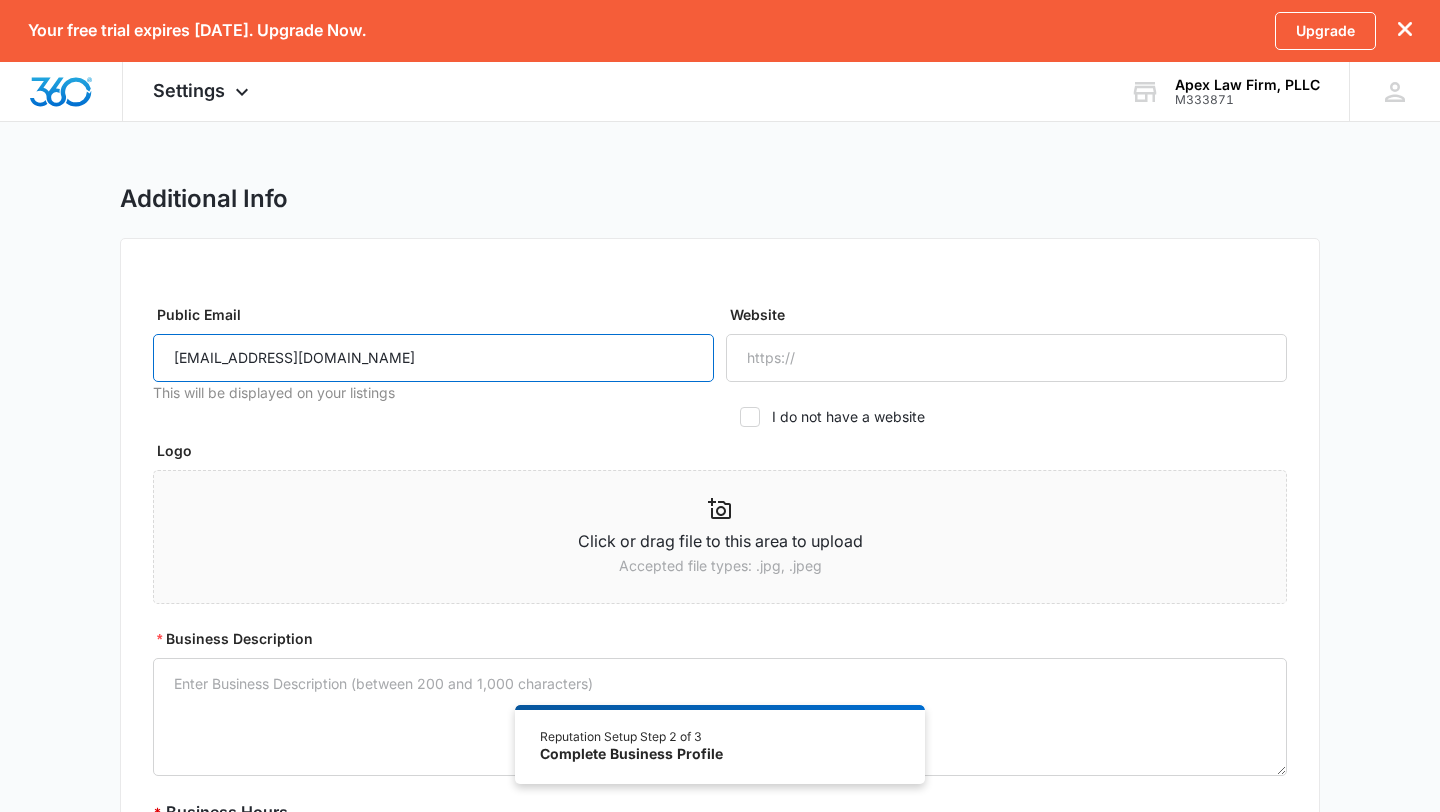 click on "[EMAIL_ADDRESS][DOMAIN_NAME]" at bounding box center (433, 358) 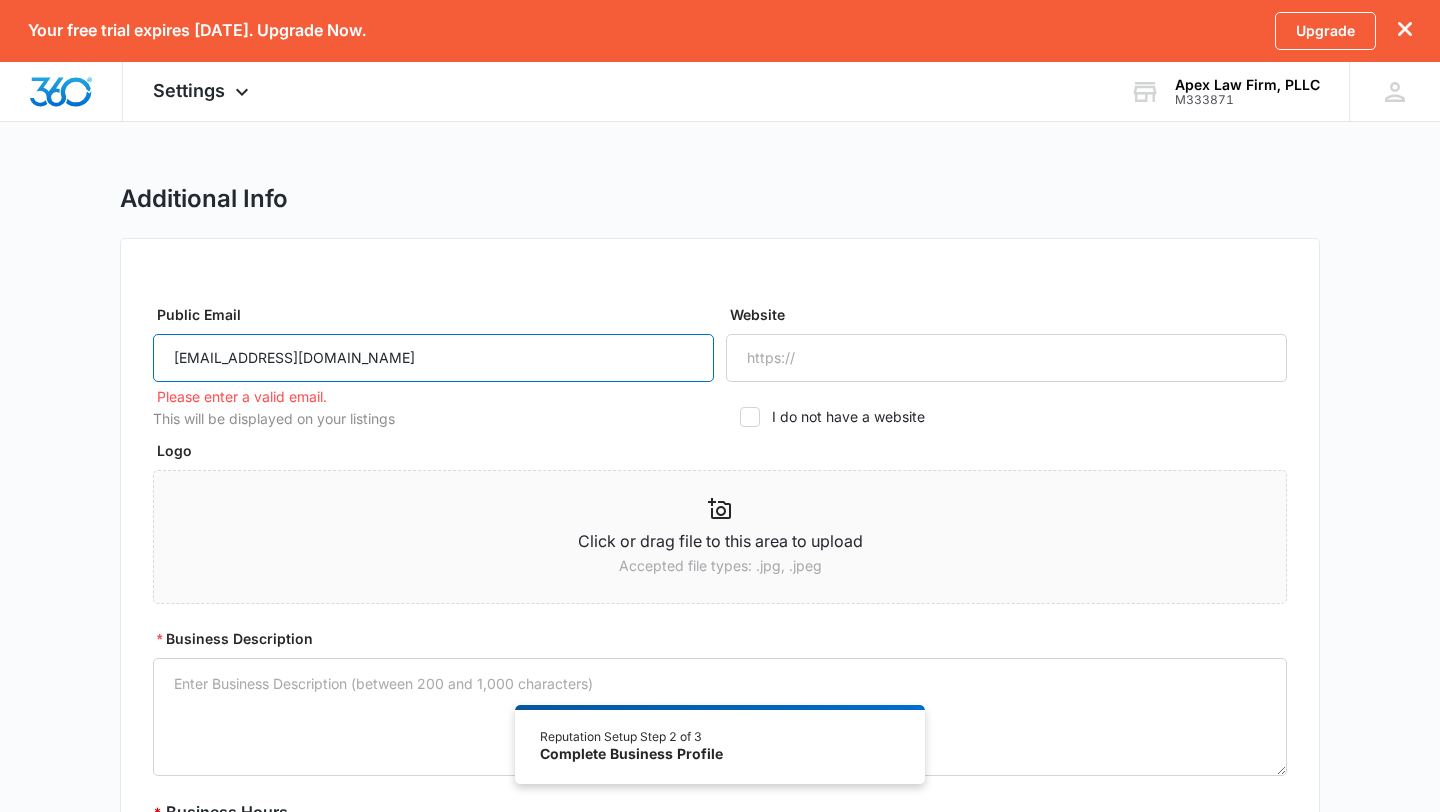 click on "info@ApexFirm.com" at bounding box center (433, 358) 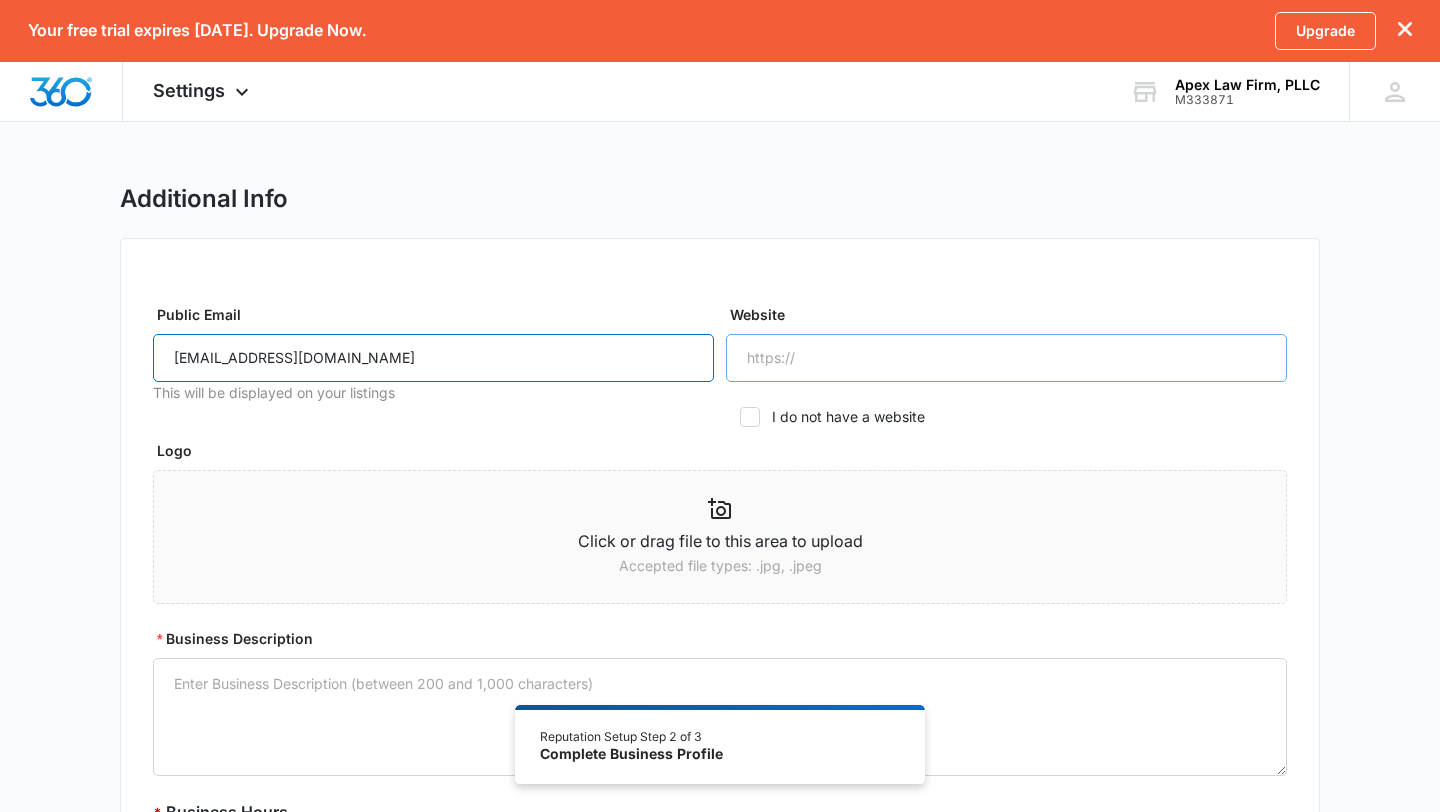 type on "info@ApexFirm.com" 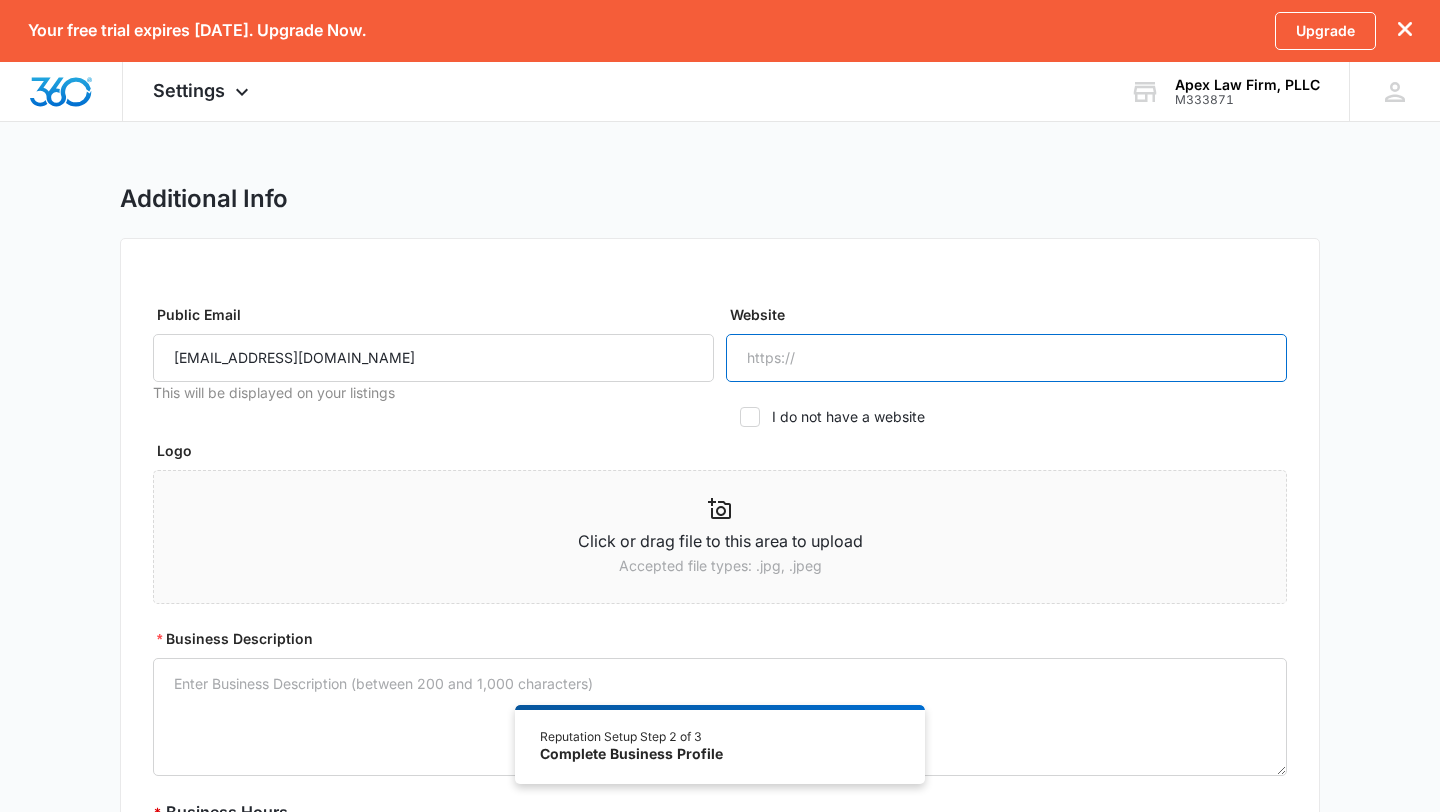 click on "Website" at bounding box center [1006, 358] 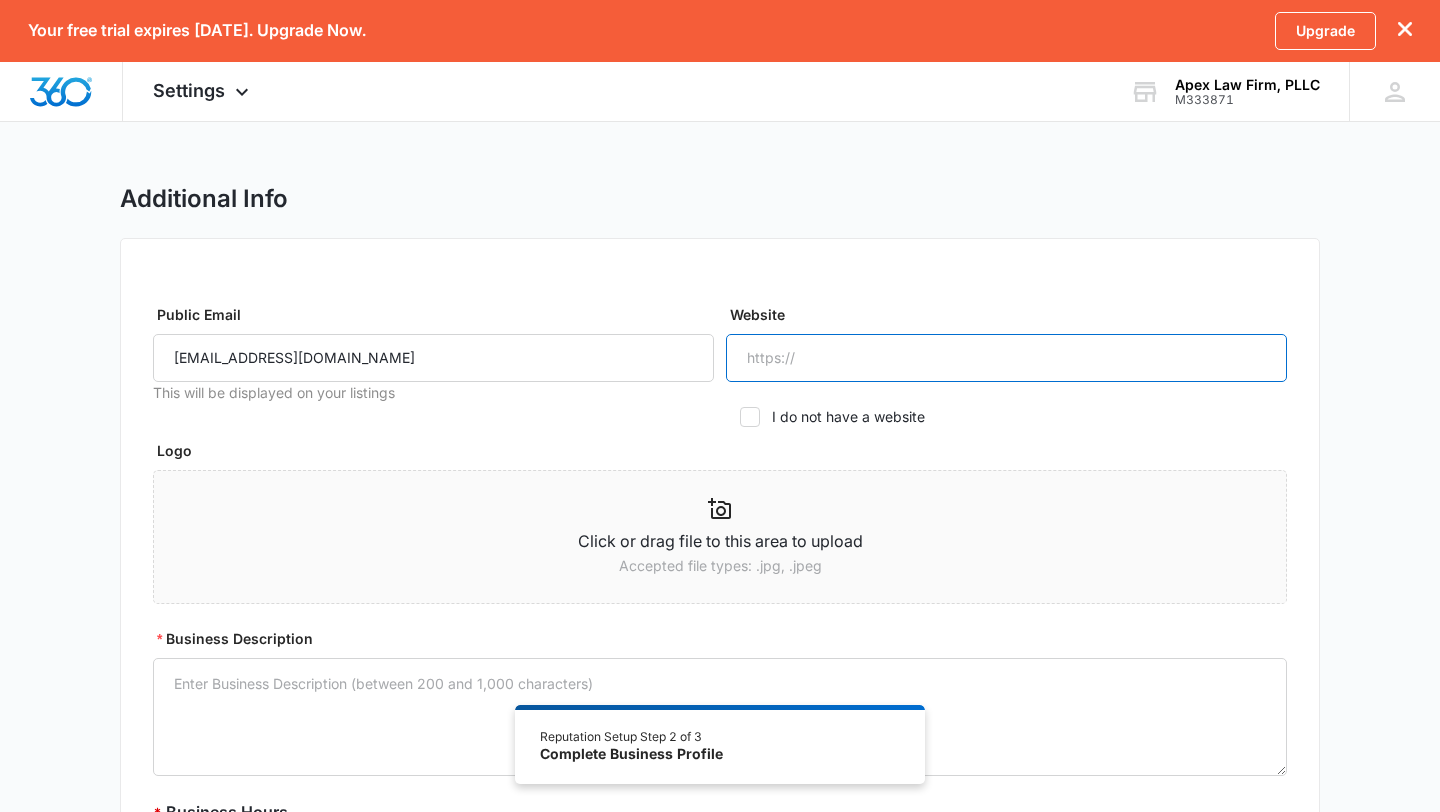 paste on "https://apexfirm.com/" 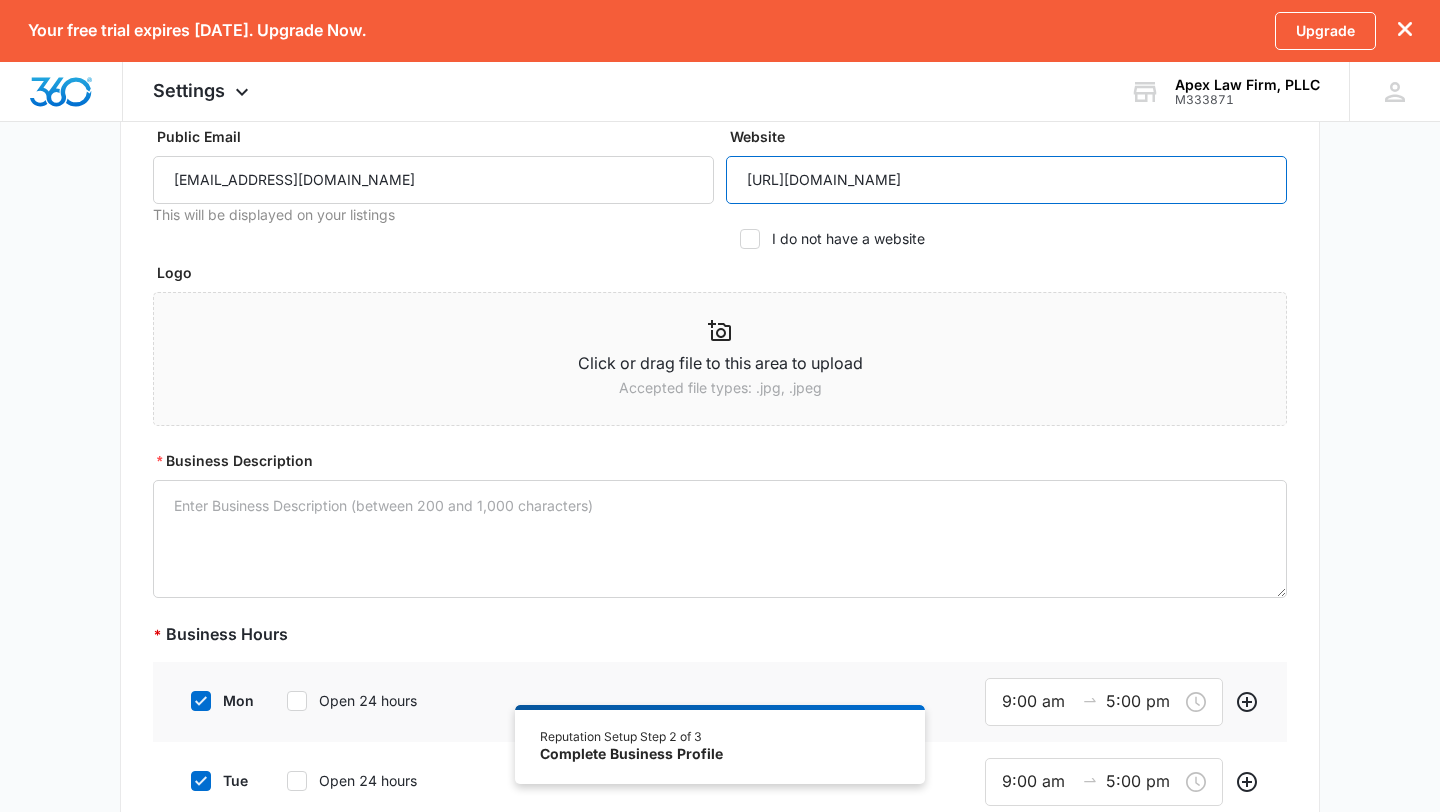 scroll, scrollTop: 190, scrollLeft: 0, axis: vertical 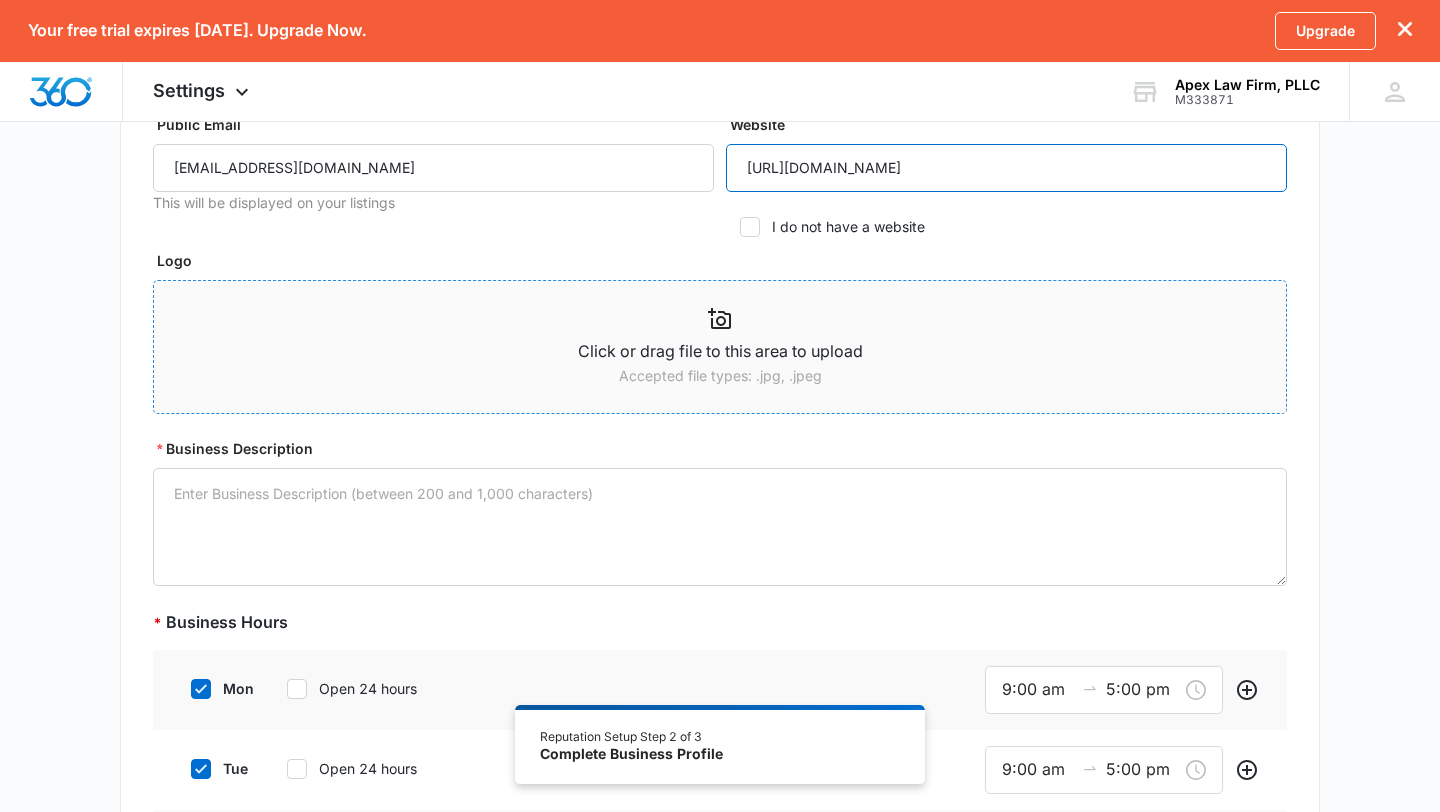type on "https://apexfirm.com/" 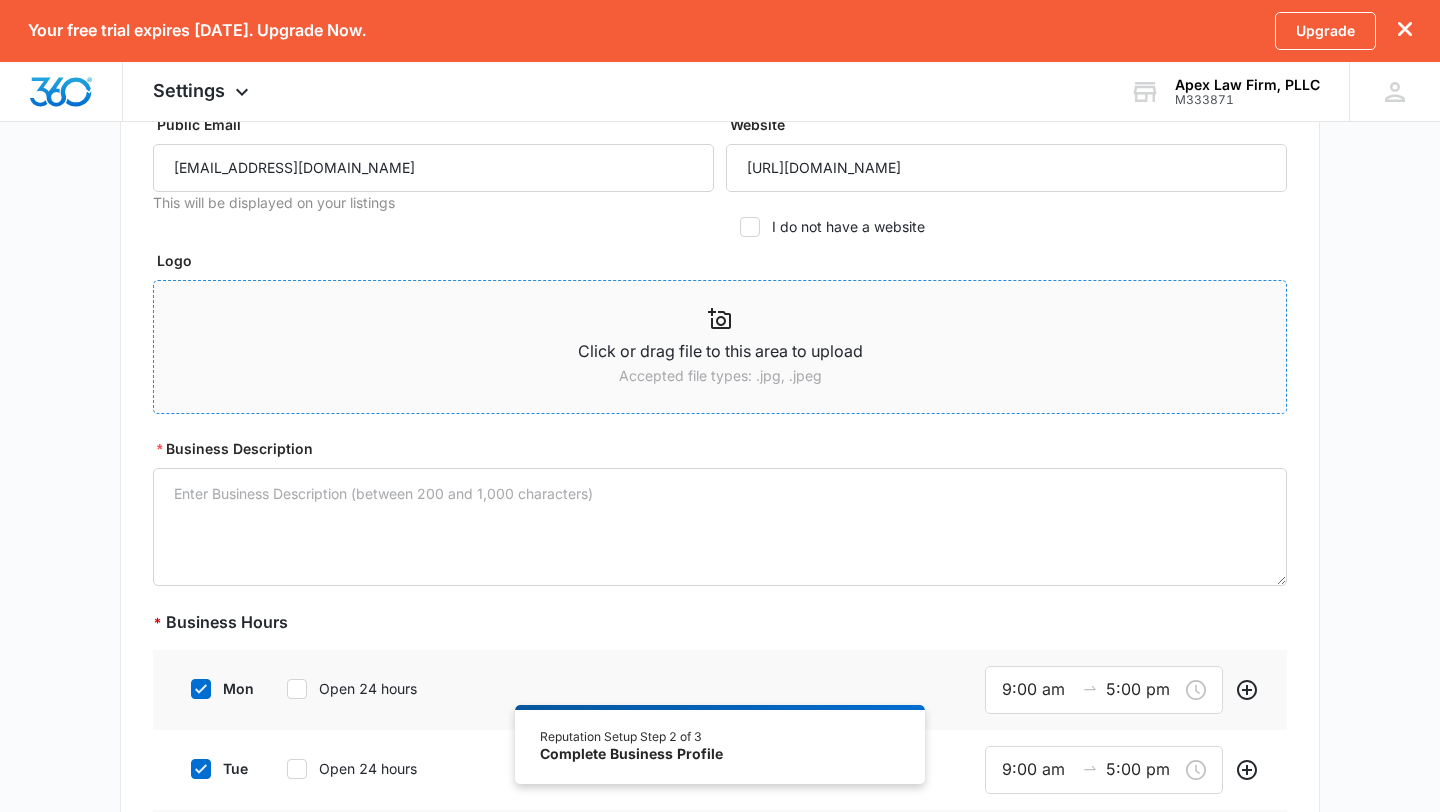 click on "Accepted file types: .jpg, .jpeg" at bounding box center [720, 376] 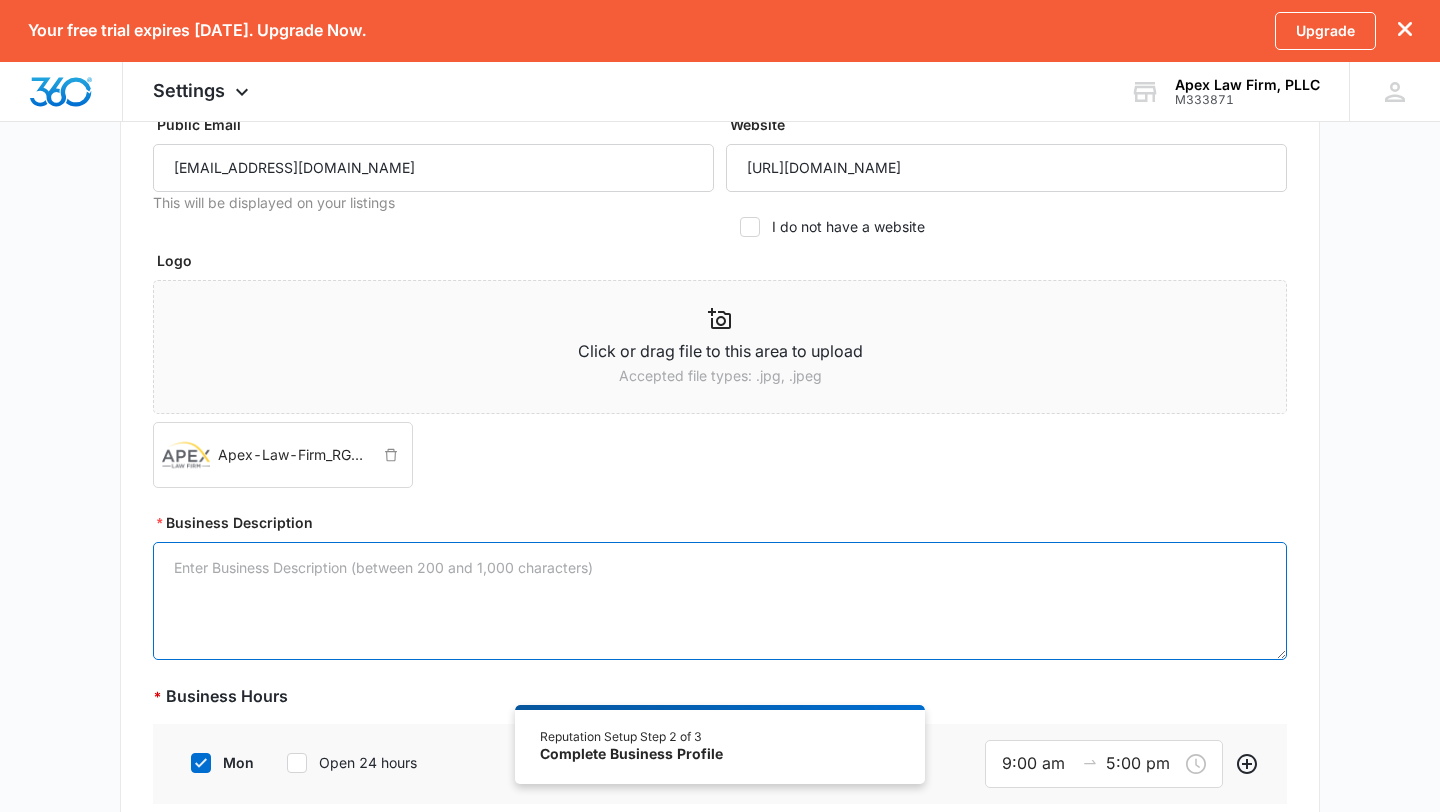 click on "Business Description" at bounding box center [720, 601] 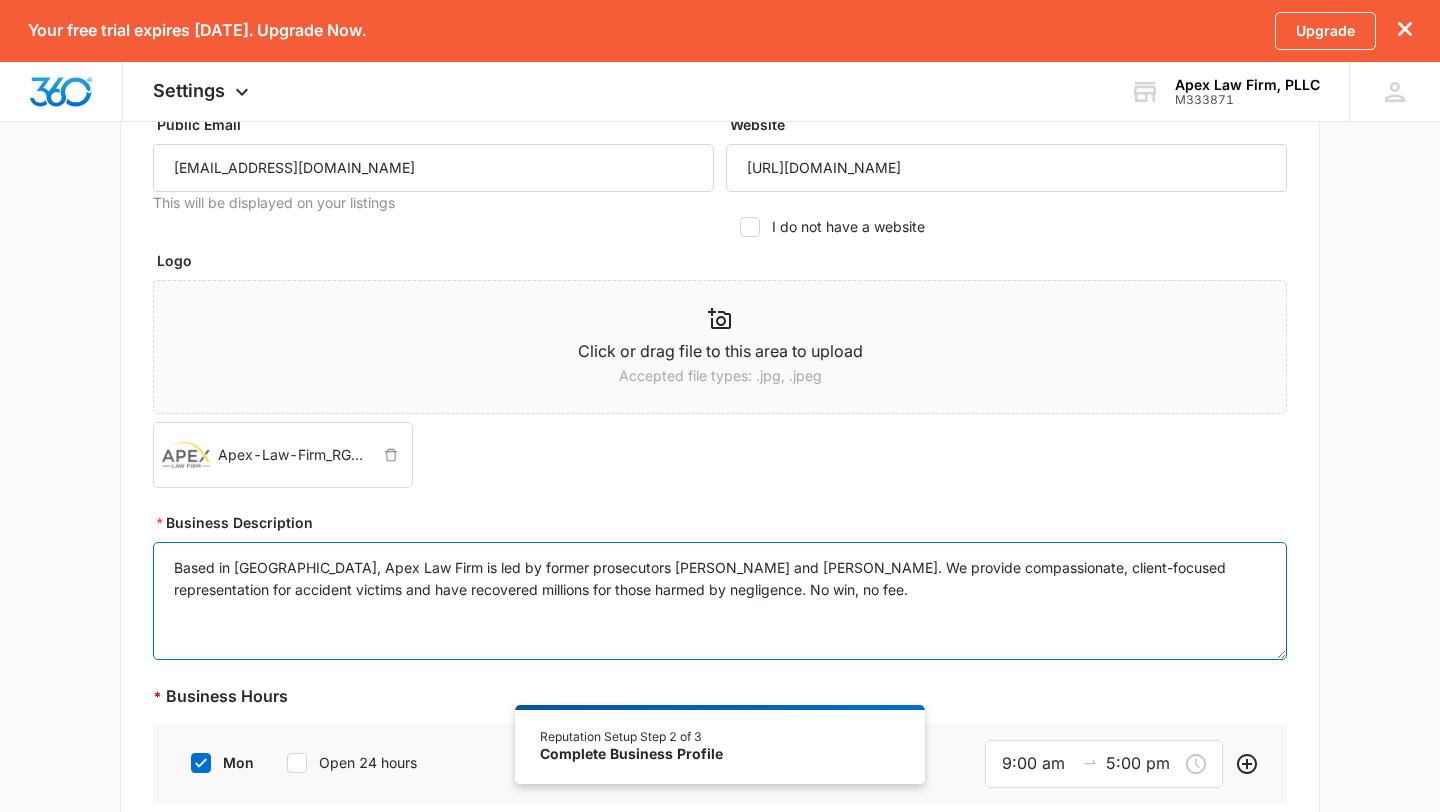 click on "Based in Tampa, Apex Law Firm is led by former prosecutors Jeffrey Constantinos and Chris Castillo. We provide compassionate, client-focused representation for accident victims and have recovered millions for those harmed by negligence. No win, no fee." at bounding box center (720, 601) 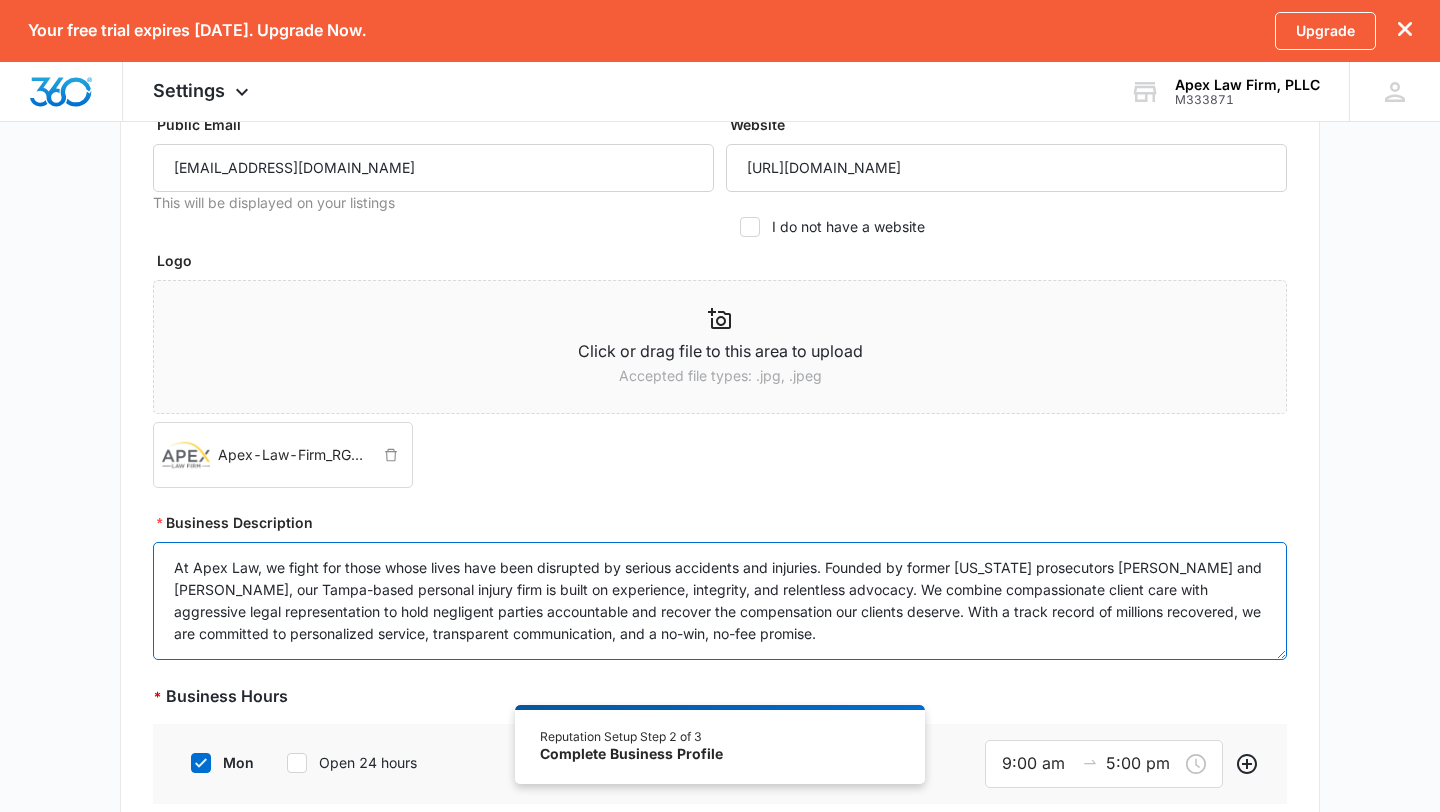 scroll, scrollTop: 66, scrollLeft: 0, axis: vertical 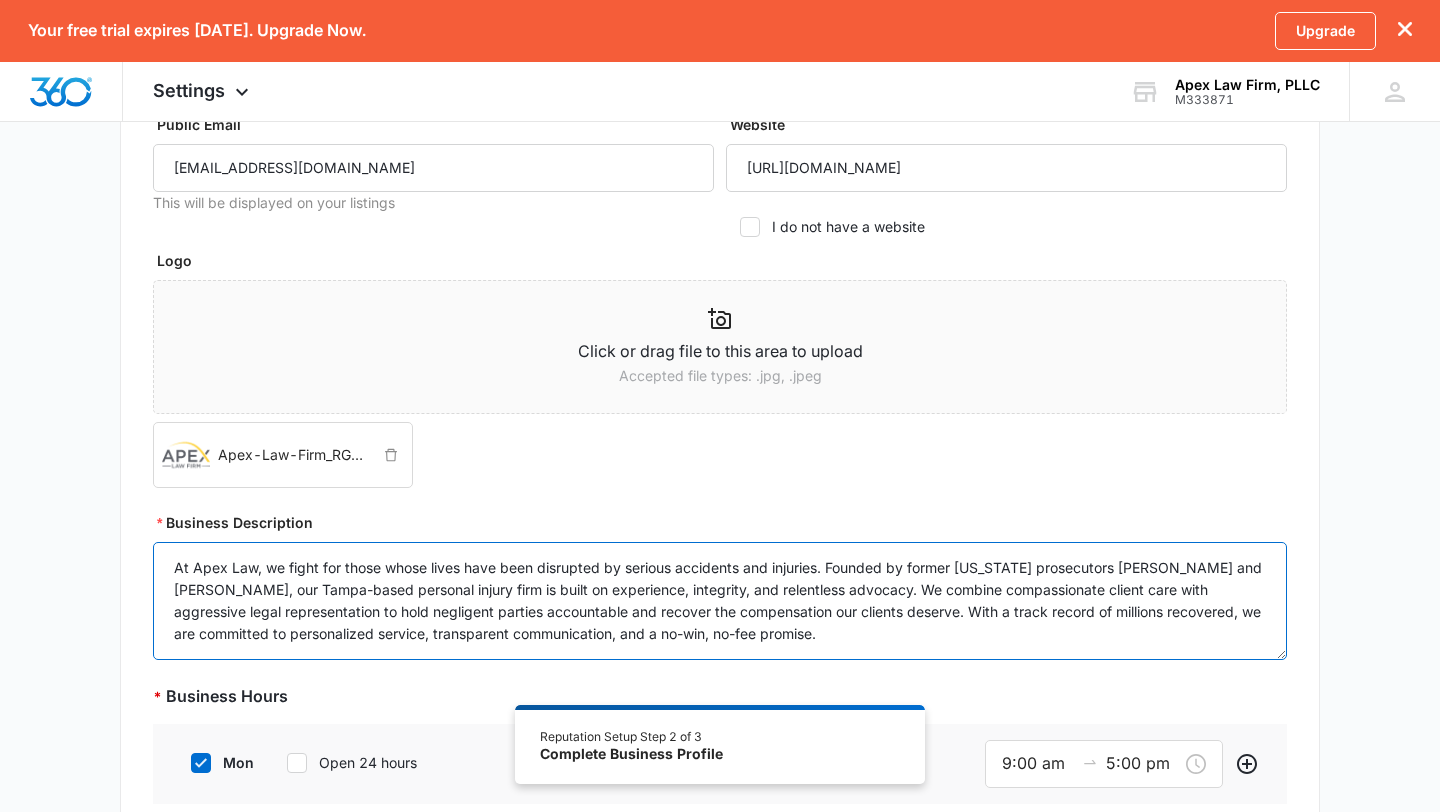 paste on "Apex Law Firm - Tampa Office
412 E Madison St Suite 1206, Tampa, FL 33602
(813) 859-7694" 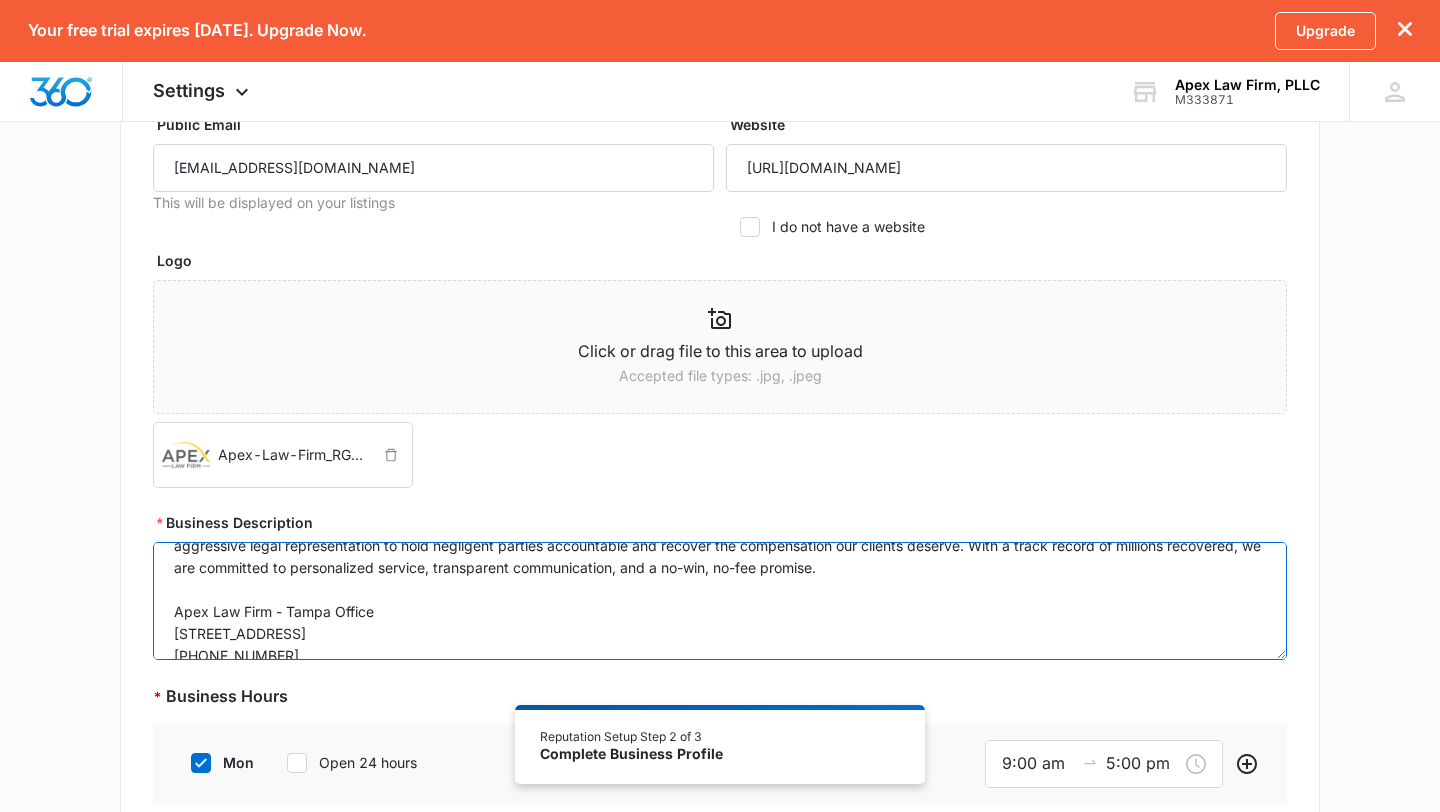 scroll, scrollTop: 71, scrollLeft: 0, axis: vertical 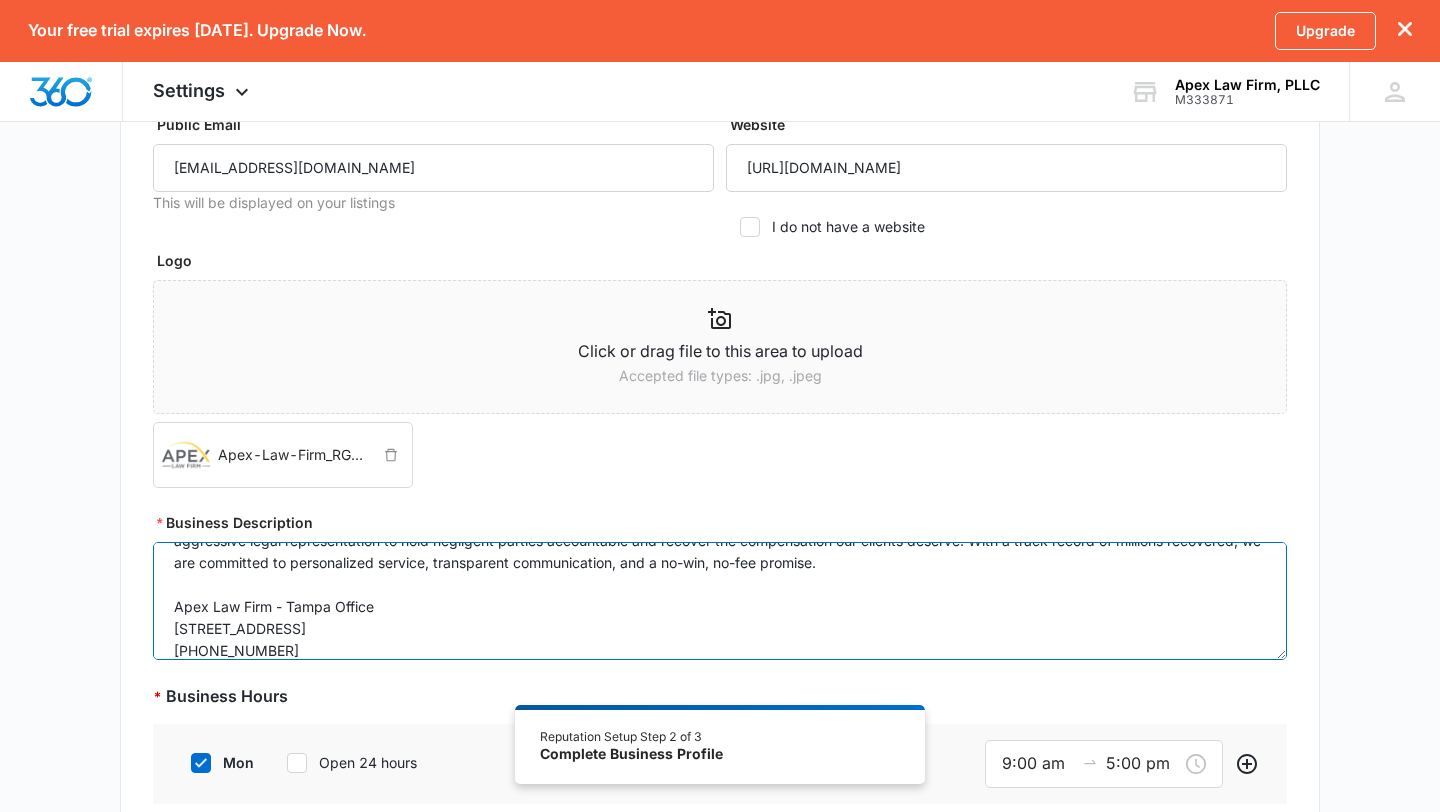 click on "At Apex Law, we fight for those whose lives have been disrupted by serious accidents and injuries. Founded by former Florida prosecutors Jeffrey Constantinos and Chris Castillo, our Tampa-based personal injury firm is built on experience, integrity, and relentless advocacy. We combine compassionate client care with aggressive legal representation to hold negligent parties accountable and recover the compensation our clients deserve. With a track record of millions recovered, we are committed to personalized service, transparent communication, and a no-win, no-fee promise.
Apex Law Firm - Tampa Office
412 E Madison St Suite 1206, Tampa, FL 33602
(813) 859-7694" at bounding box center (720, 601) 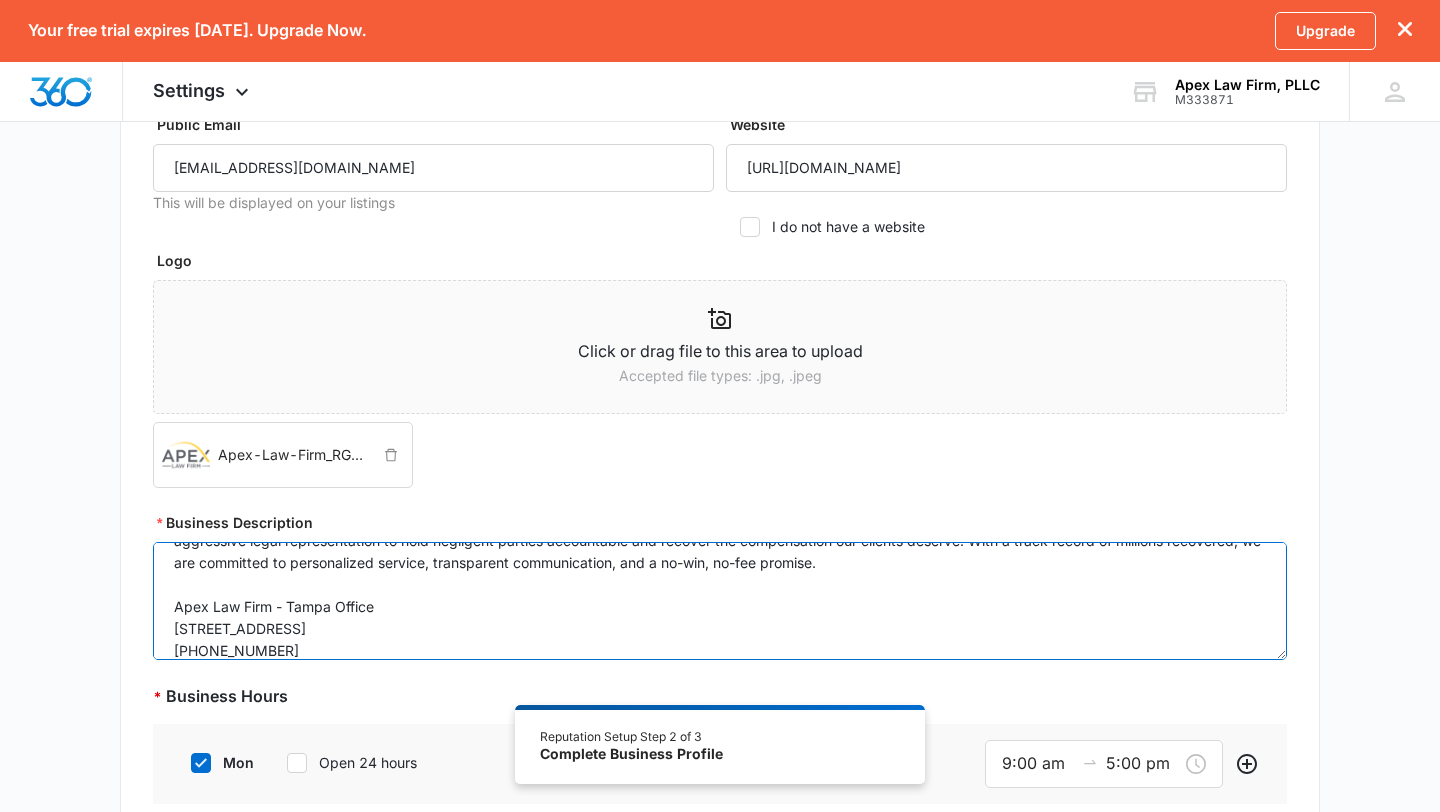 click on "At Apex Law, we fight for those whose lives have been disrupted by serious accidents and injuries. Founded by former Florida prosecutors Jeffrey Constantinos and Chris Castillo, our Tampa-based personal injury firm is built on experience, integrity, and relentless advocacy. We combine compassionate client care with aggressive legal representation to hold negligent parties accountable and recover the compensation our clients deserve. With a track record of millions recovered, we are committed to personalized service, transparent communication, and a no-win, no-fee promise.
Apex Law Firm - Tampa Office
412 E Madison St Suite 1206, Tampa, FL 33602
(813) 859-7694" at bounding box center [720, 601] 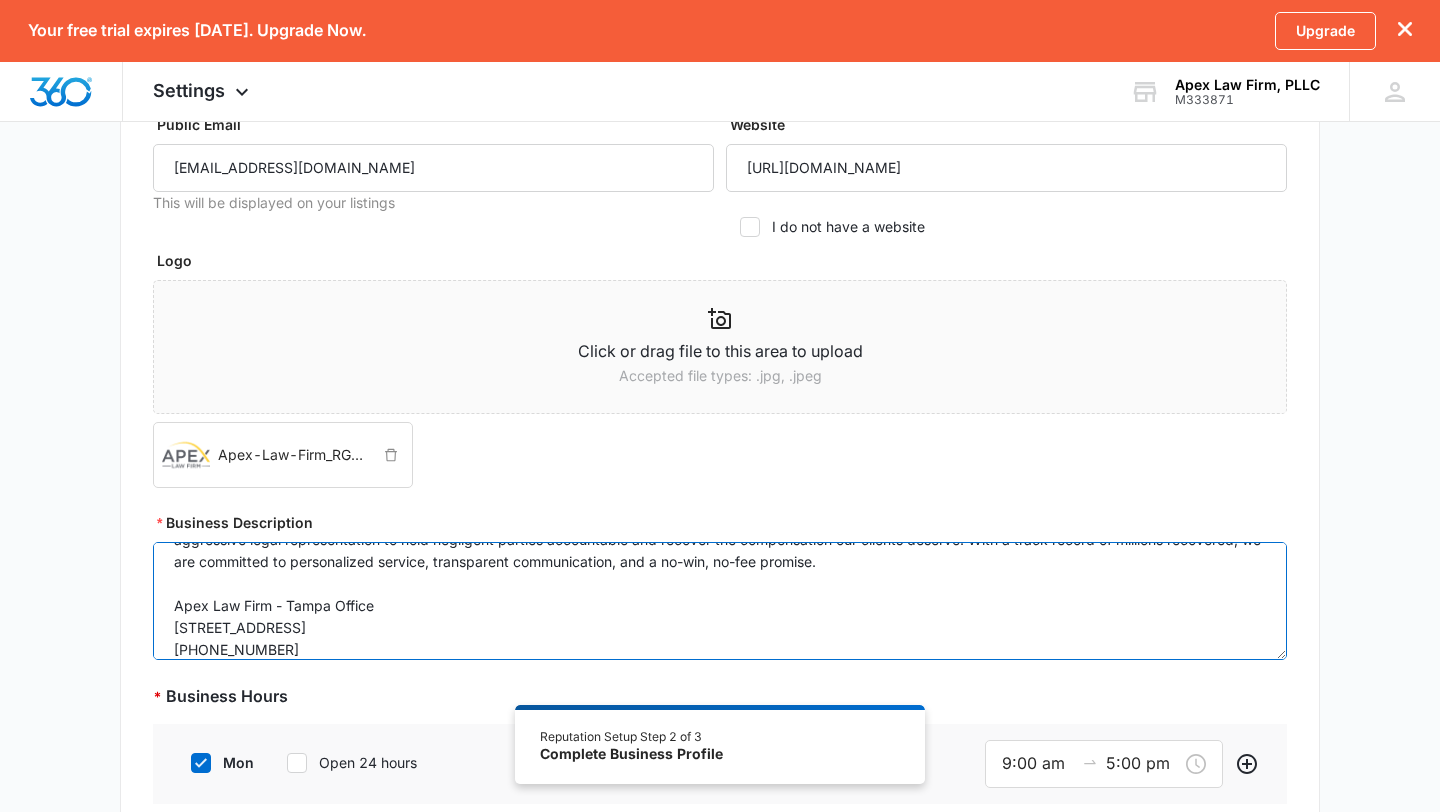 click on "At Apex Law, we fight for those whose lives have been disrupted by serious accidents and injuries. Founded by former Florida prosecutors Jeffrey Constantinos and Chris Castillo, our Tampa-based personal injury firm is built on experience, integrity, and relentless advocacy. We combine compassionate client care with aggressive legal representation to hold negligent parties accountable and recover the compensation our clients deserve. With a track record of millions recovered, we are committed to personalized service, transparent communication, and a no-win, no-fee promise.
Apex Law Firm - Tampa Office
412 E Madison St Suite 1206, Tampa, FL 33602
(813) 859-7694" at bounding box center (720, 601) 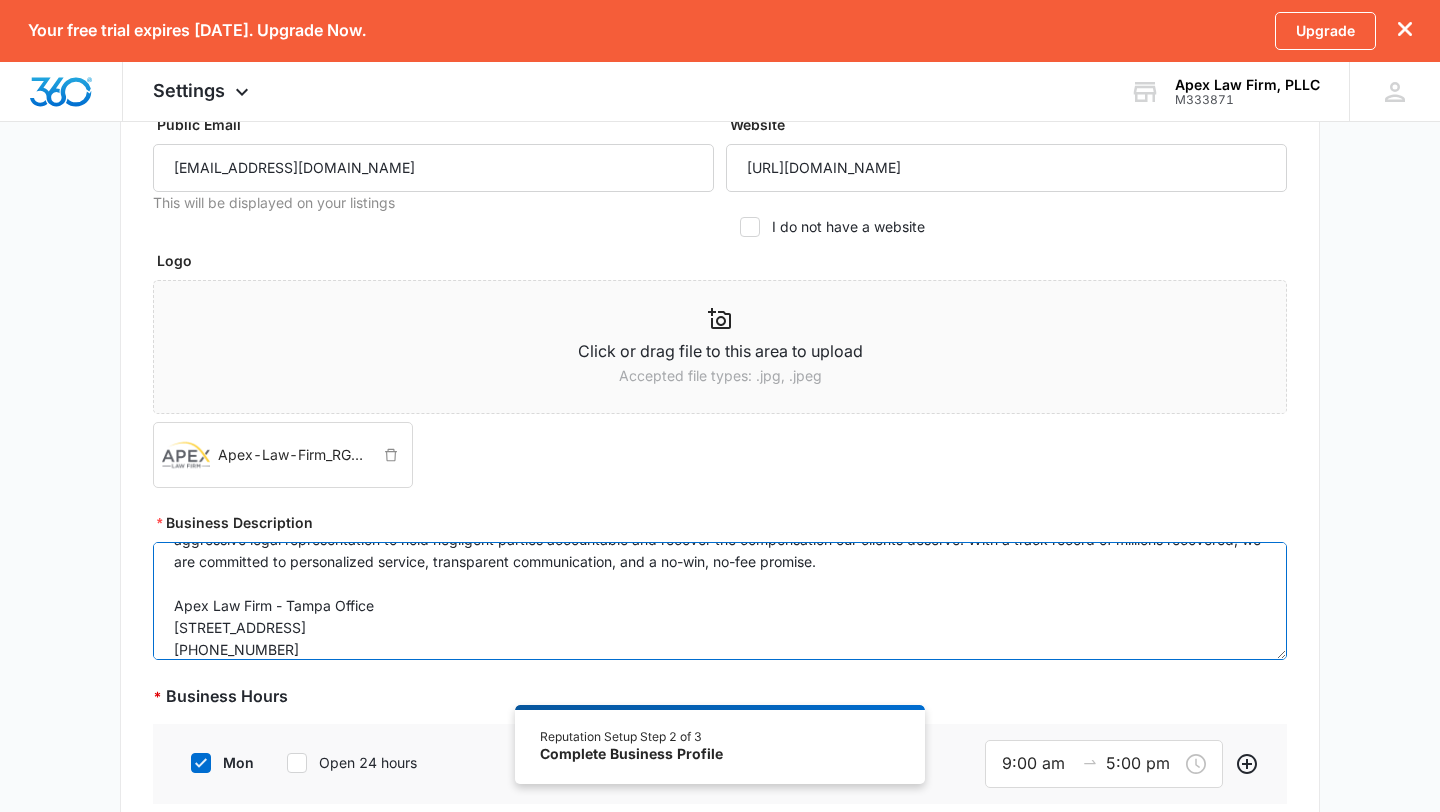 paste on "444-5212" 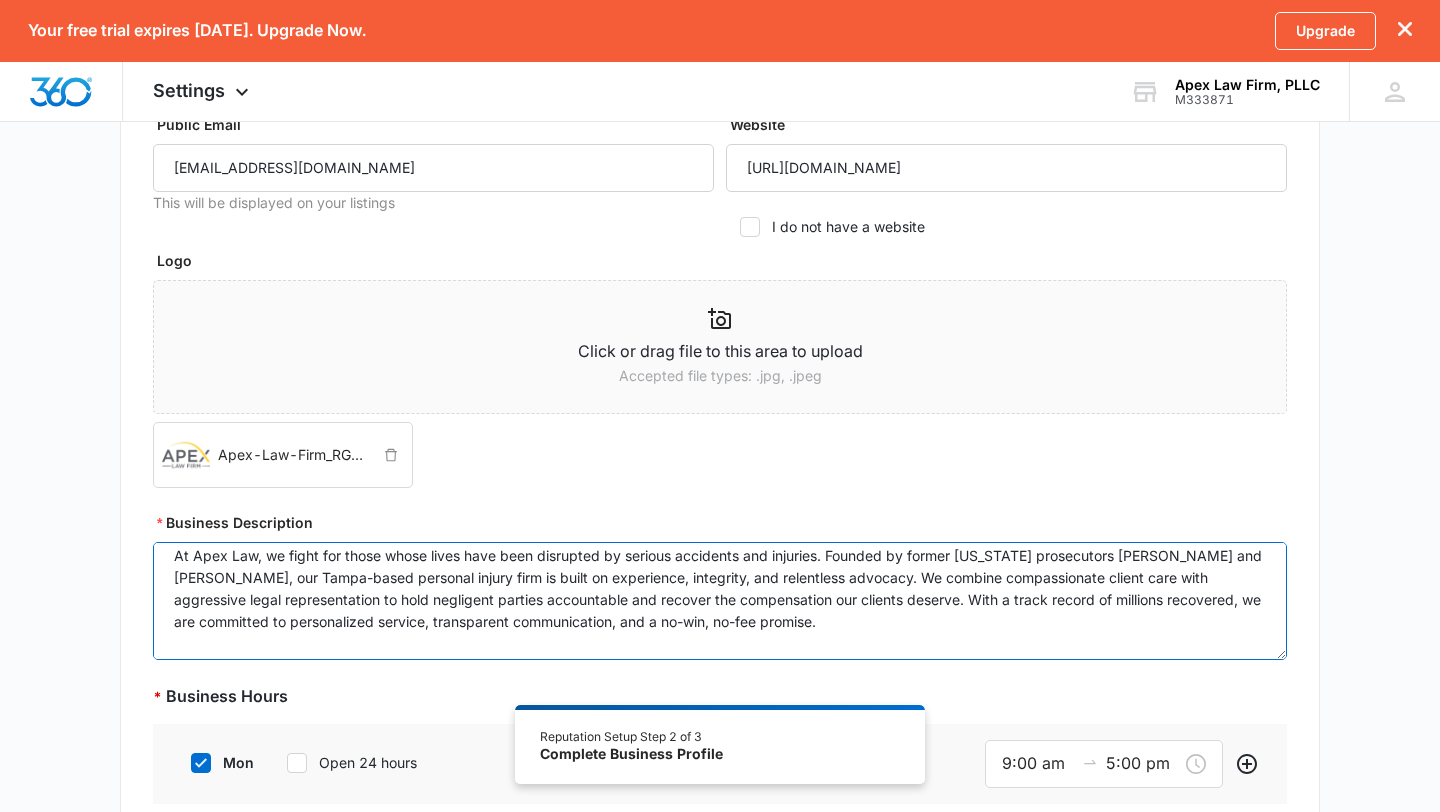scroll, scrollTop: 110, scrollLeft: 0, axis: vertical 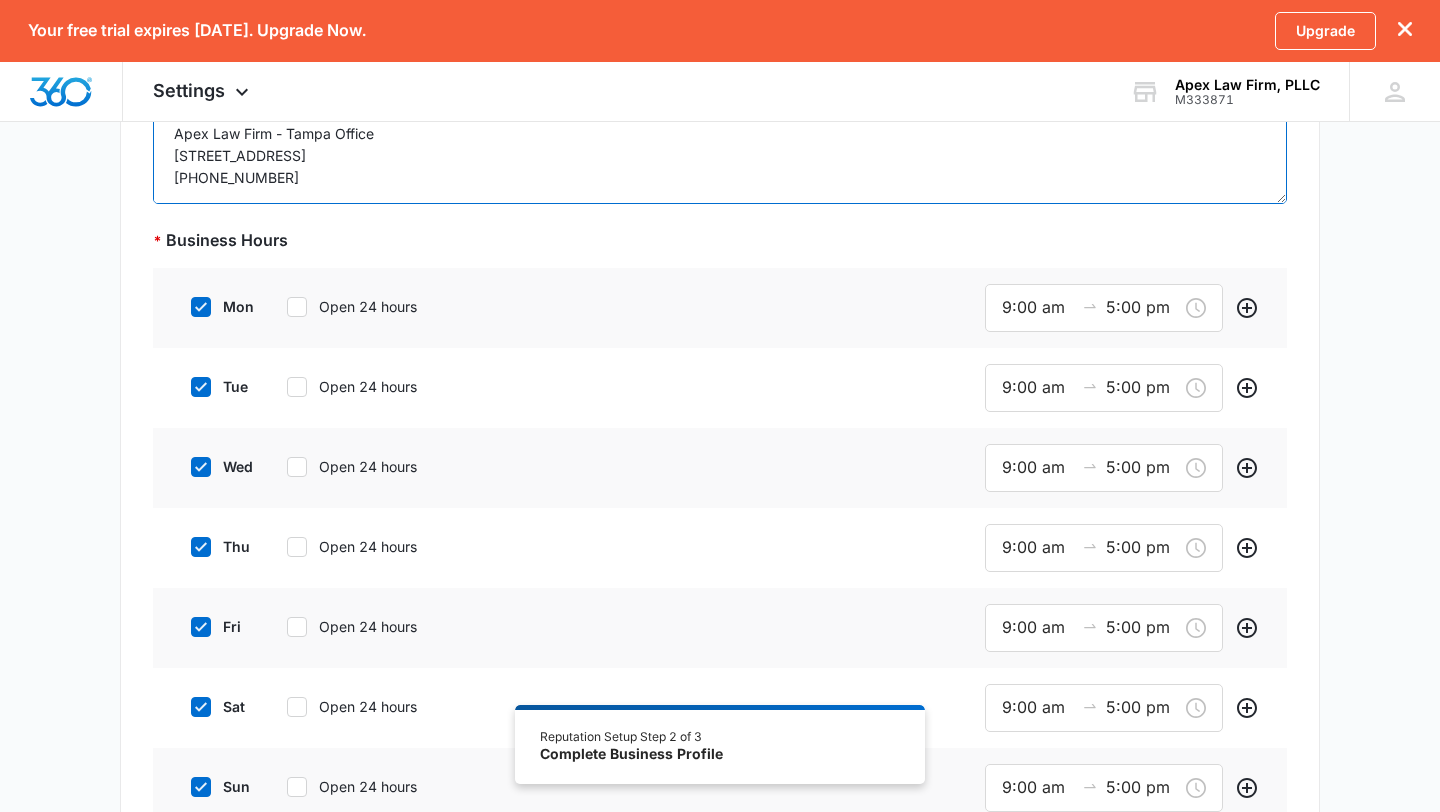 type on "At Apex Law, we fight for those whose lives have been disrupted by serious accidents and injuries. Founded by former Florida prosecutors Jeffrey Constantinos and Chris Castillo, our Tampa-based personal injury firm is built on experience, integrity, and relentless advocacy. We combine compassionate client care with aggressive legal representation to hold negligent parties accountable and recover the compensation our clients deserve. With a track record of millions recovered, we are committed to personalized service, transparent communication, and a no-win, no-fee promise.
Apex Law Firm - Tampa Office
412 E Madison St Suite 1206, Tampa, FL 33602
(813) 444-5212" 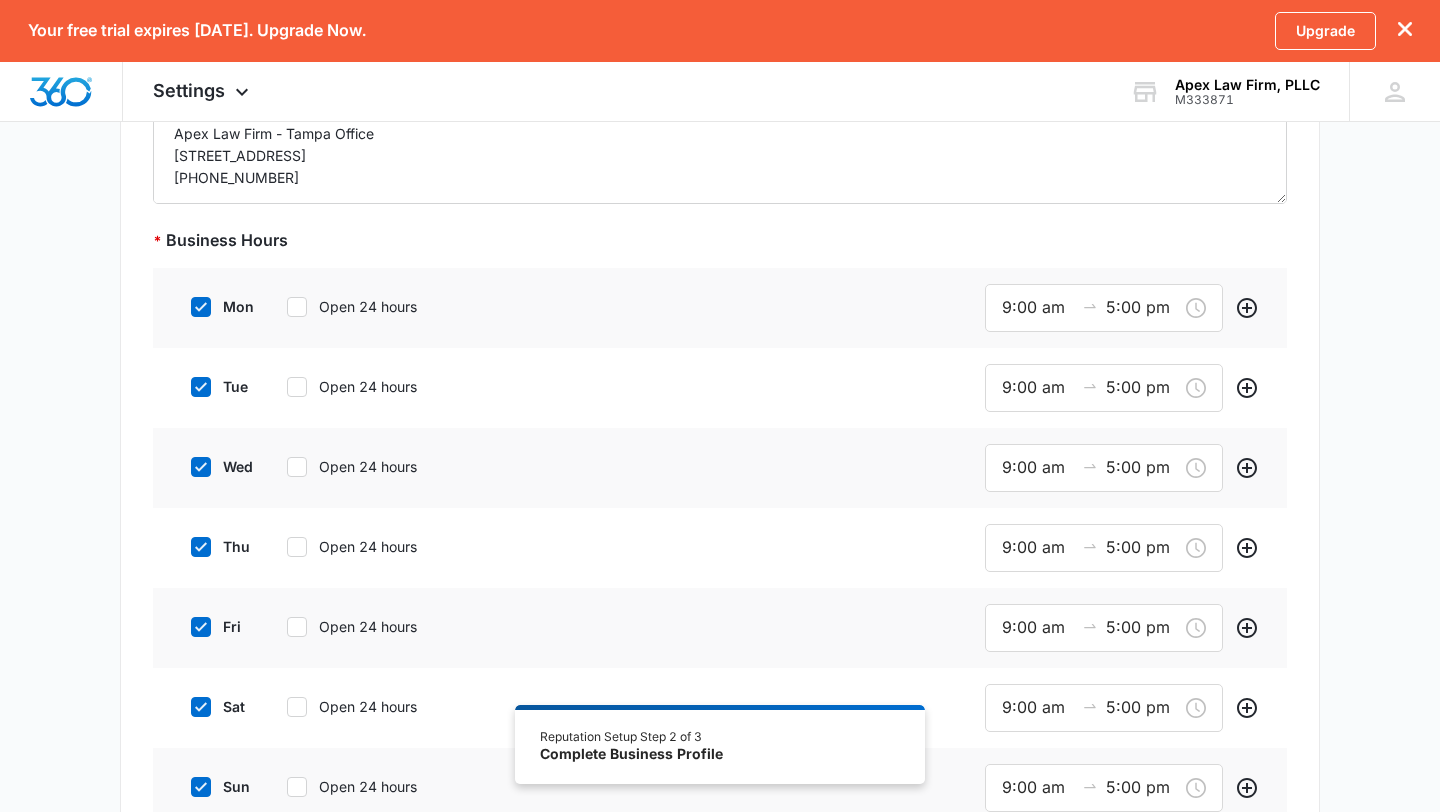 click 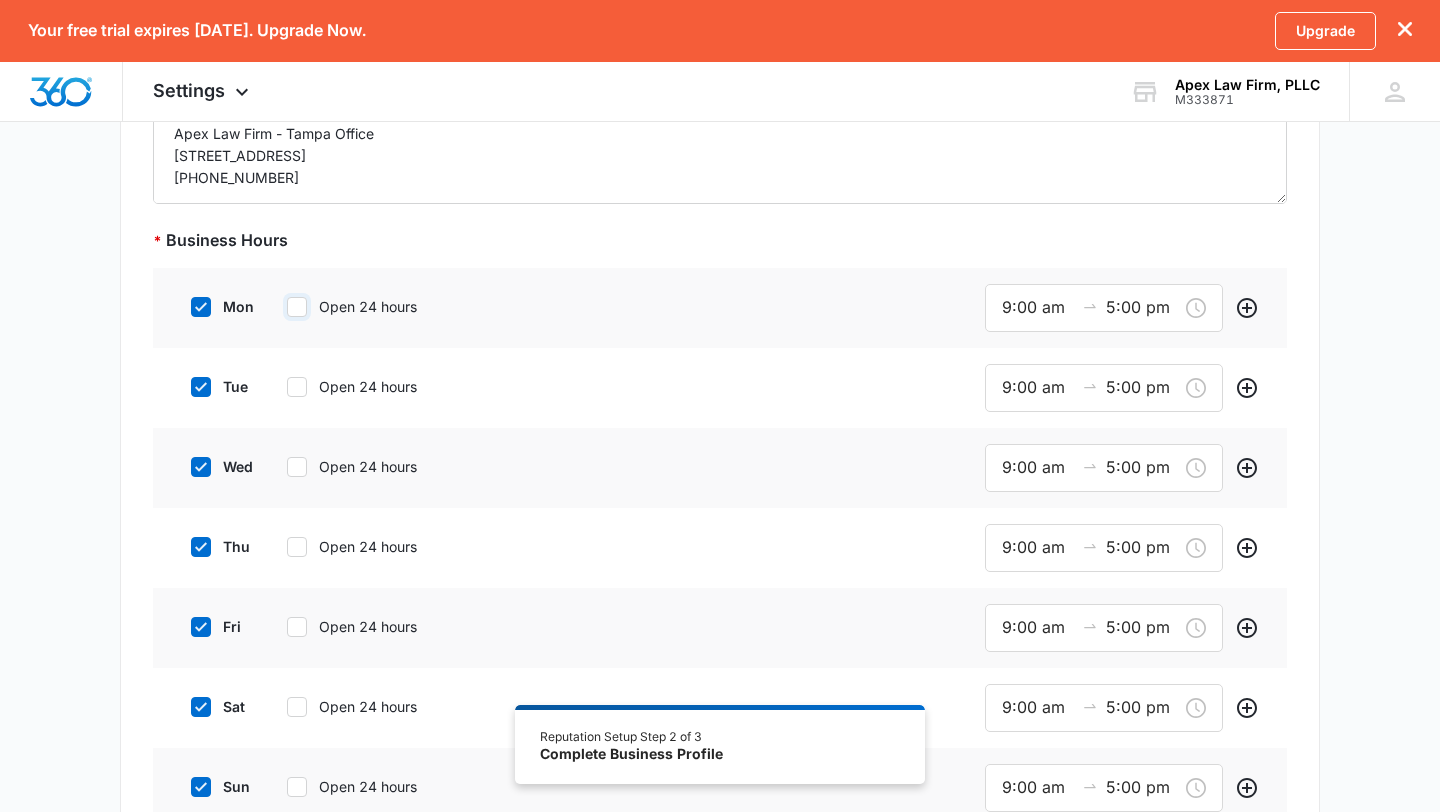 click on "Open 24 hours" at bounding box center (280, 307) 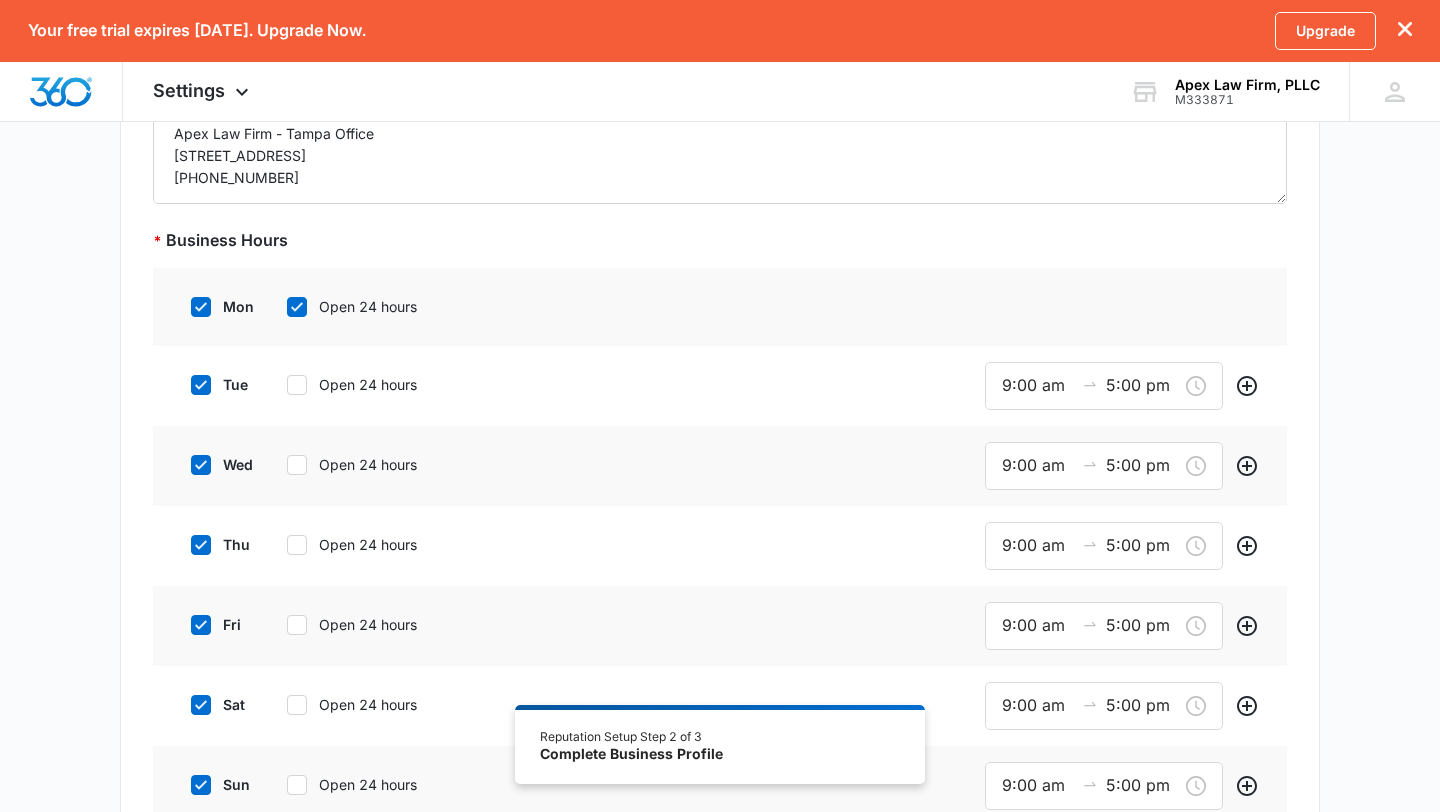 click 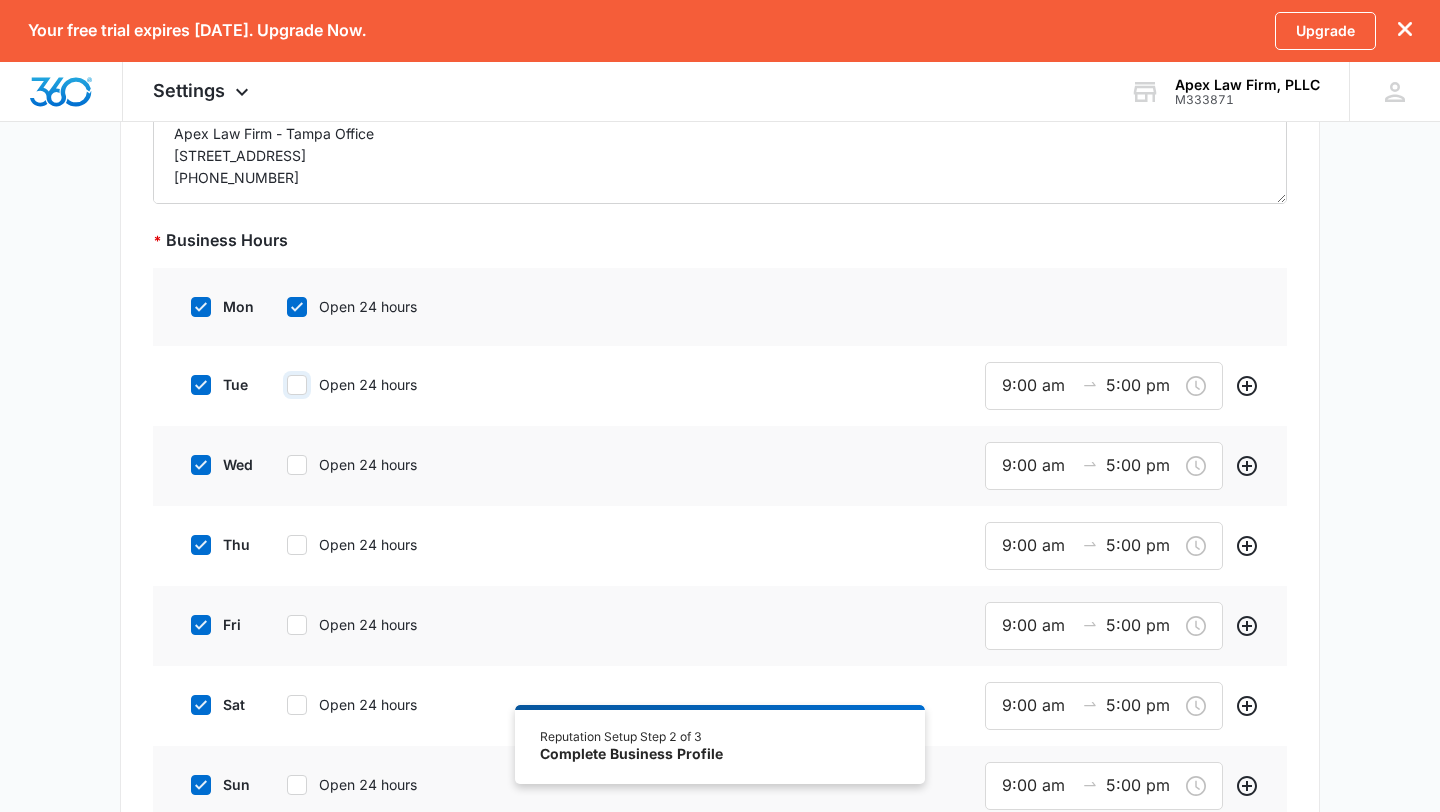 click on "Open 24 hours" at bounding box center [280, 385] 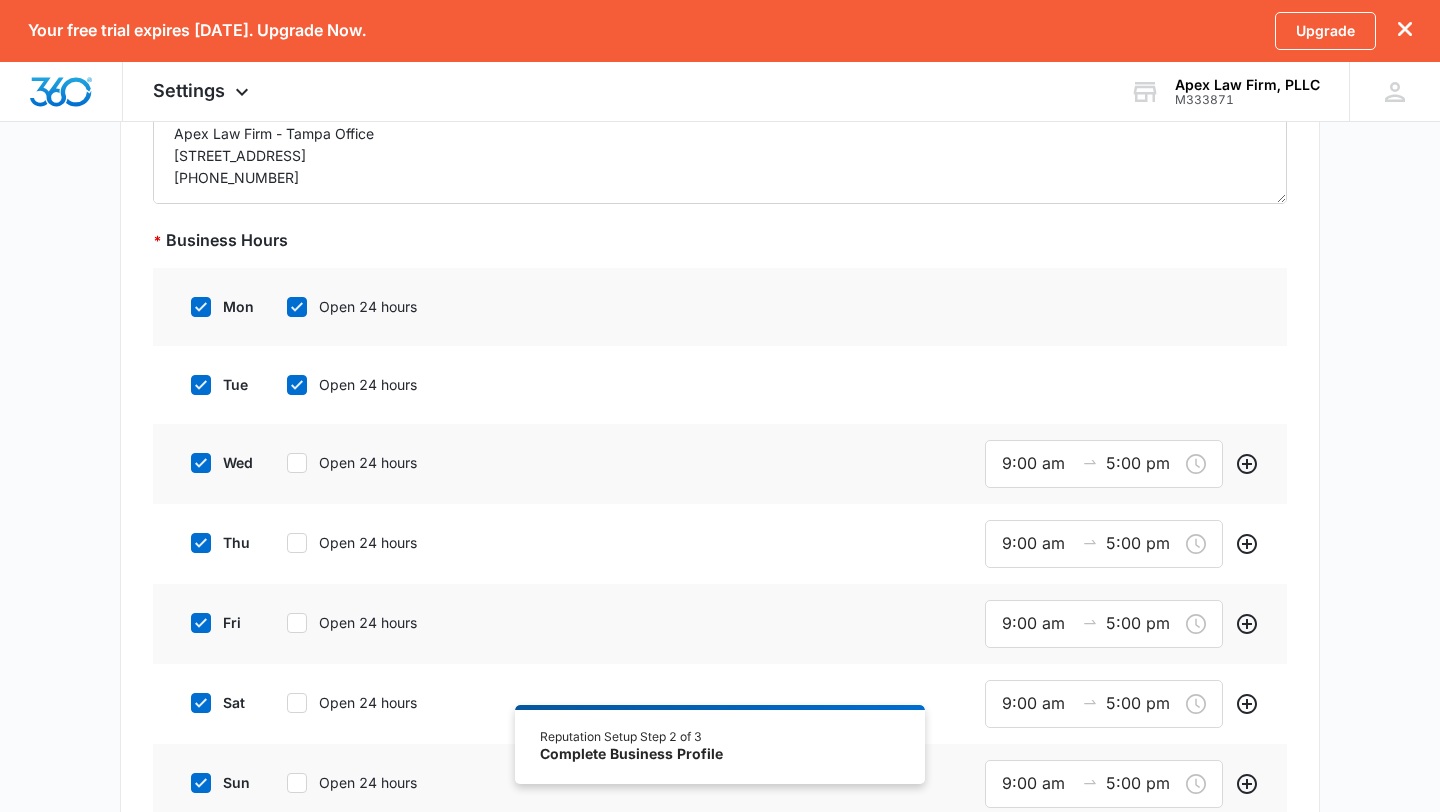 click 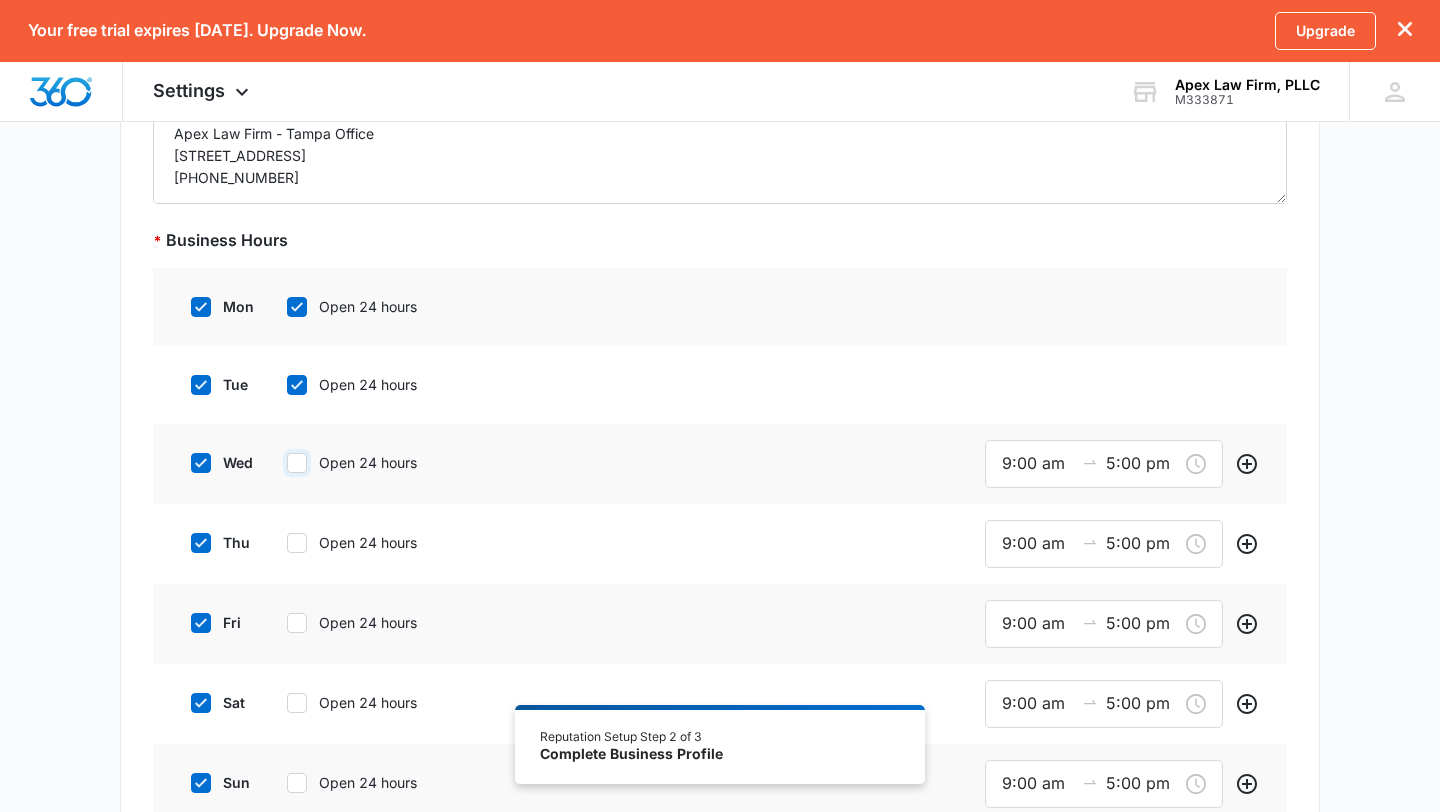 click on "Open 24 hours" at bounding box center [280, 463] 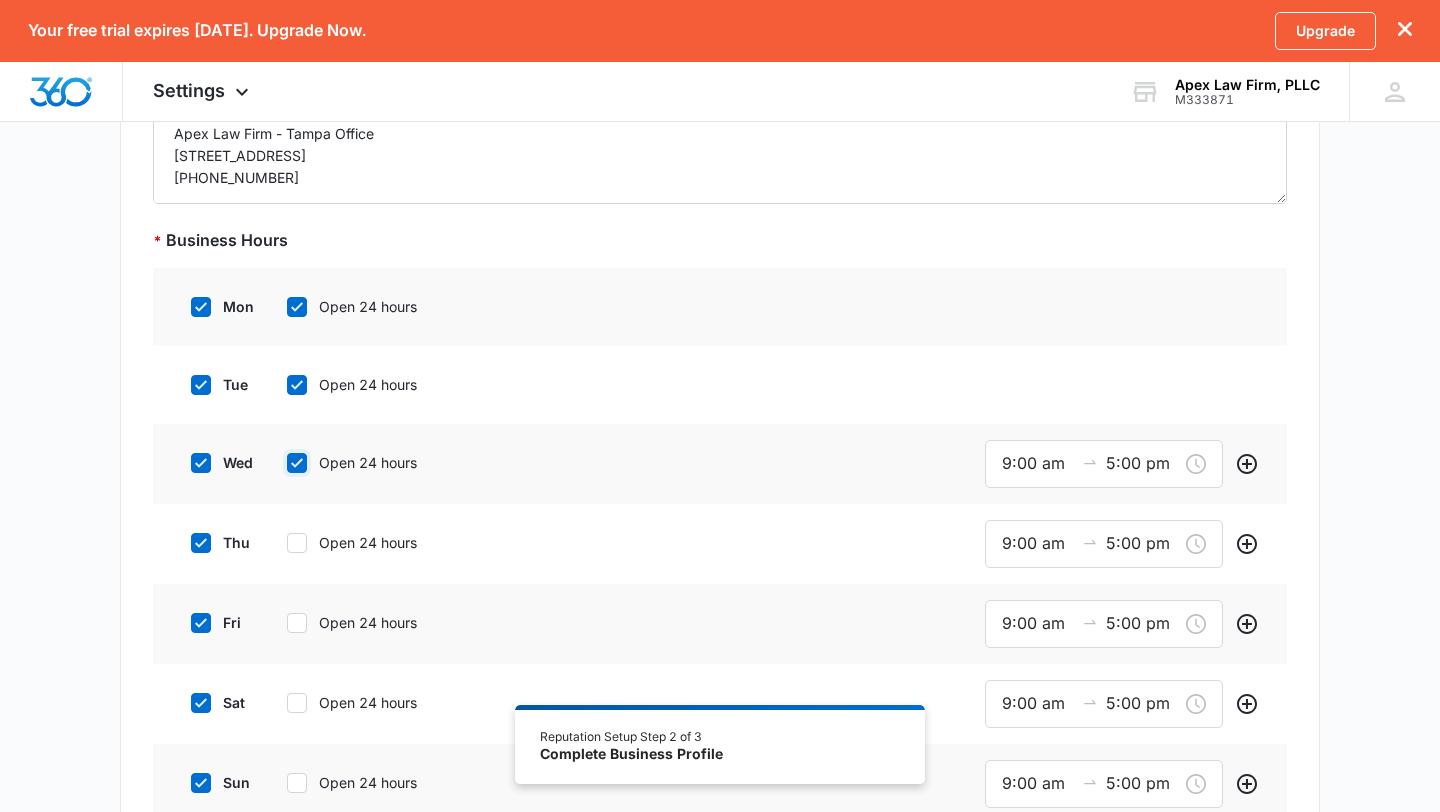 checkbox on "true" 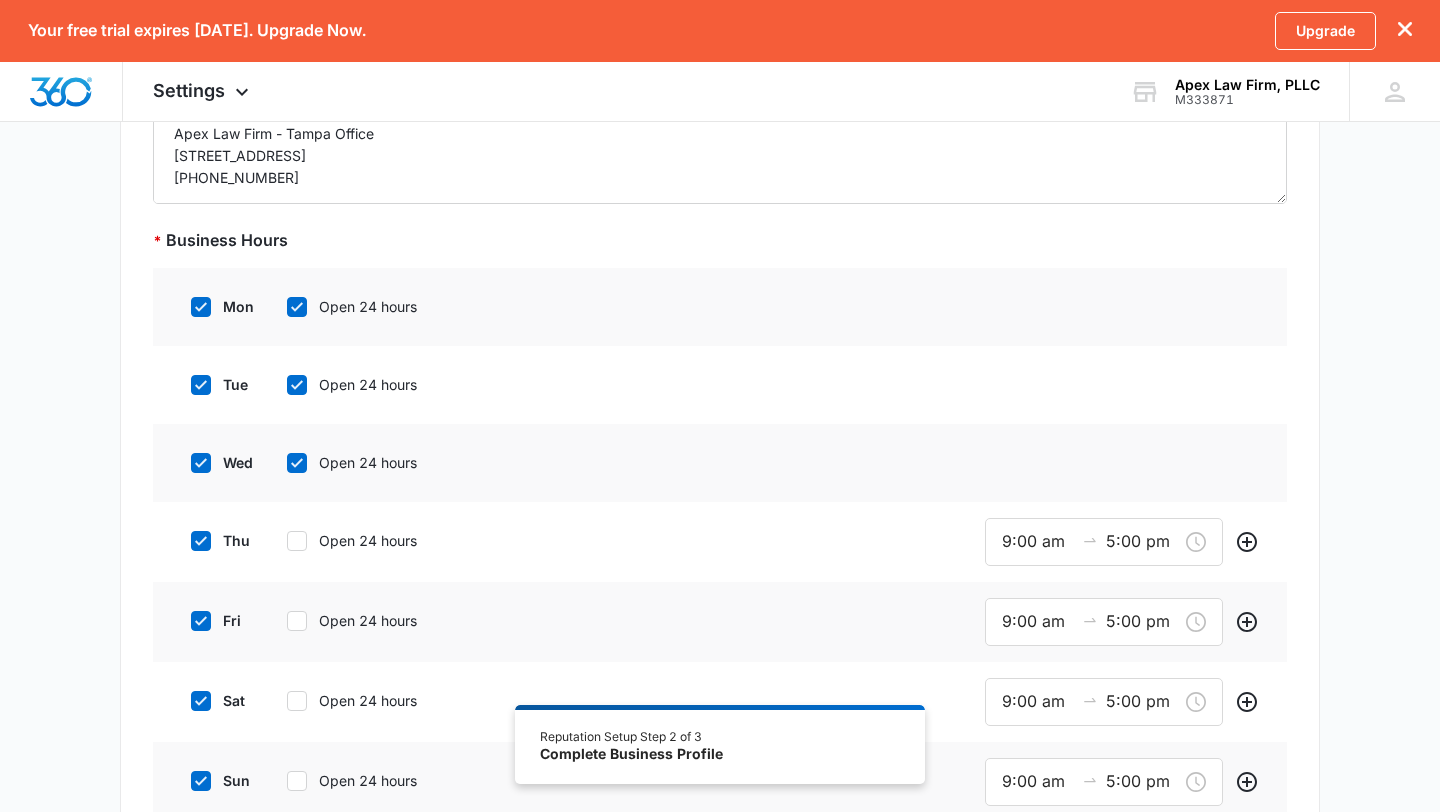 click 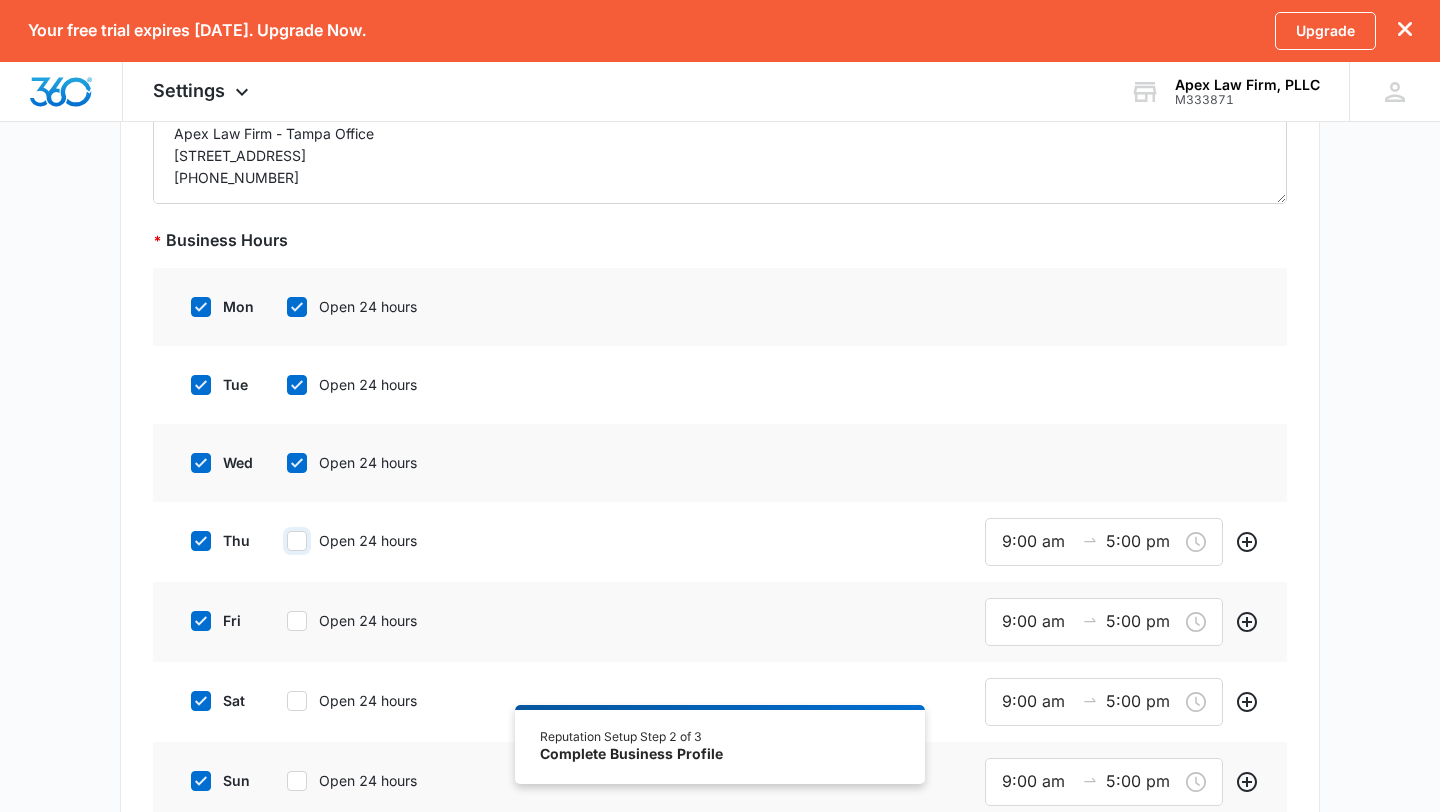 click on "Open 24 hours" at bounding box center (280, 541) 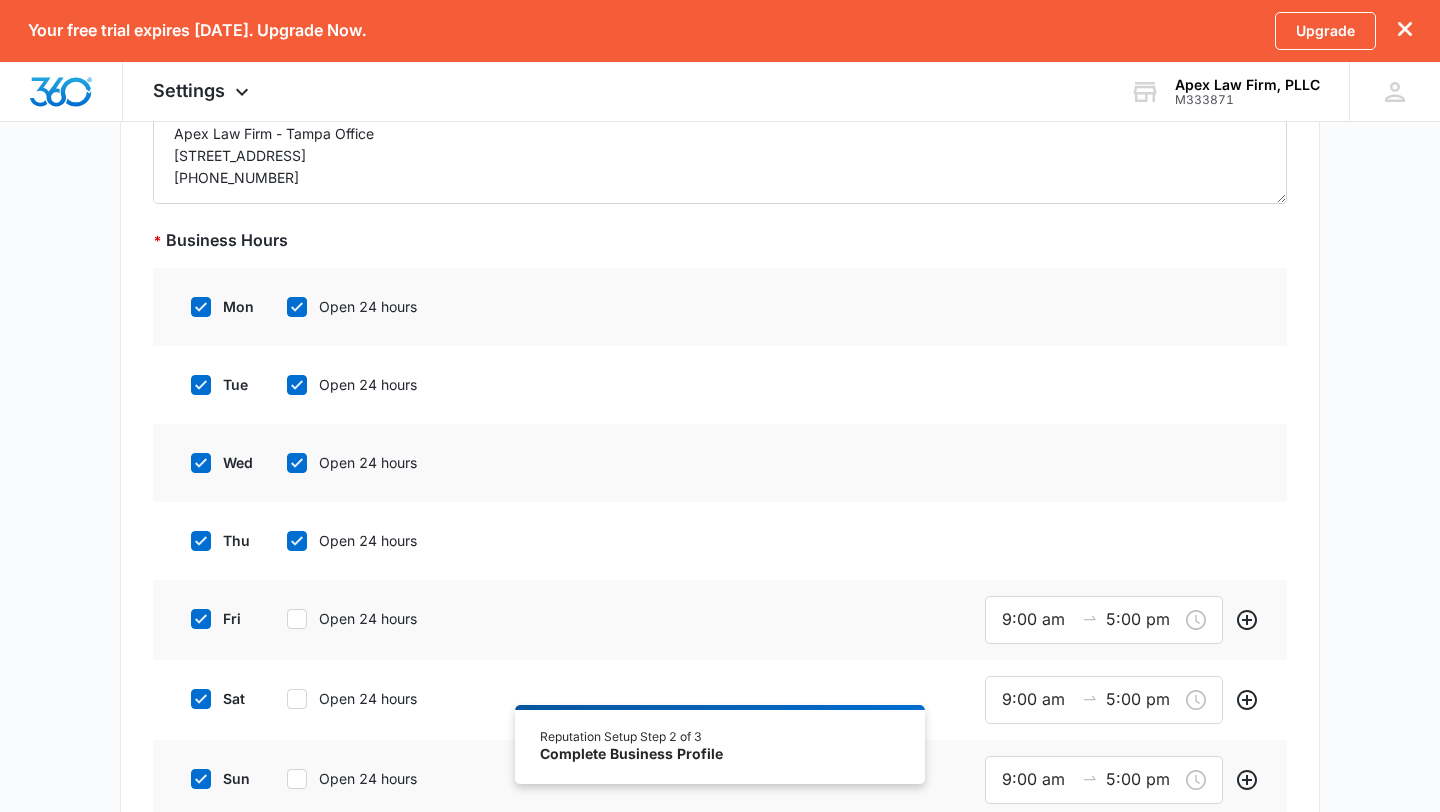 click 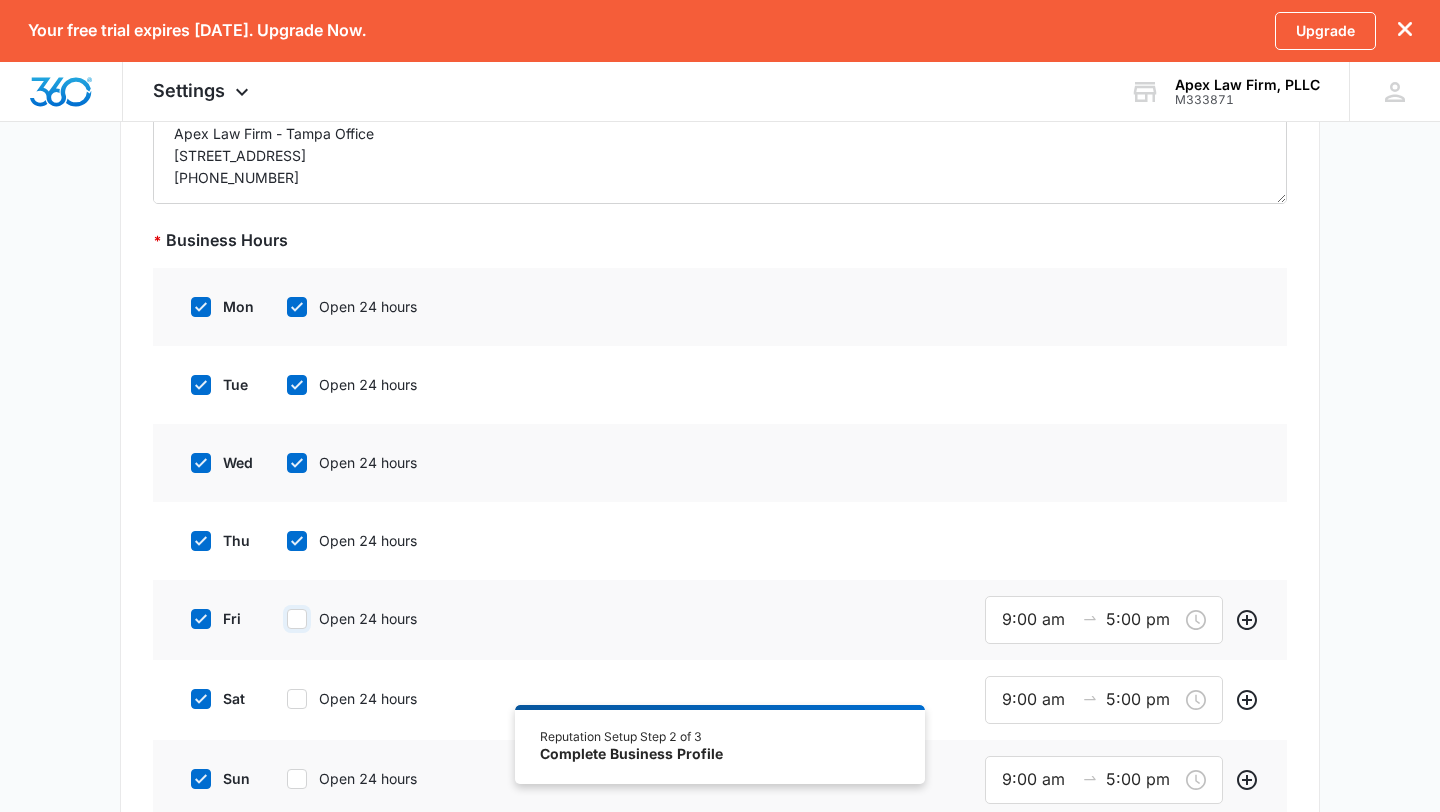 click on "Open 24 hours" at bounding box center [280, 619] 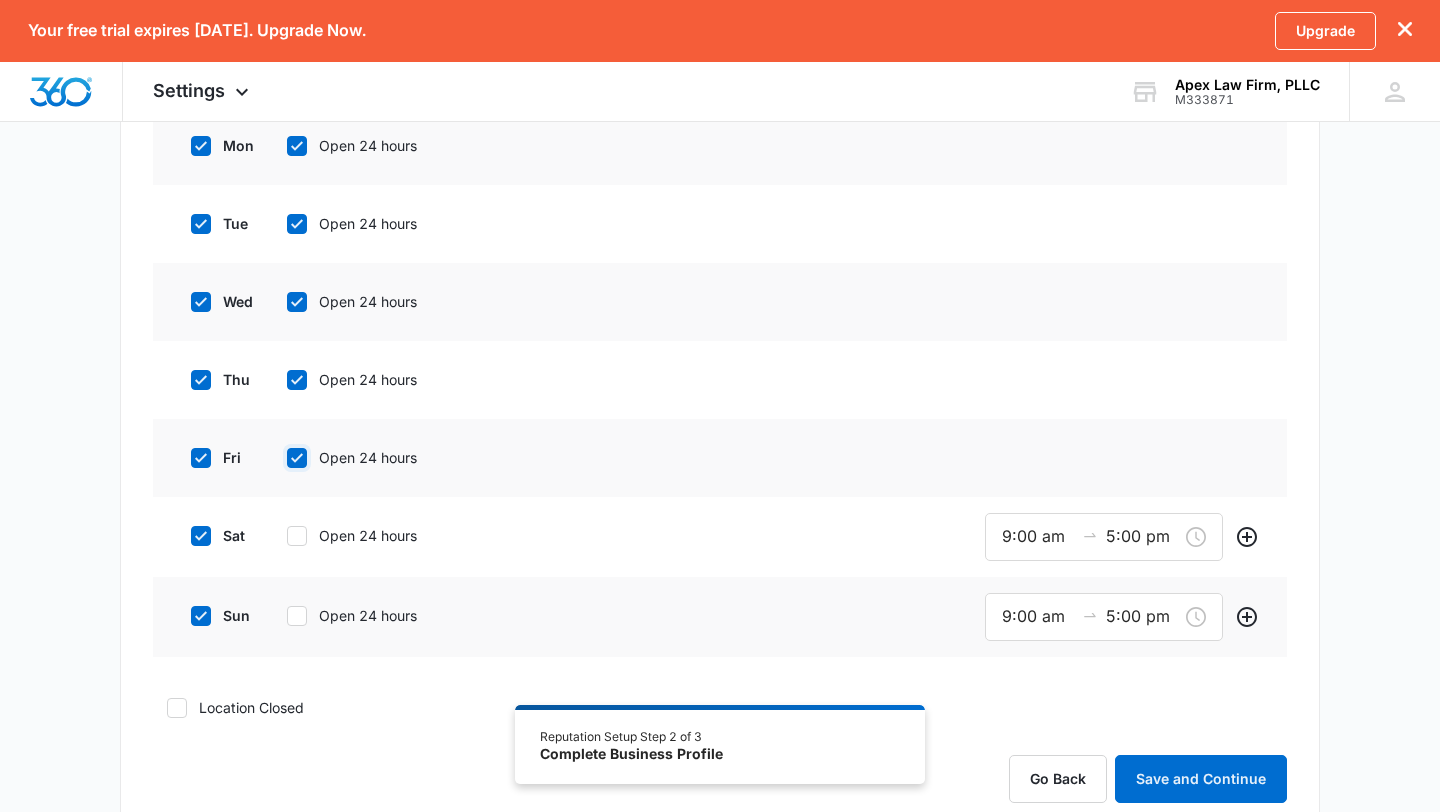 scroll, scrollTop: 842, scrollLeft: 0, axis: vertical 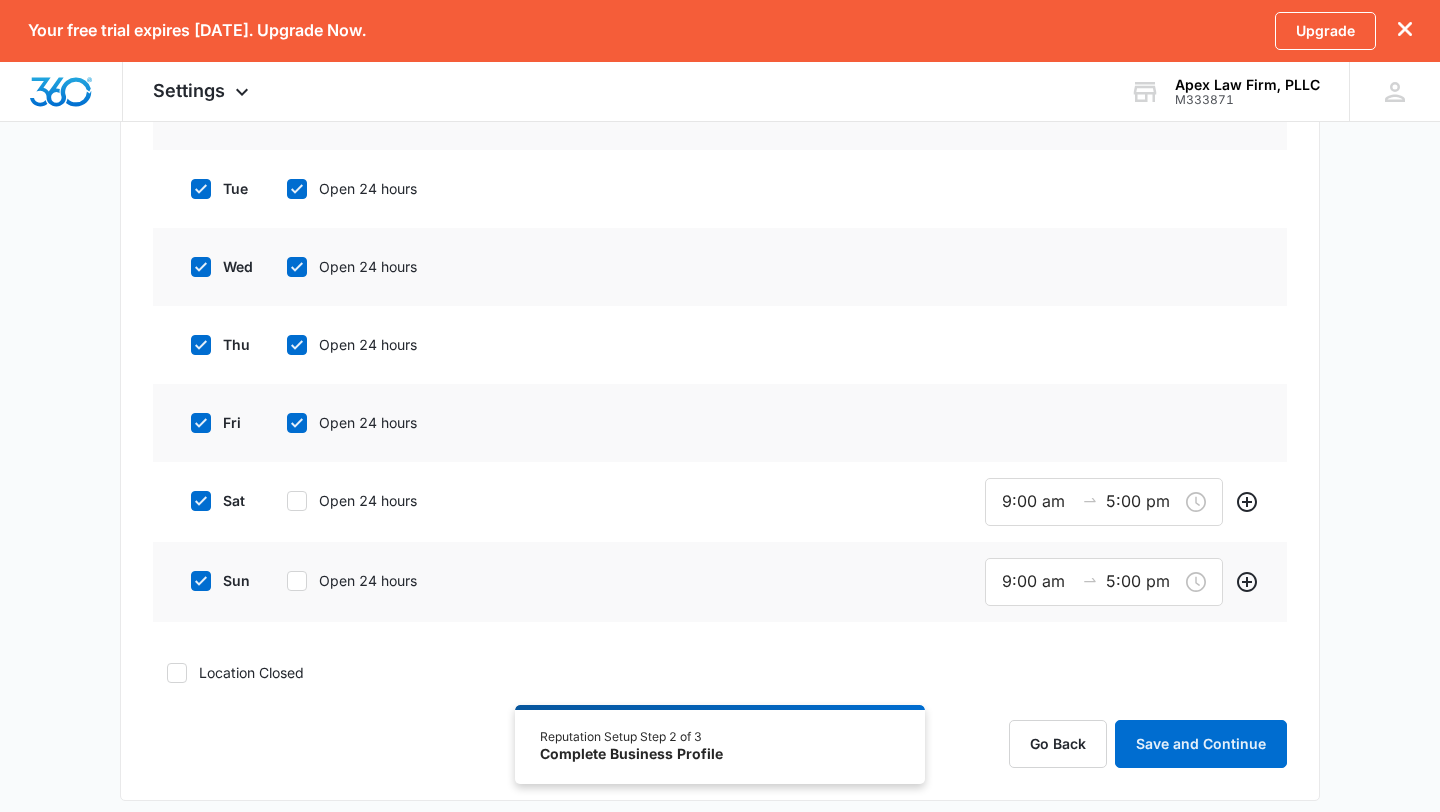 click 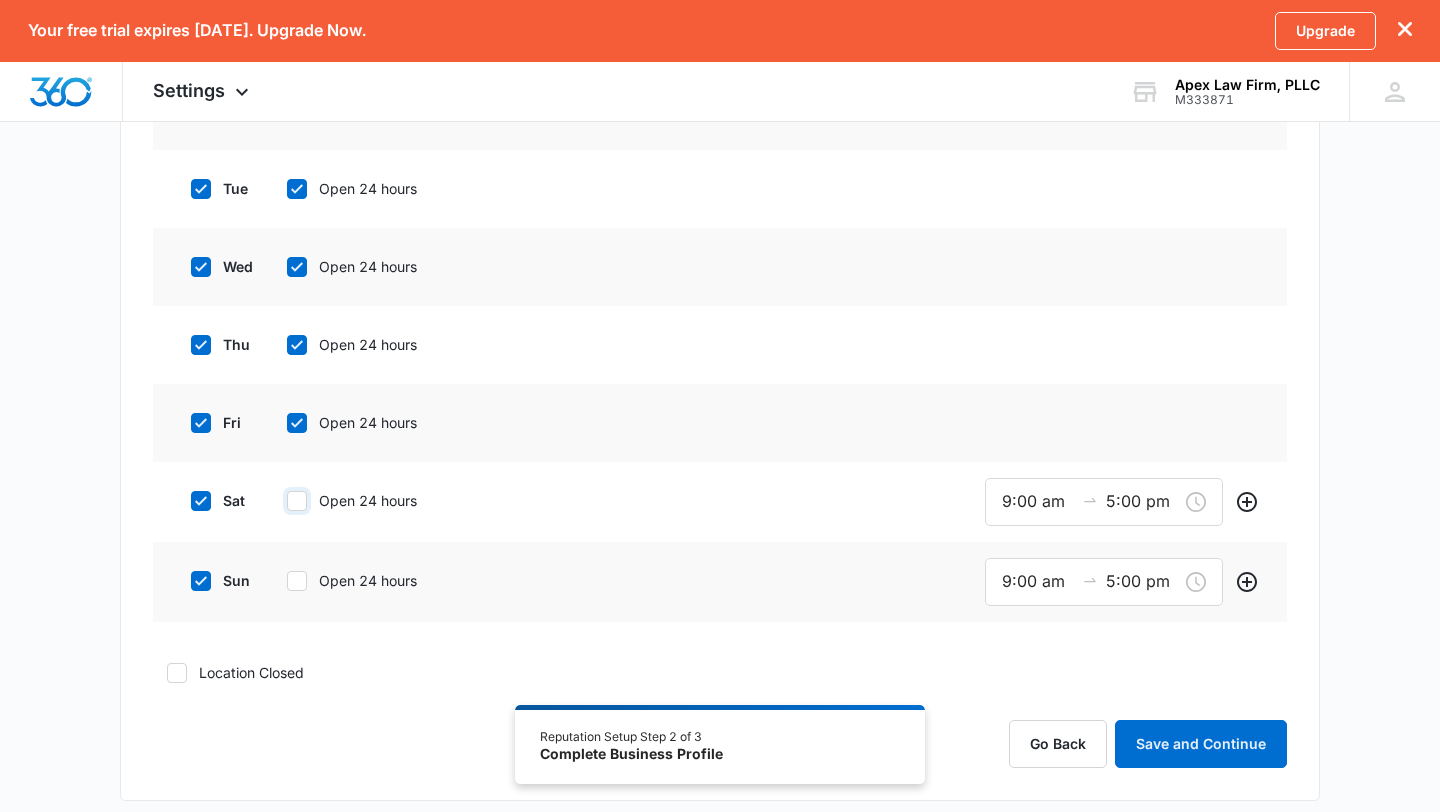 click on "Open 24 hours" at bounding box center (280, 501) 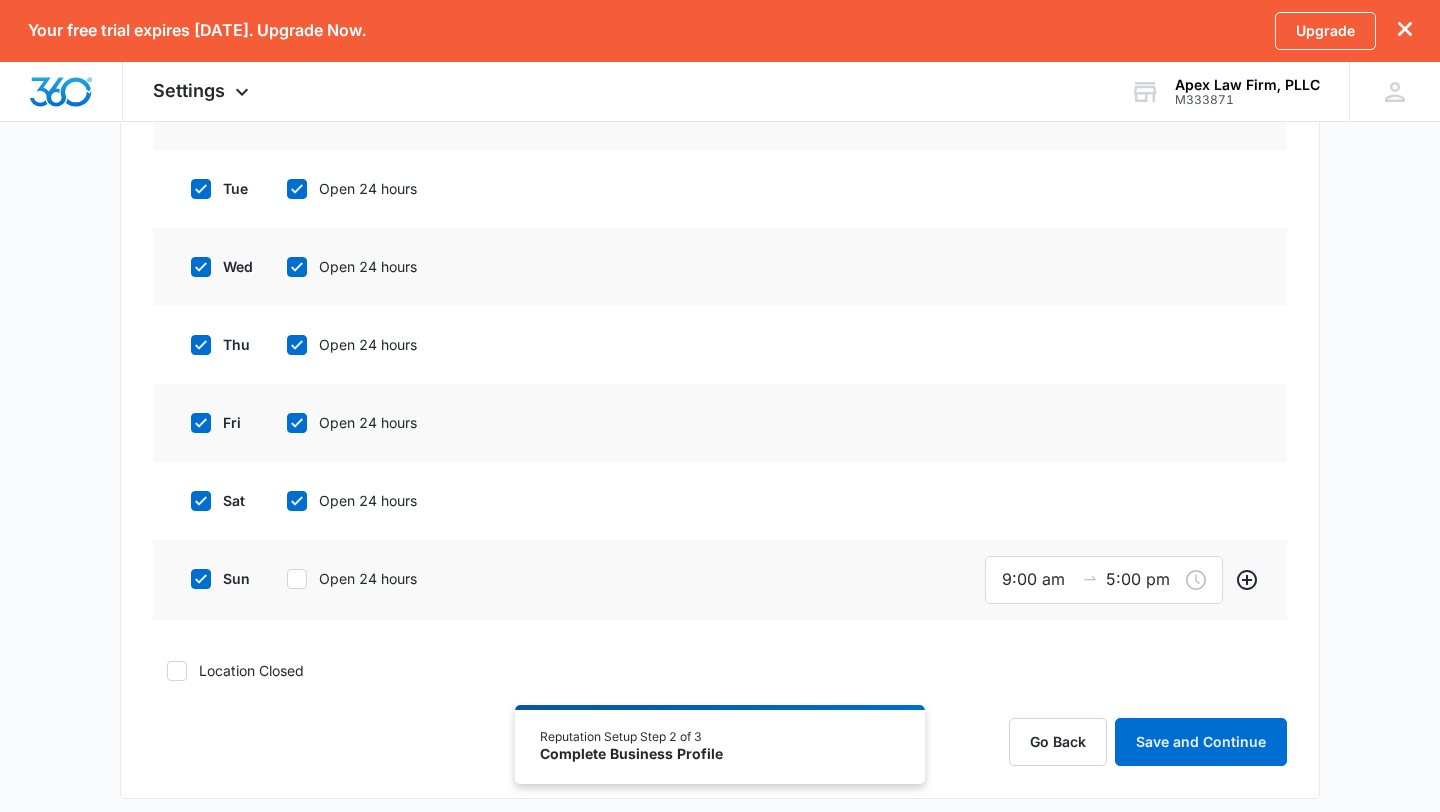 click 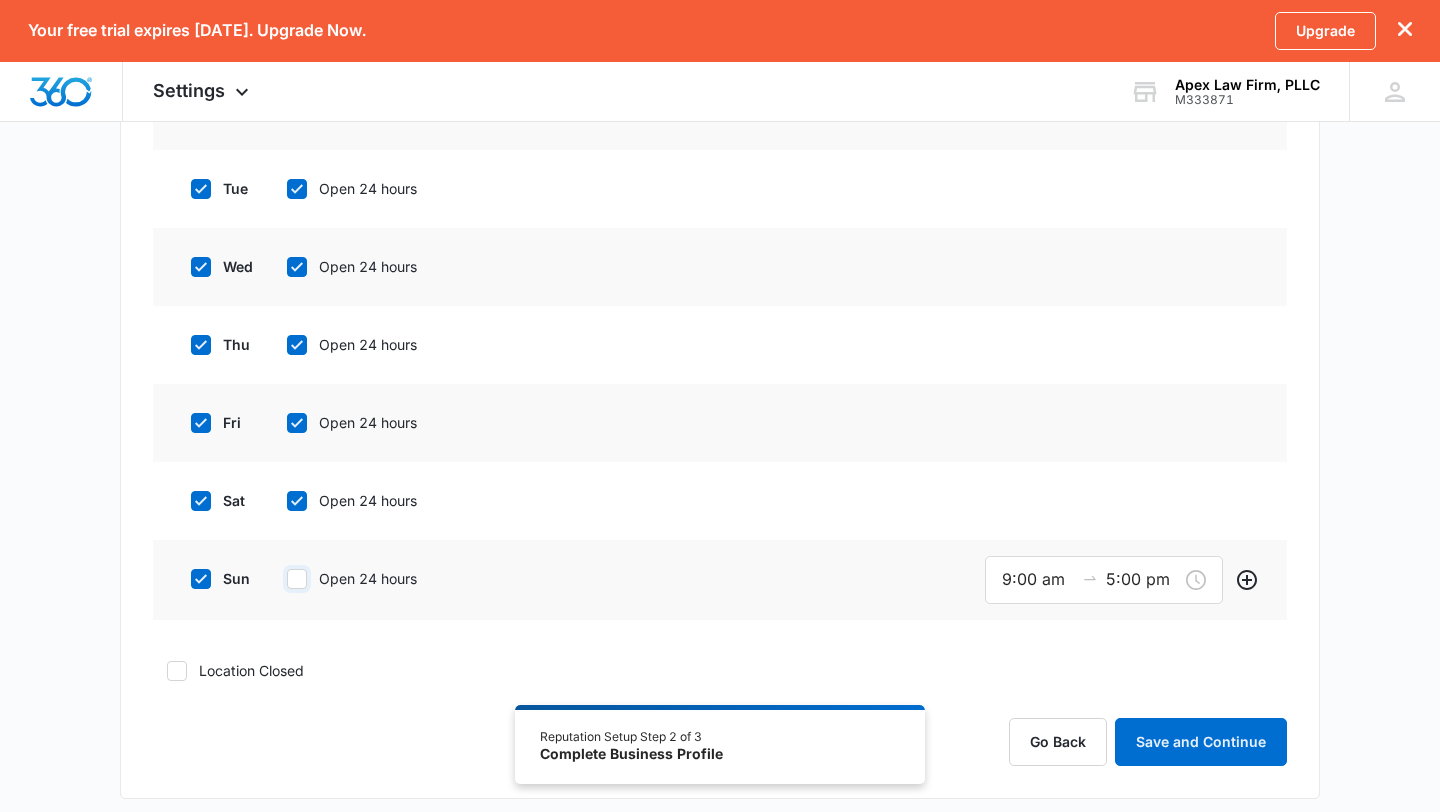 click on "Open 24 hours" at bounding box center (280, 579) 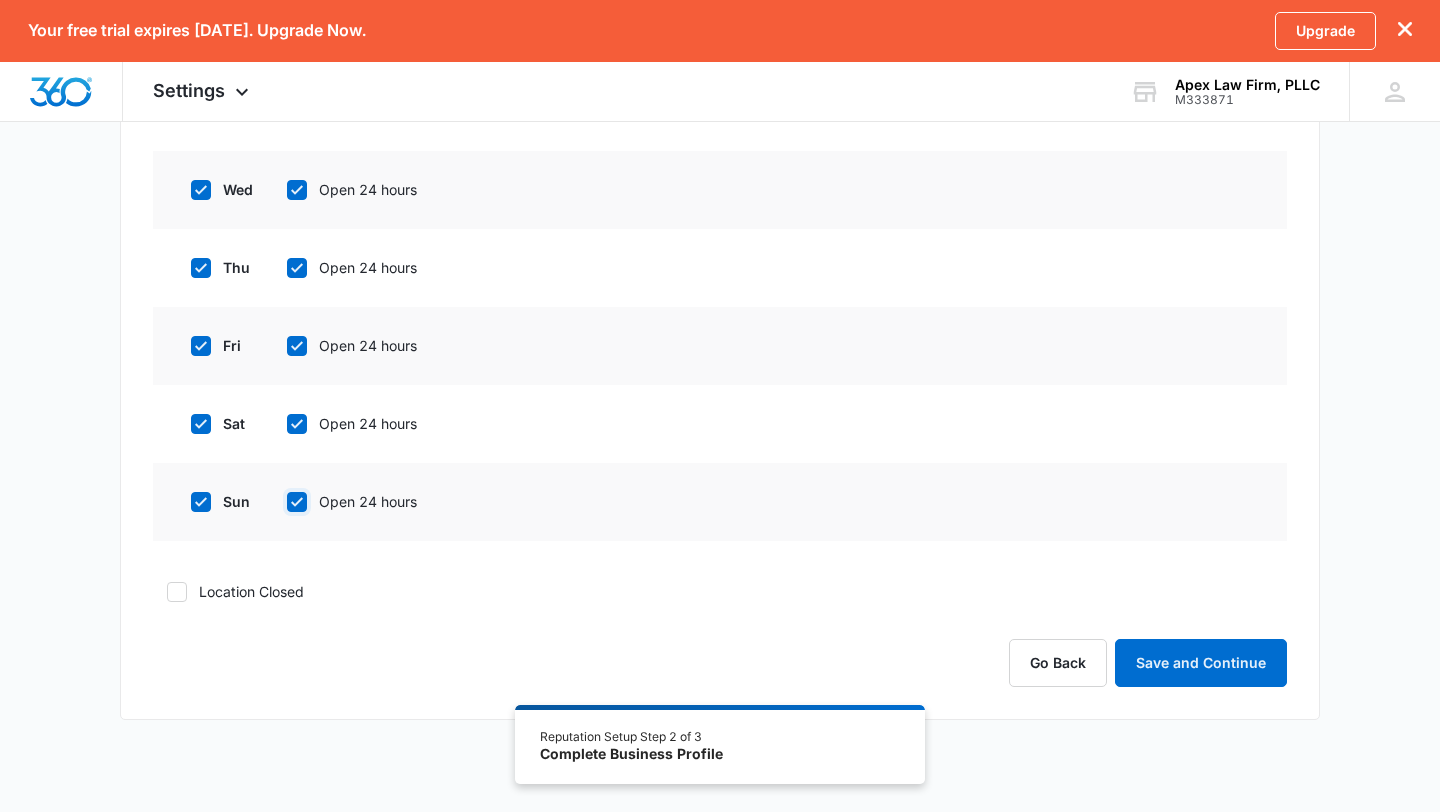 scroll, scrollTop: 934, scrollLeft: 0, axis: vertical 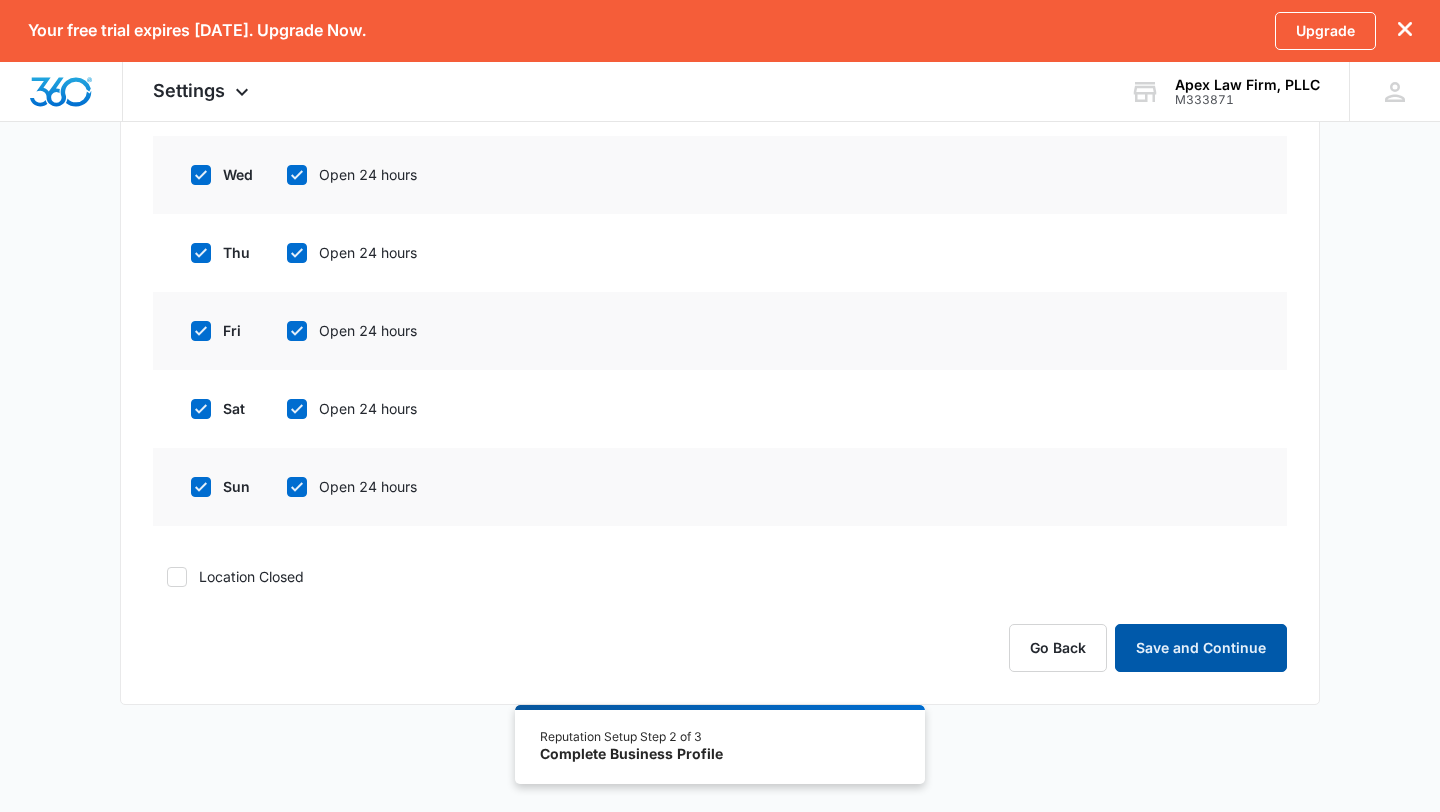click on "Save and Continue" at bounding box center [1201, 648] 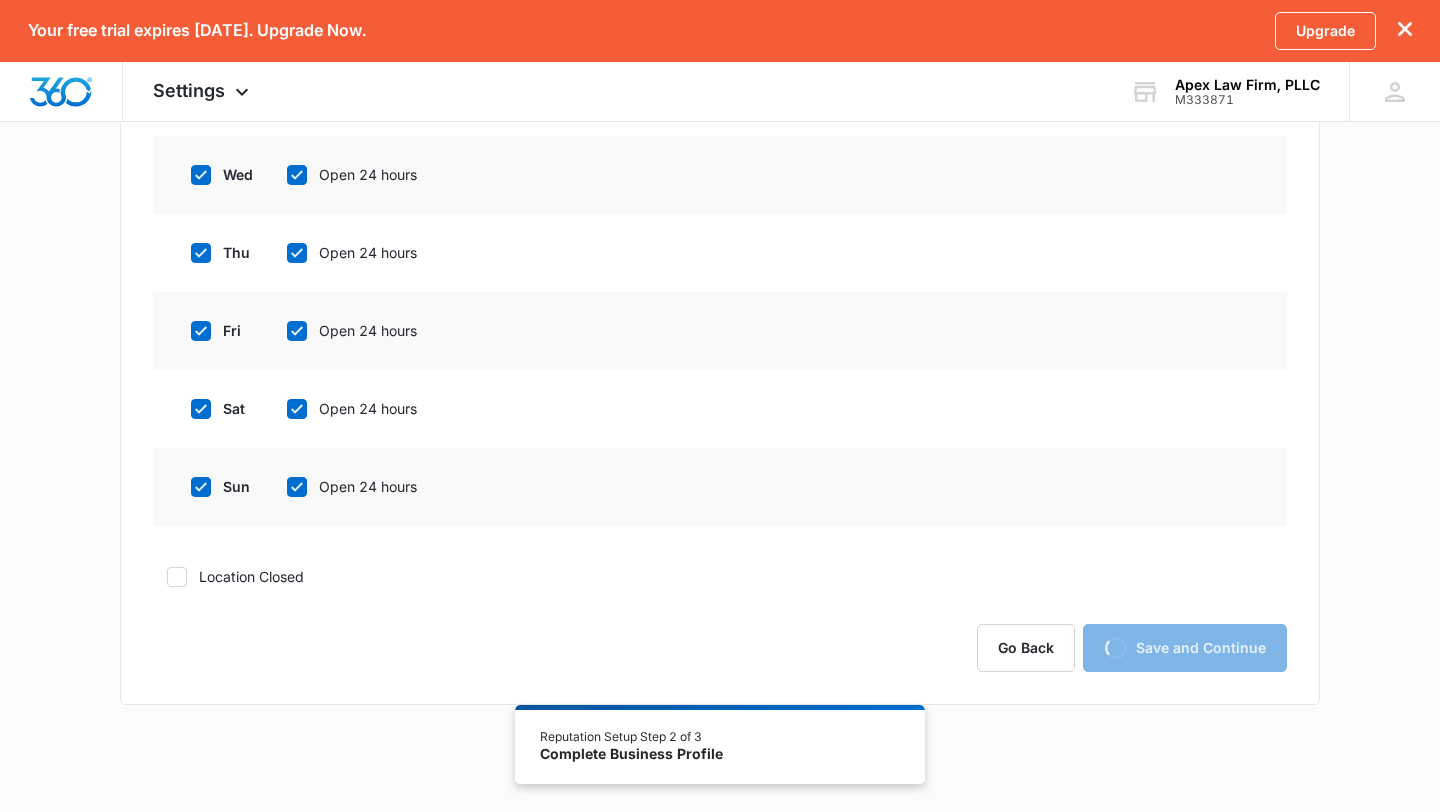 scroll, scrollTop: 0, scrollLeft: 0, axis: both 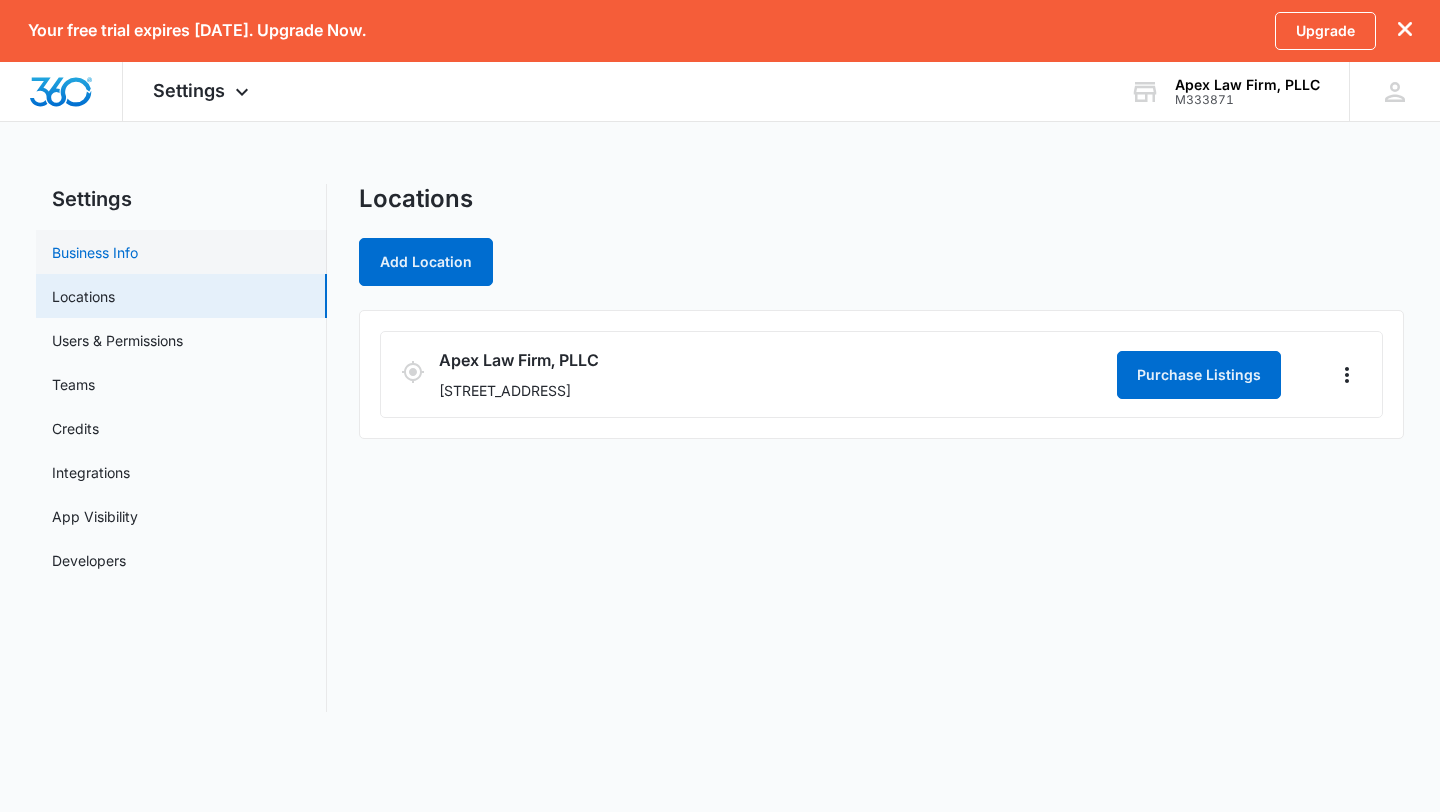 click on "Business Info" at bounding box center [95, 252] 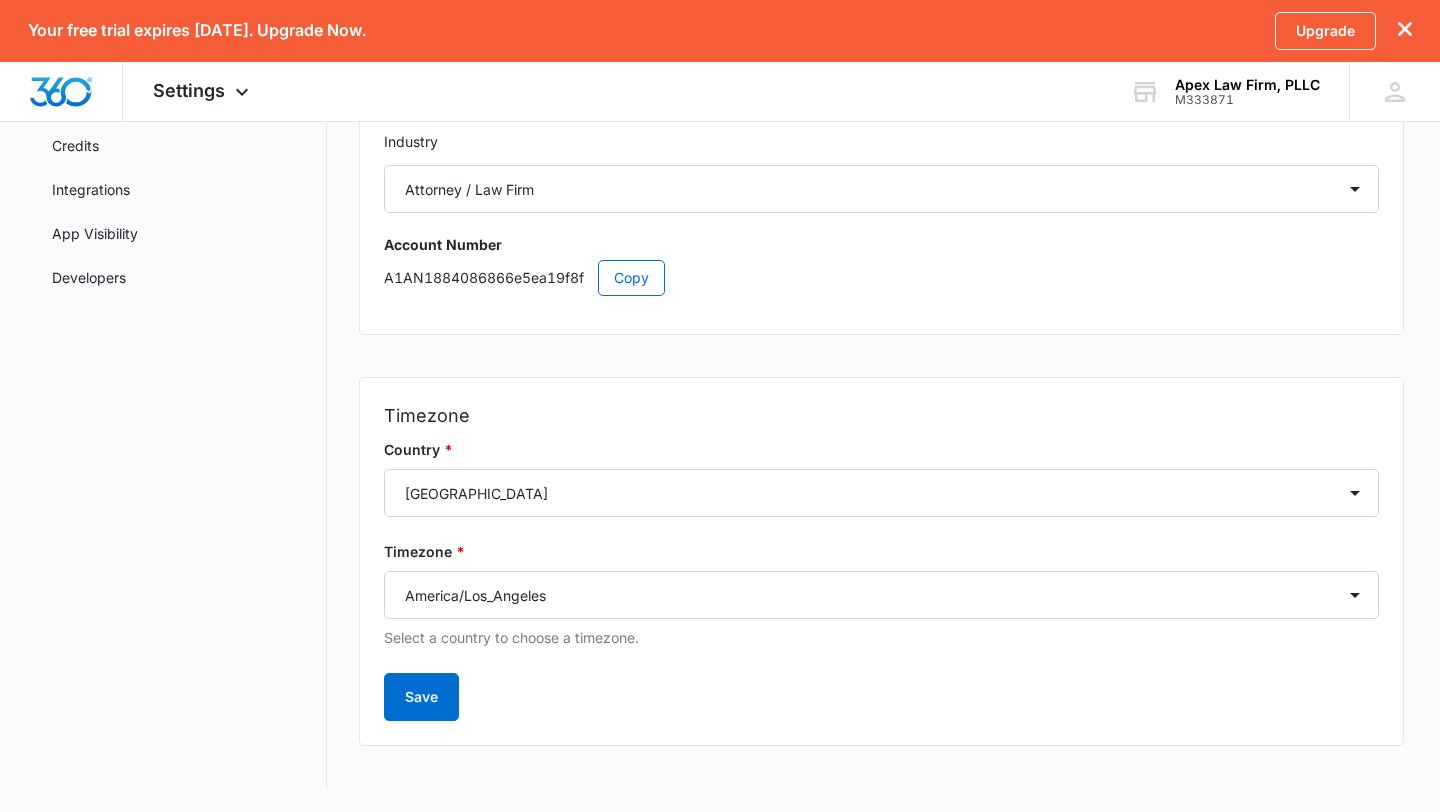 scroll, scrollTop: 0, scrollLeft: 0, axis: both 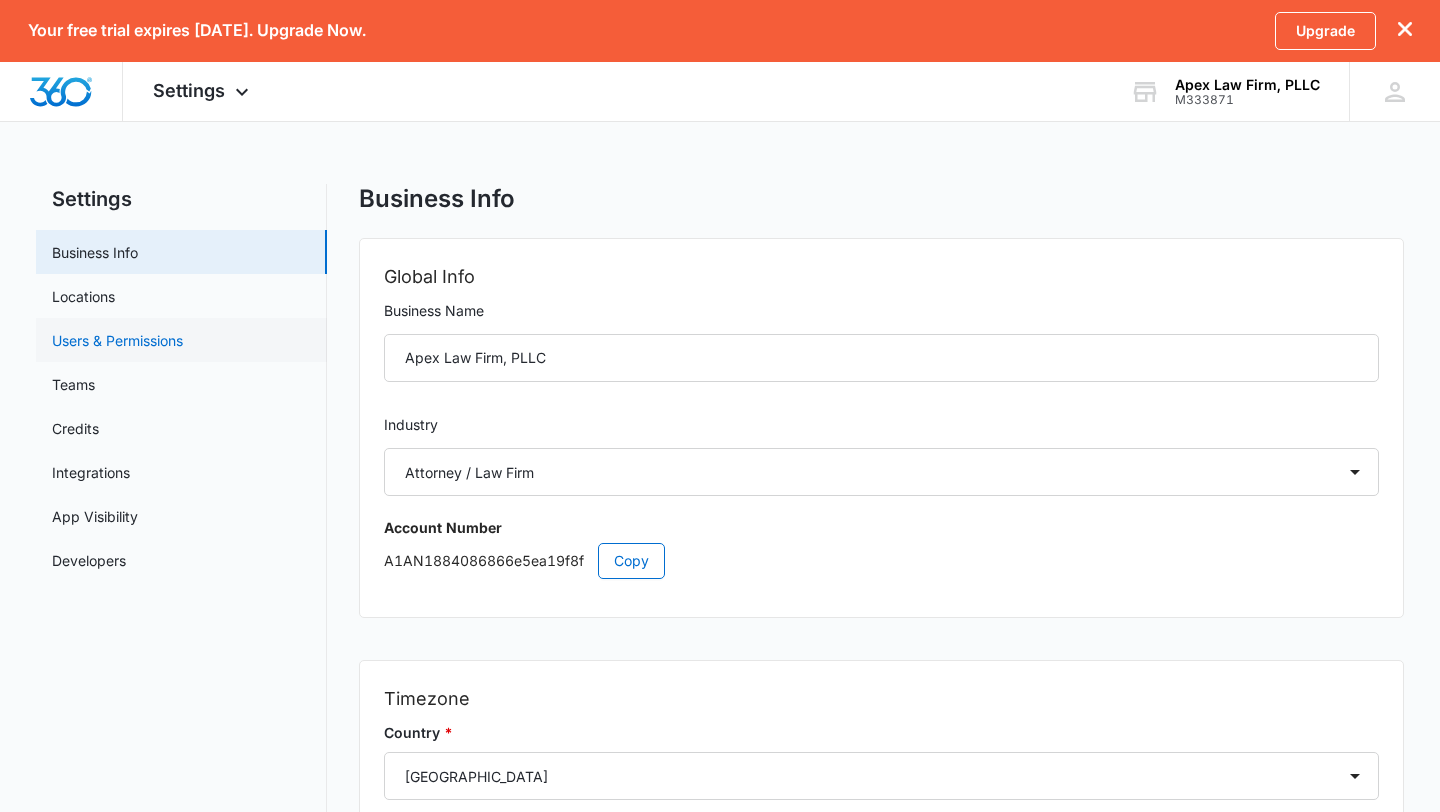 click on "Users & Permissions" at bounding box center (117, 340) 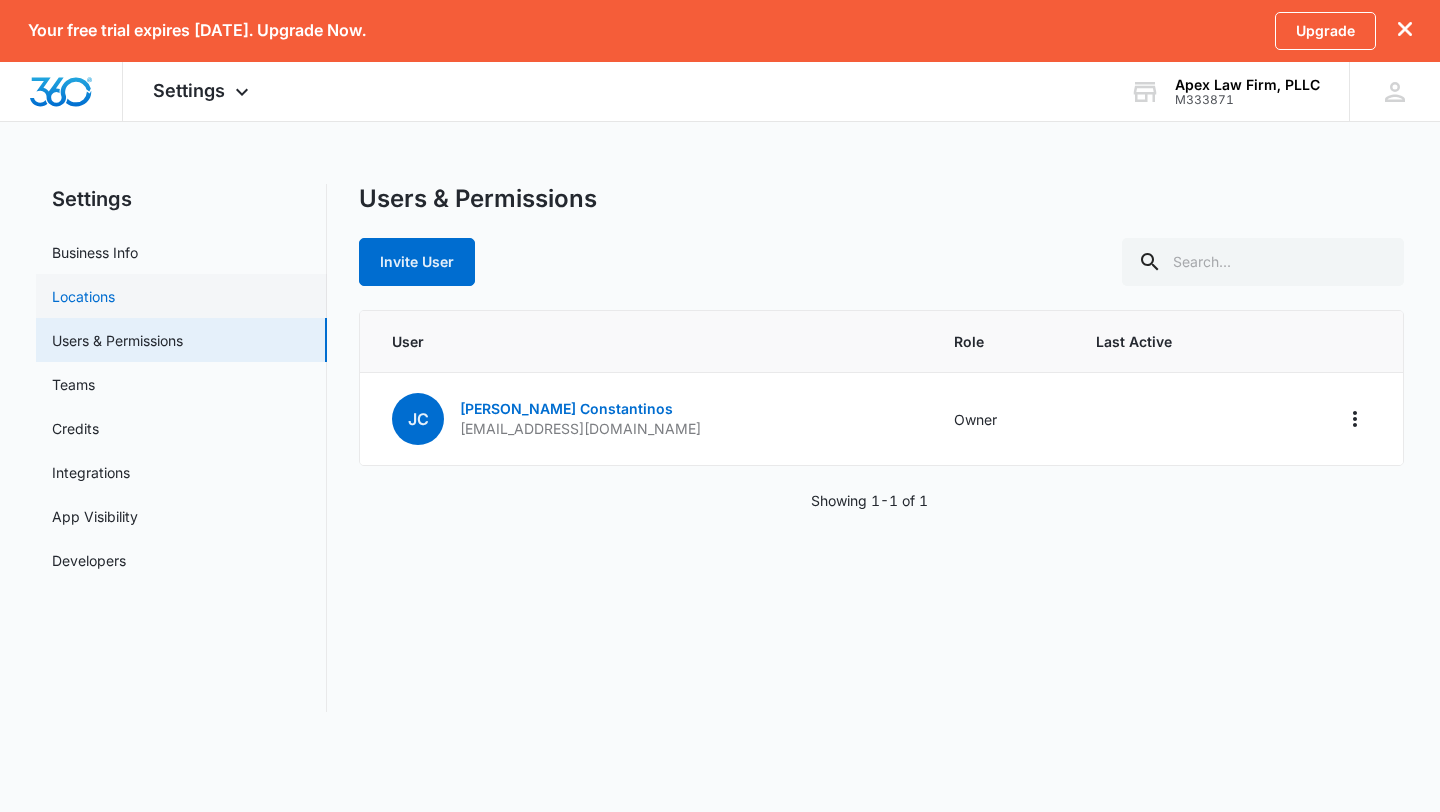 click on "Locations" at bounding box center [83, 296] 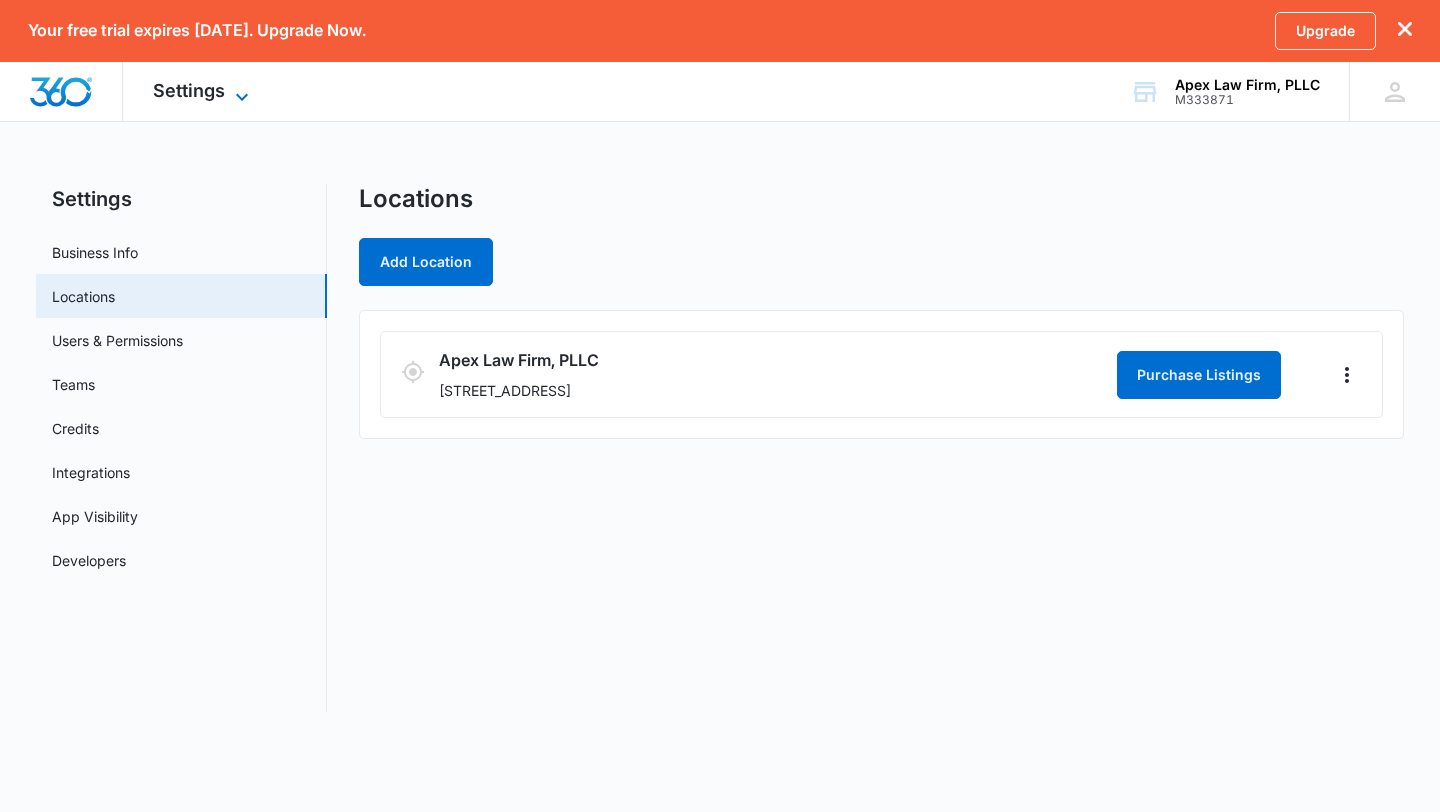 click on "Settings" at bounding box center (189, 90) 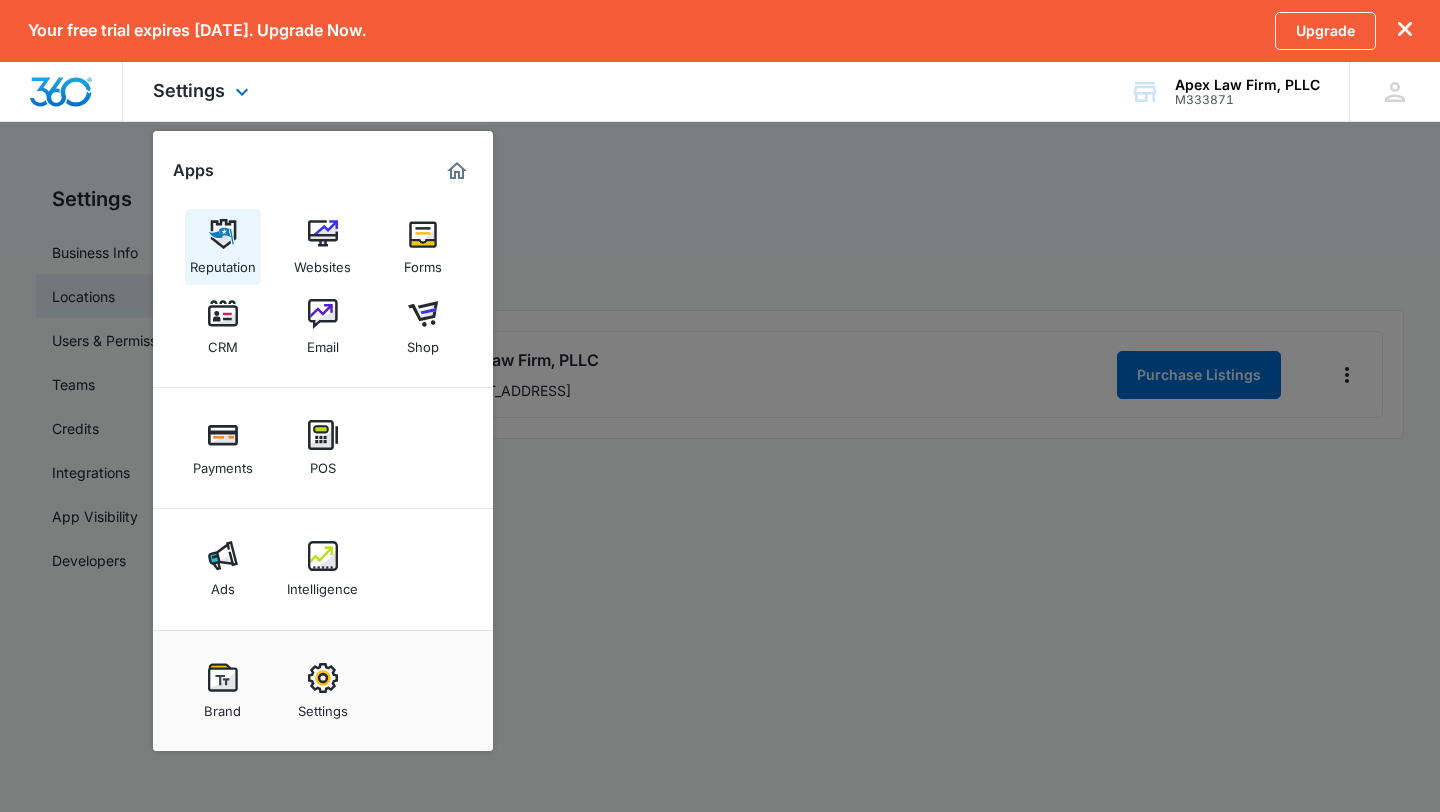 click at bounding box center [223, 234] 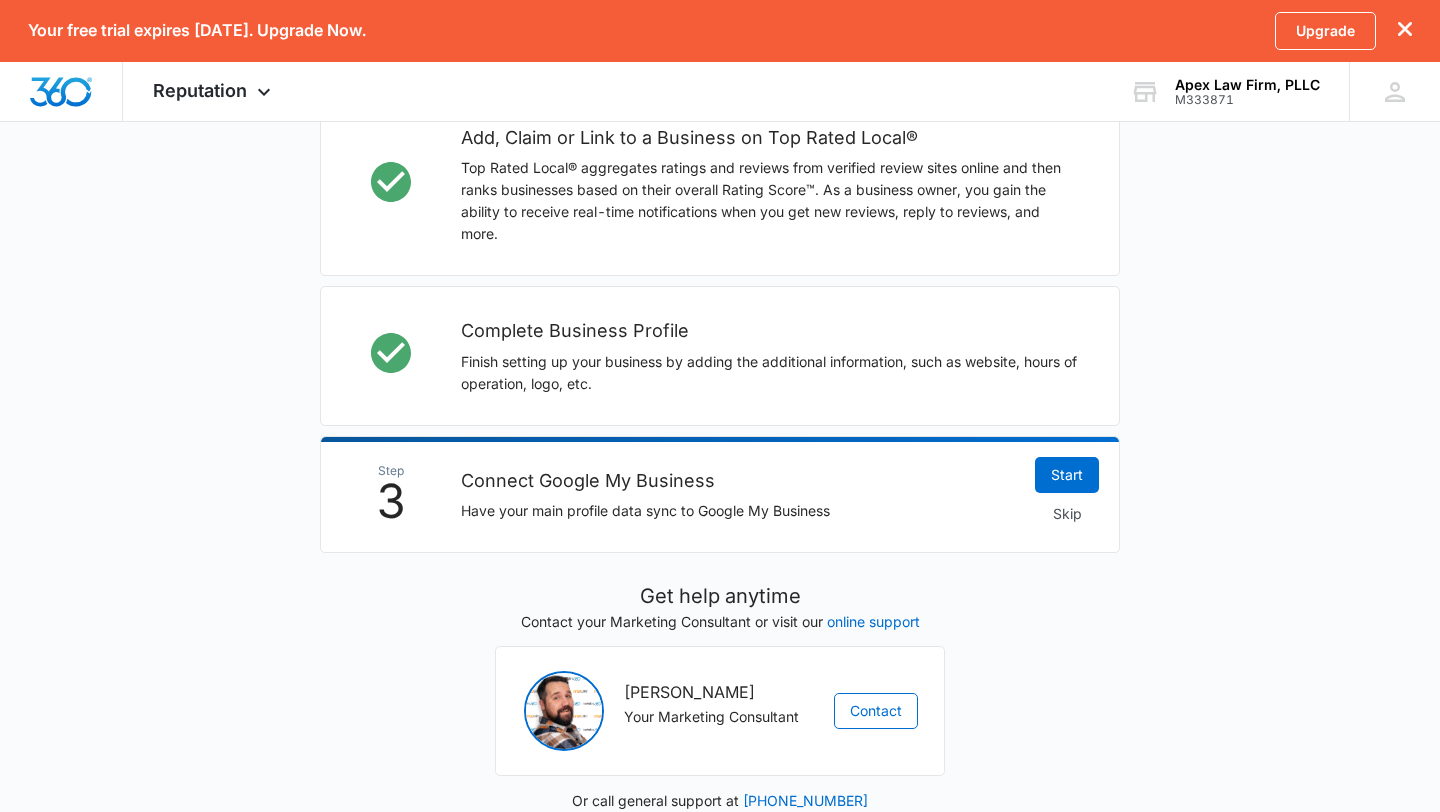 scroll, scrollTop: 648, scrollLeft: 0, axis: vertical 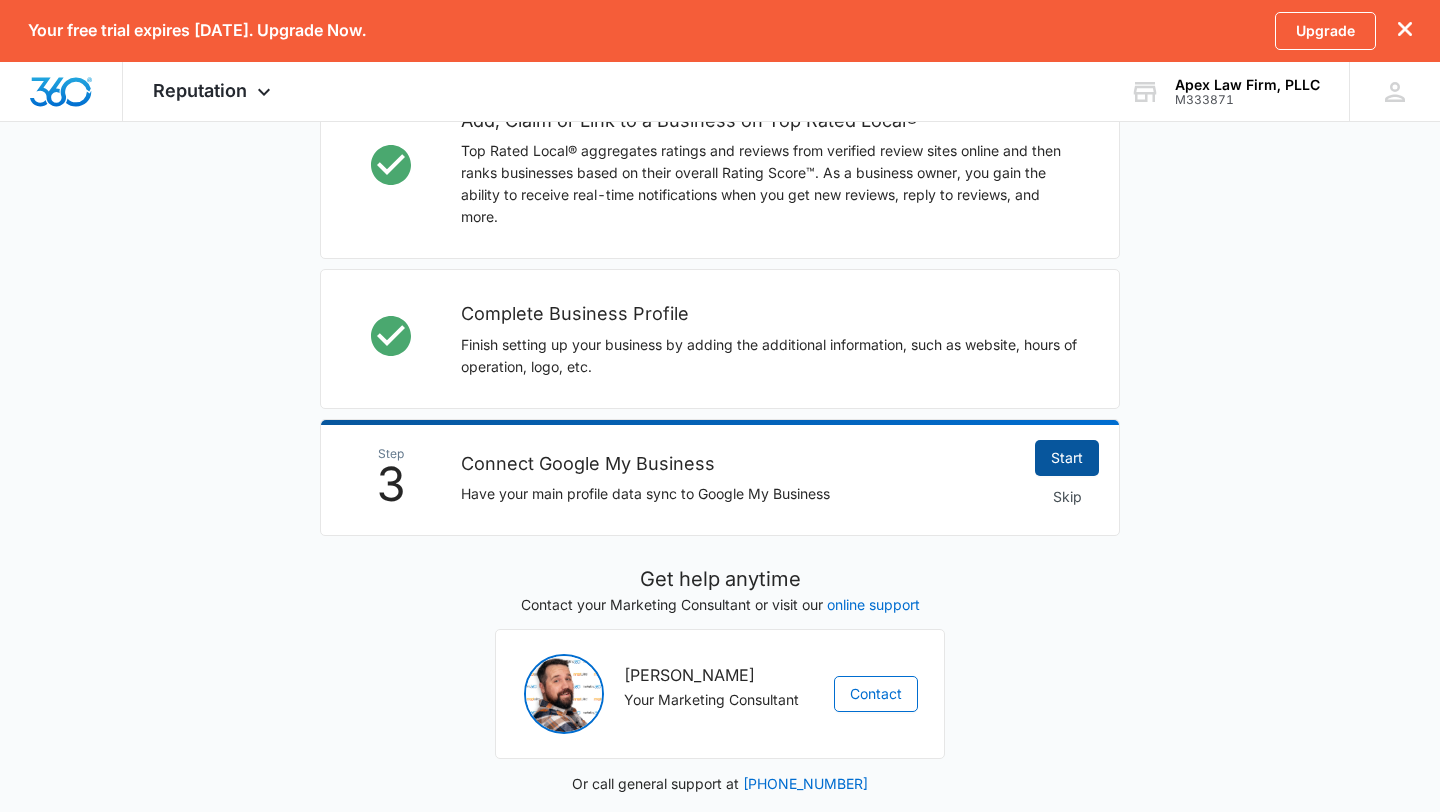 click on "Start" at bounding box center (1067, 458) 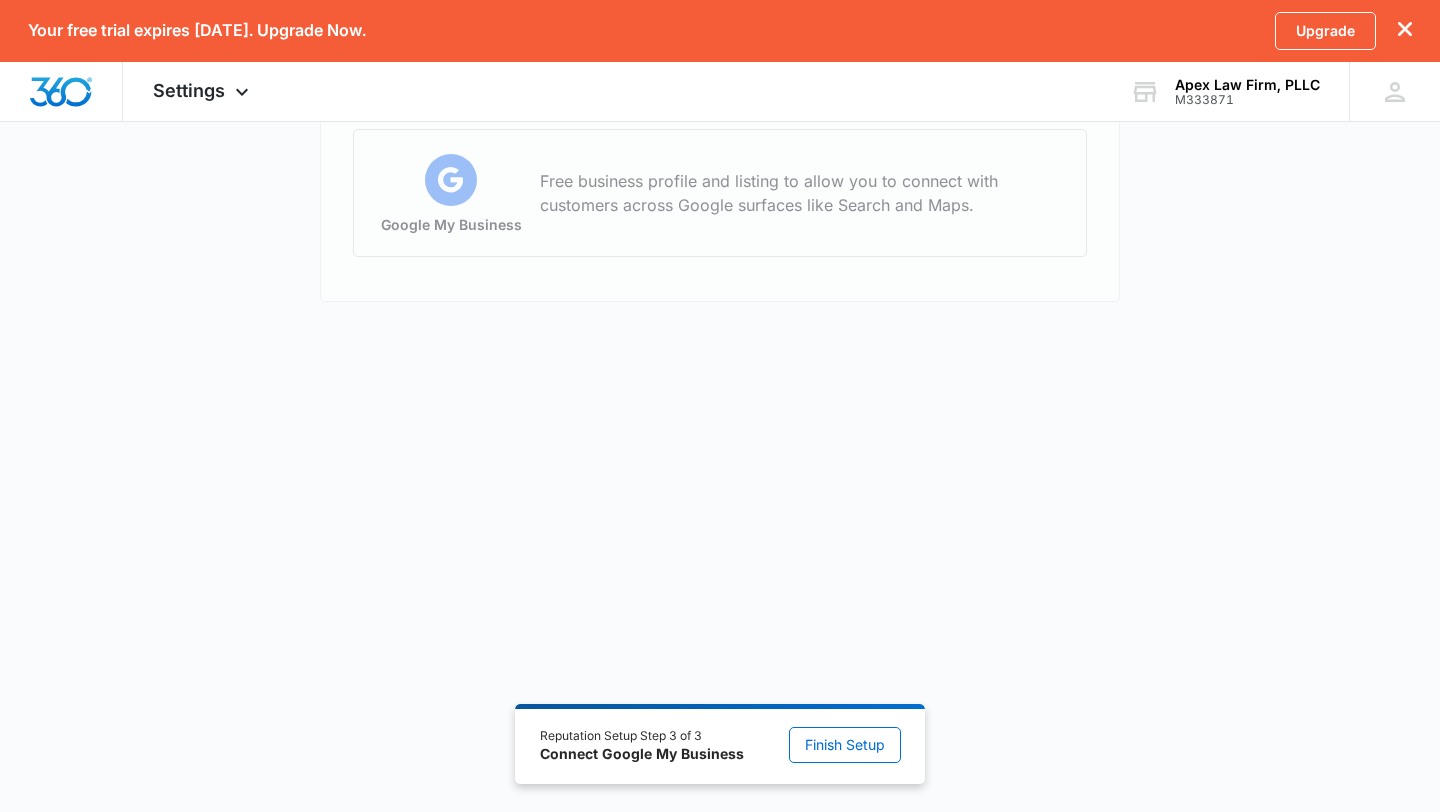 scroll, scrollTop: 0, scrollLeft: 0, axis: both 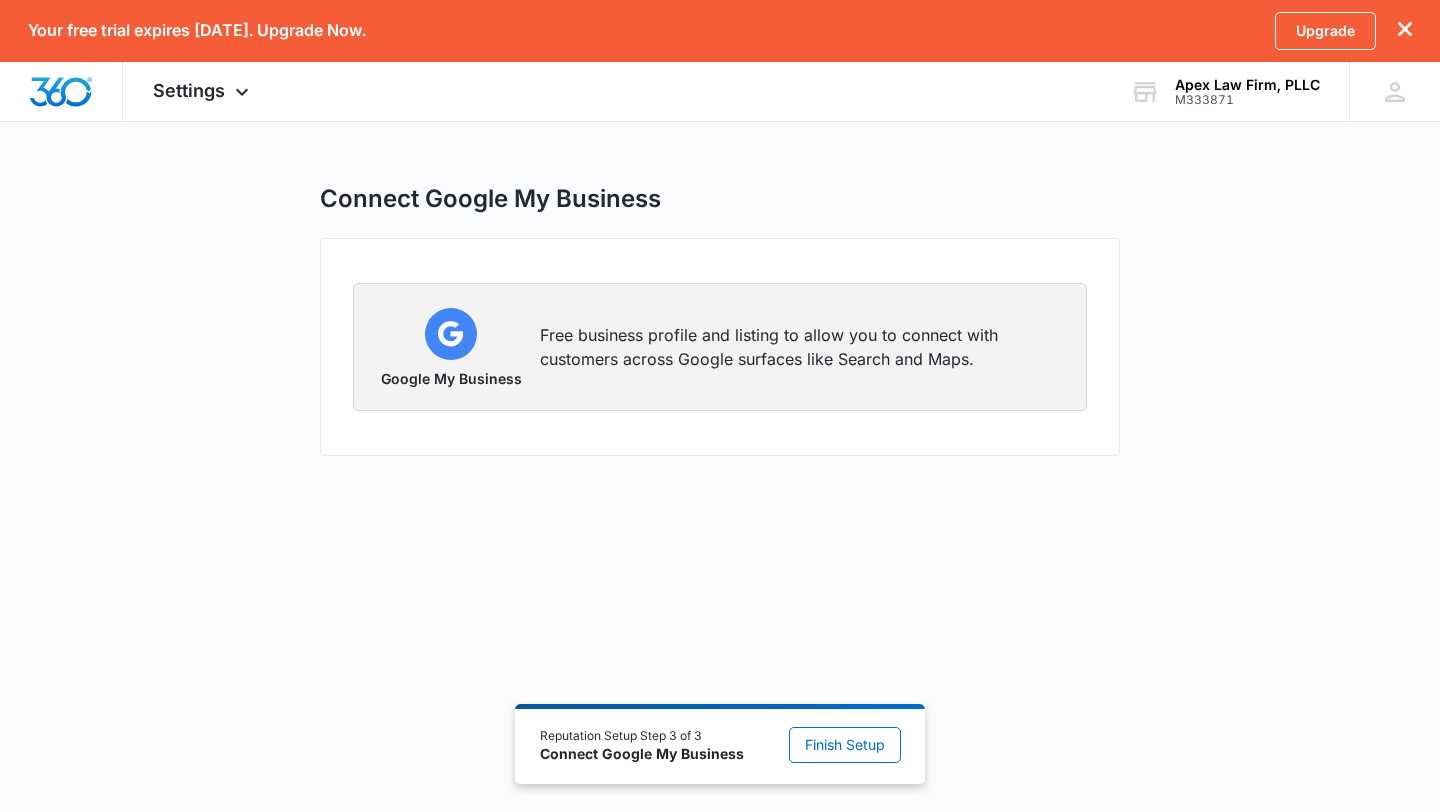 click on "Free business profile and listing to allow you to connect with customers across Google surfaces like Search and Maps." at bounding box center [801, 347] 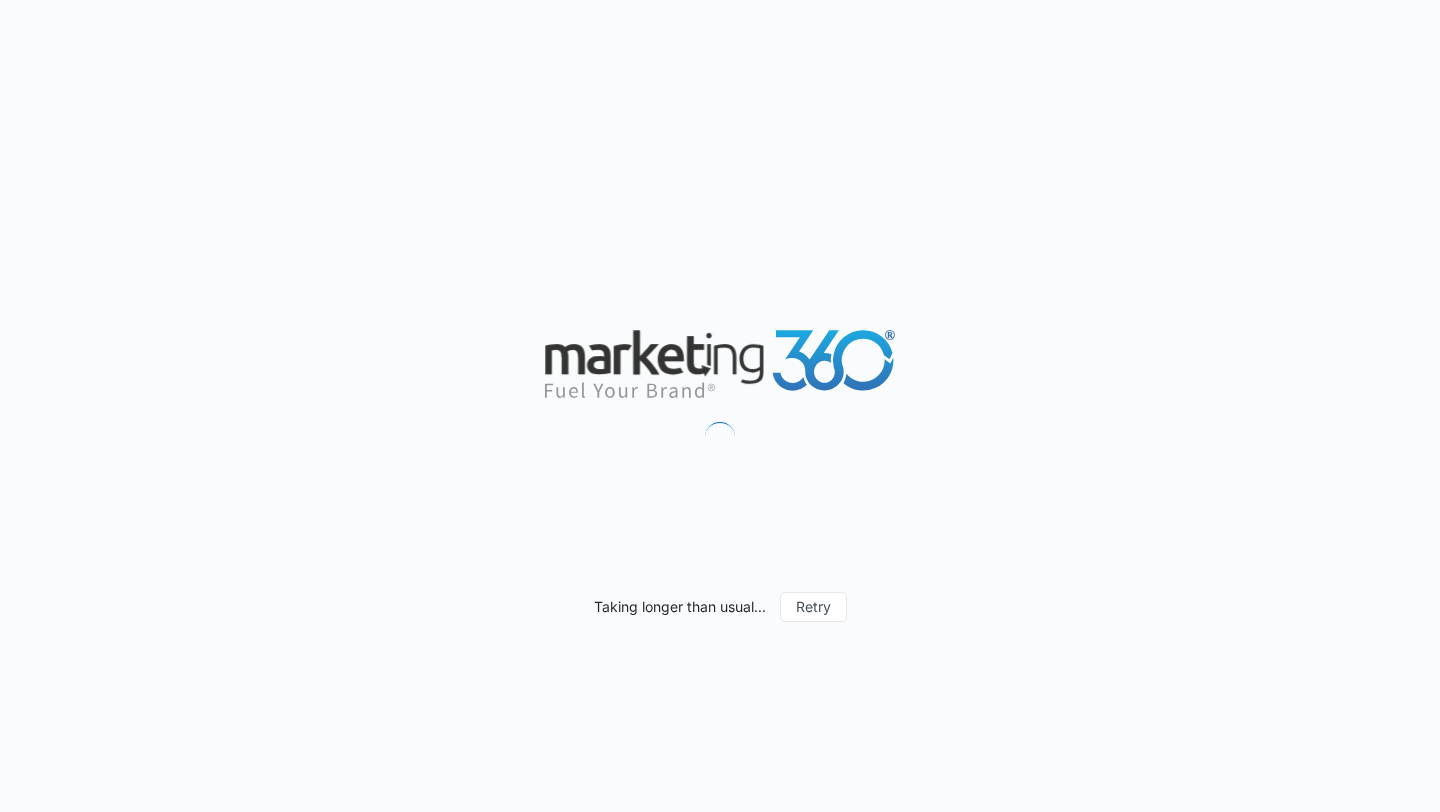 scroll, scrollTop: 0, scrollLeft: 0, axis: both 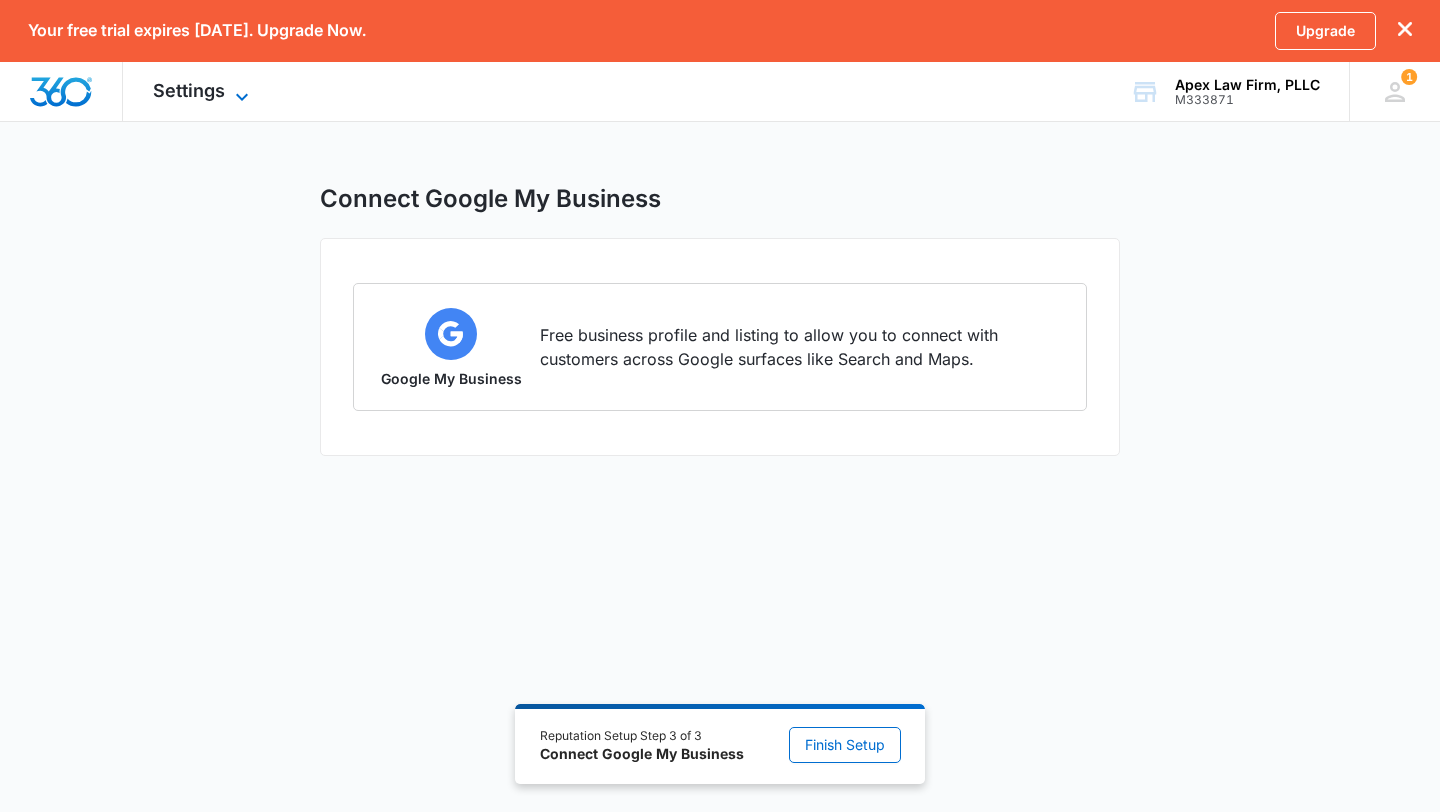 click on "Settings" at bounding box center (189, 90) 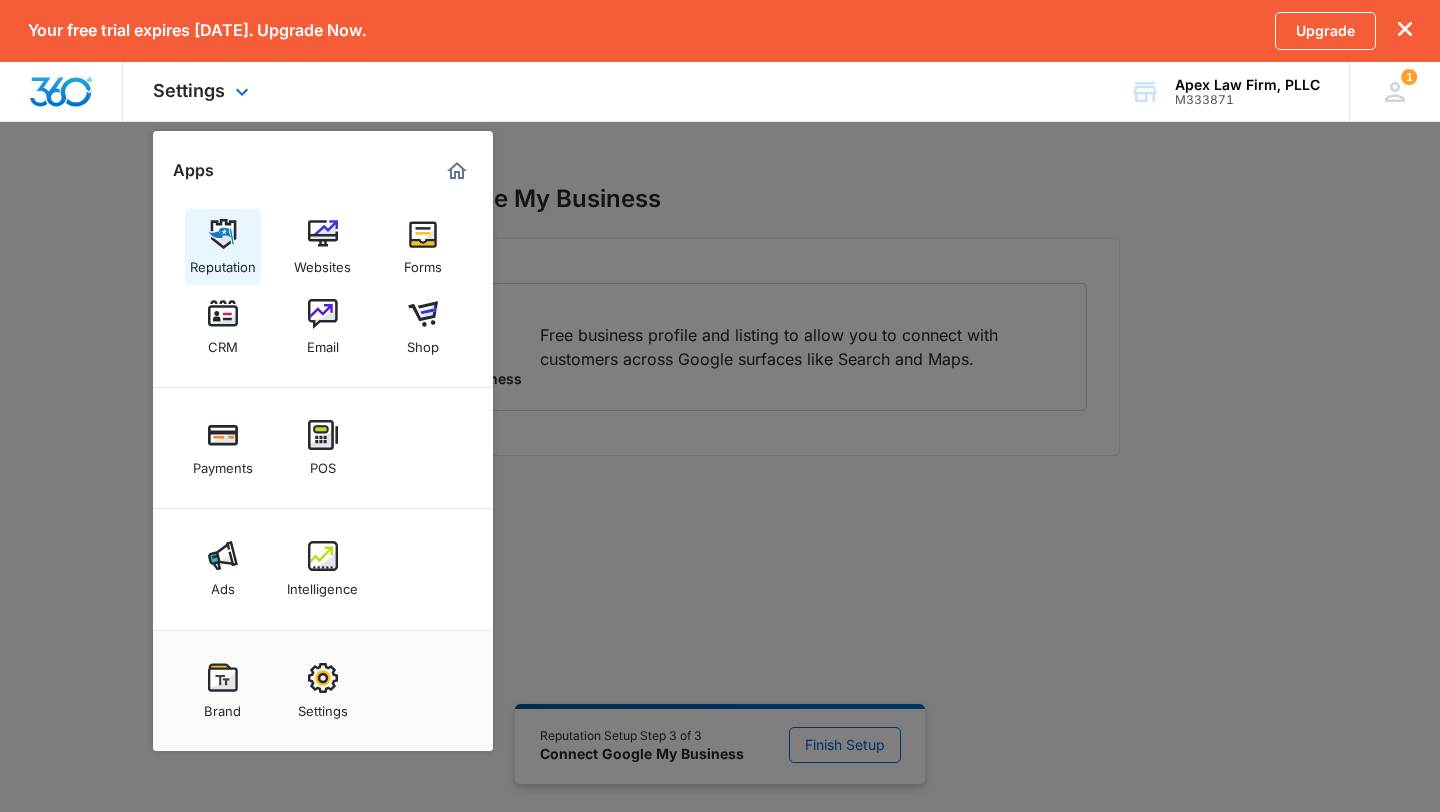 click at bounding box center [223, 234] 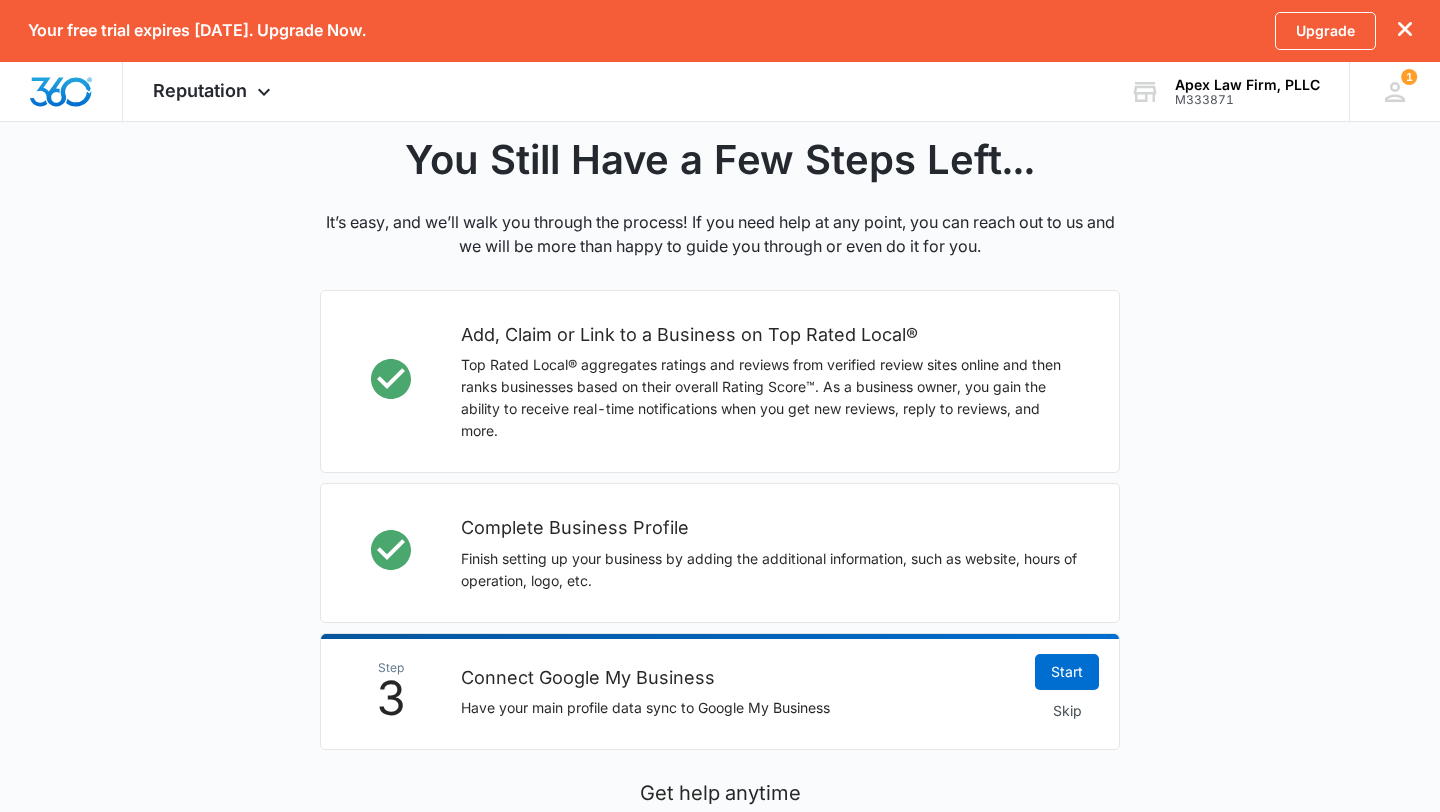 scroll, scrollTop: 674, scrollLeft: 0, axis: vertical 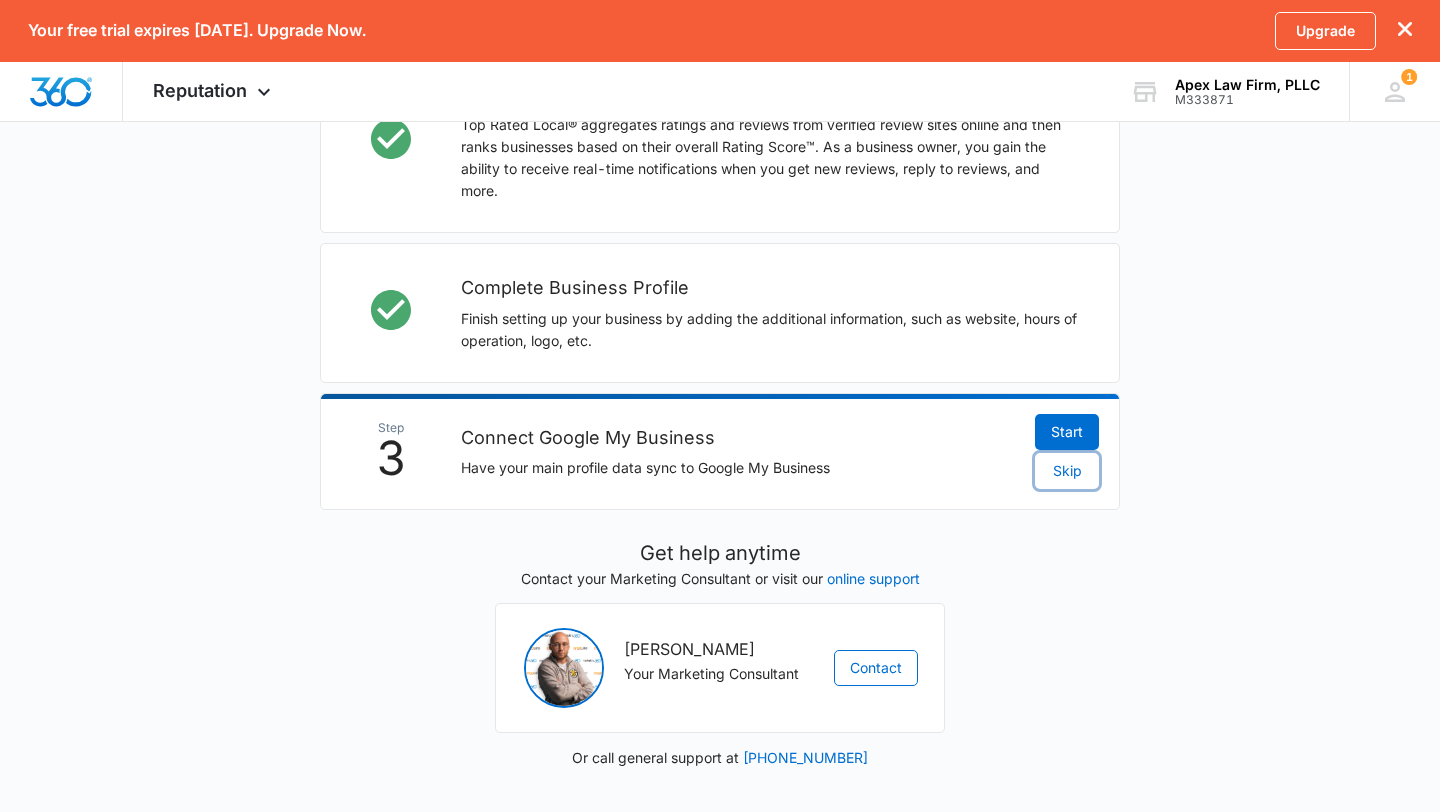 click on "Skip" at bounding box center [1067, 471] 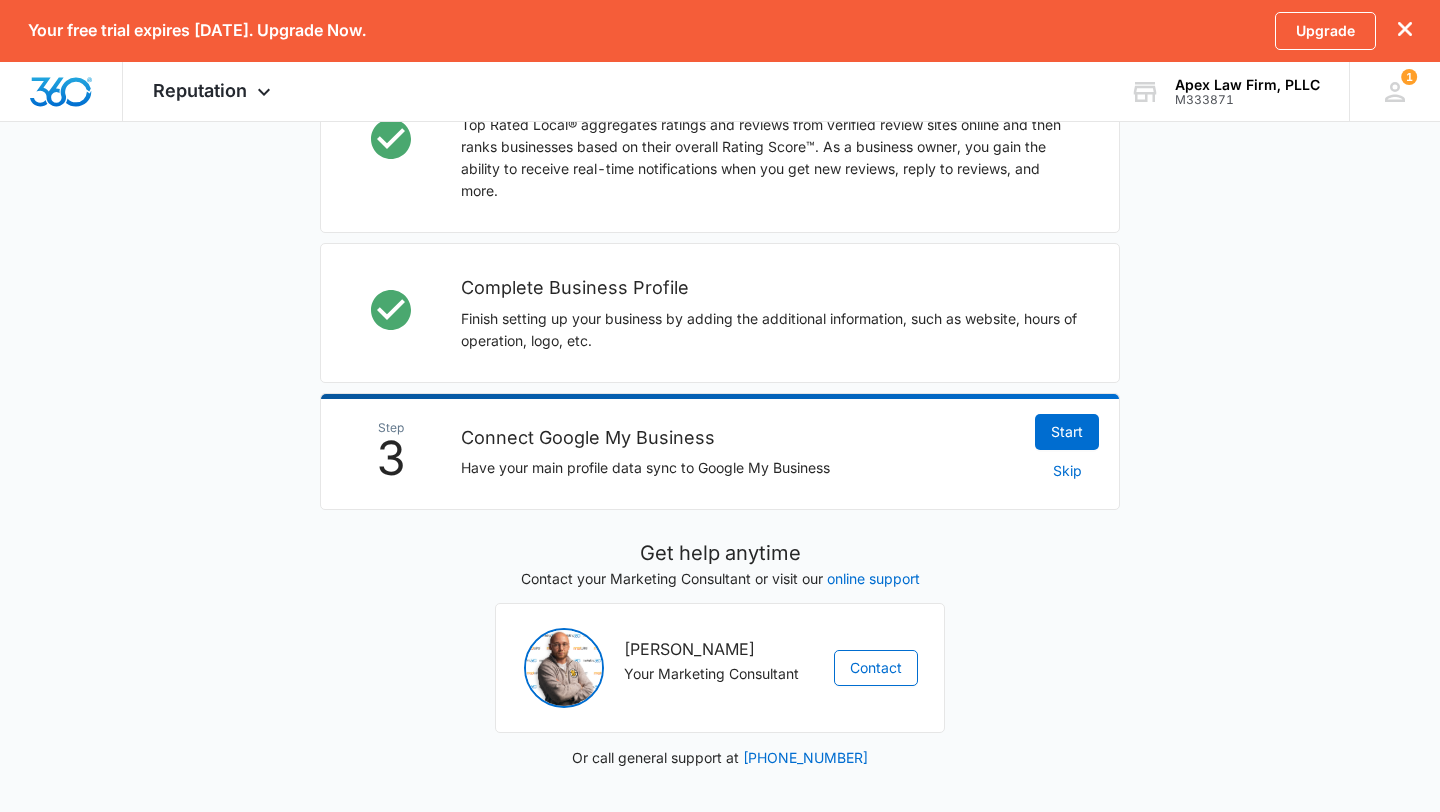scroll, scrollTop: 0, scrollLeft: 0, axis: both 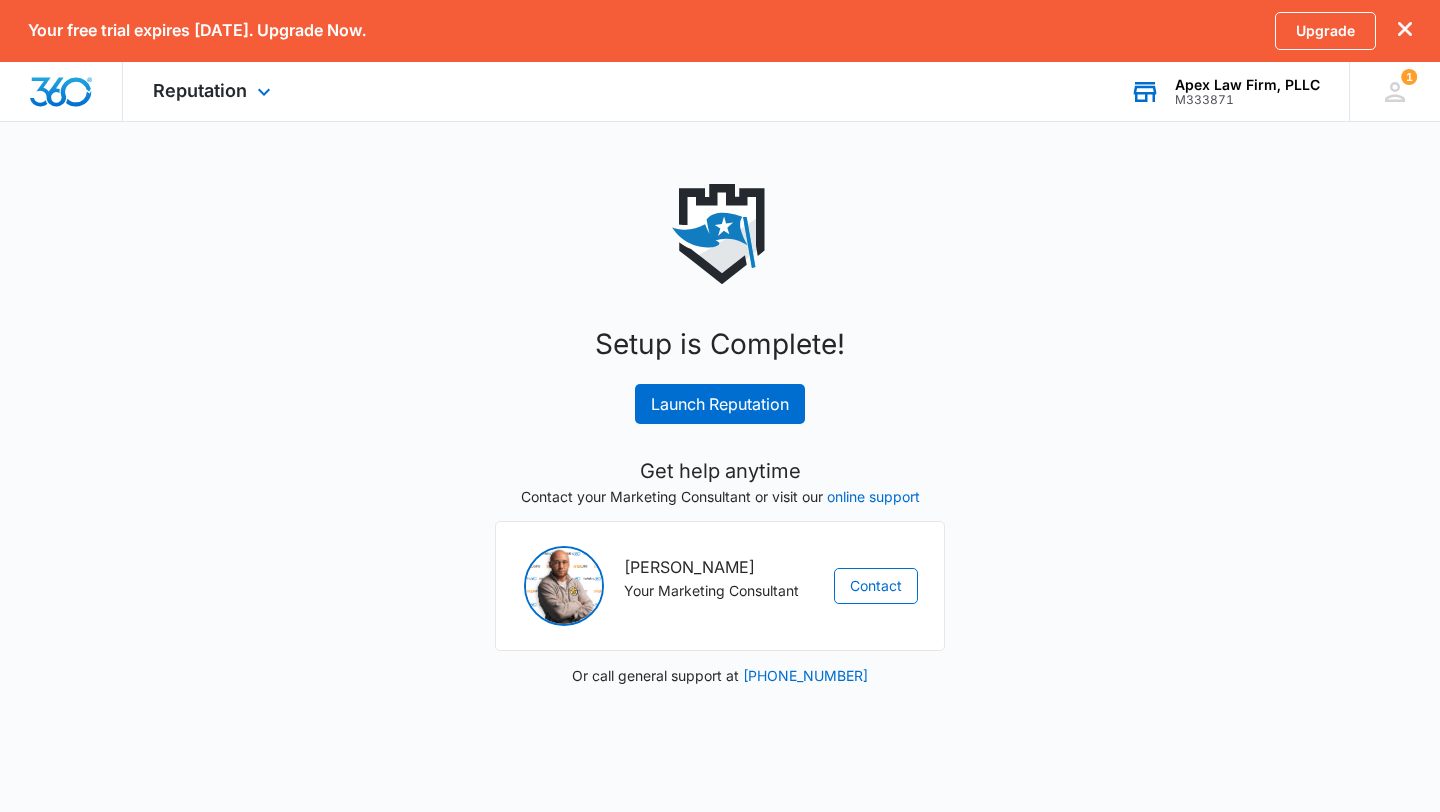 click on "M333871" at bounding box center [1247, 100] 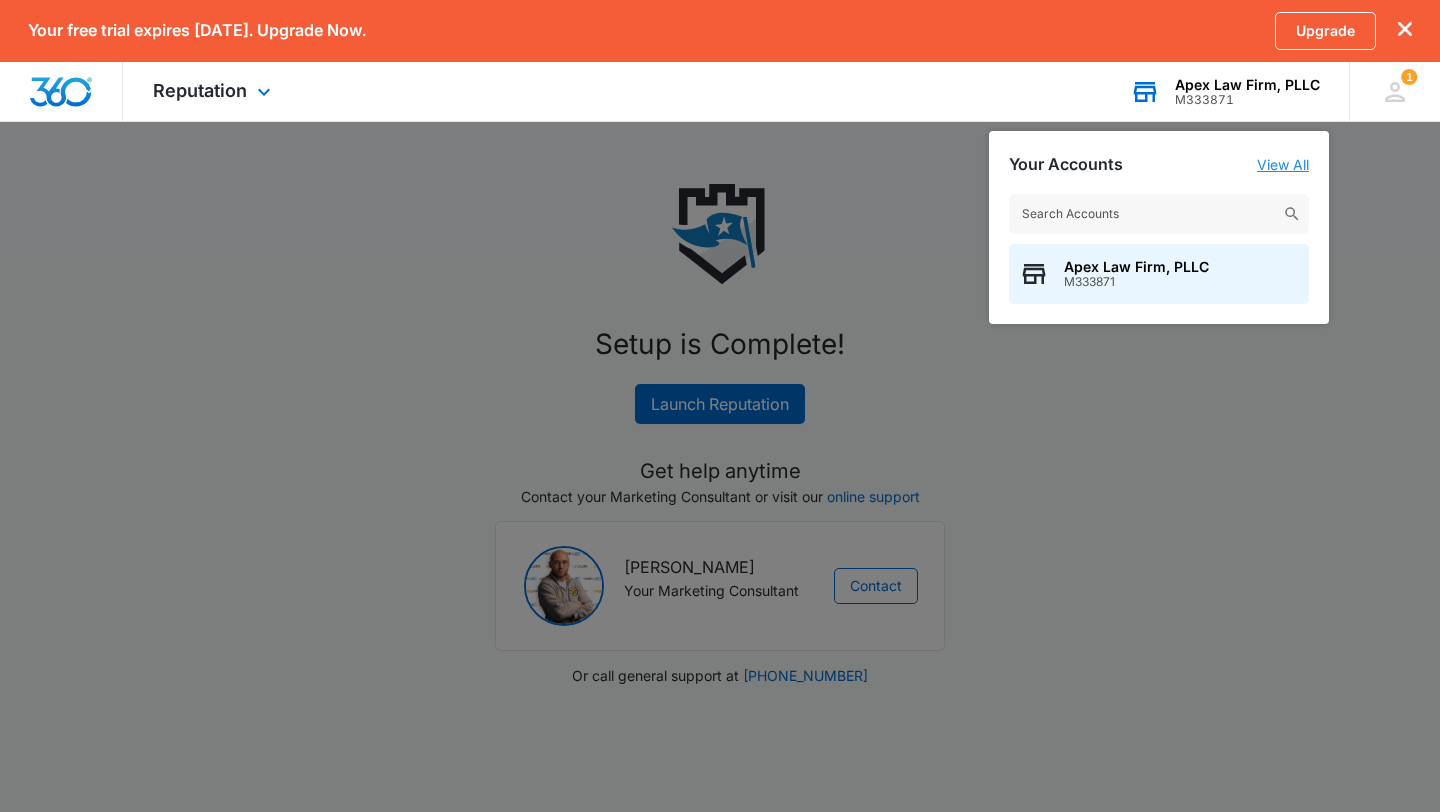 click on "View All" at bounding box center (1283, 164) 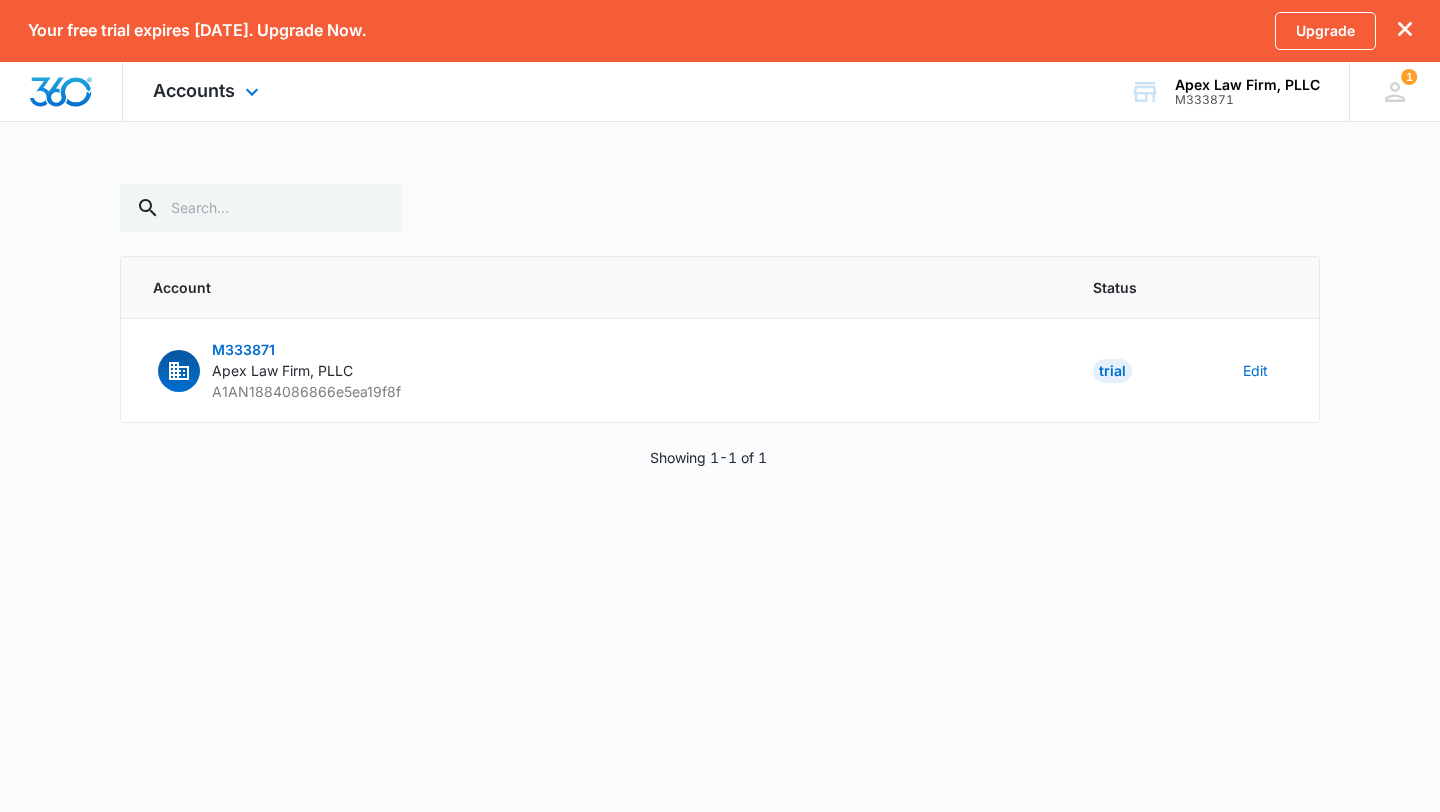 click on "Accounts Apps Reputation Websites Forms CRM Email Shop Payments POS Ads Intelligence Brand Settings" at bounding box center (208, 91) 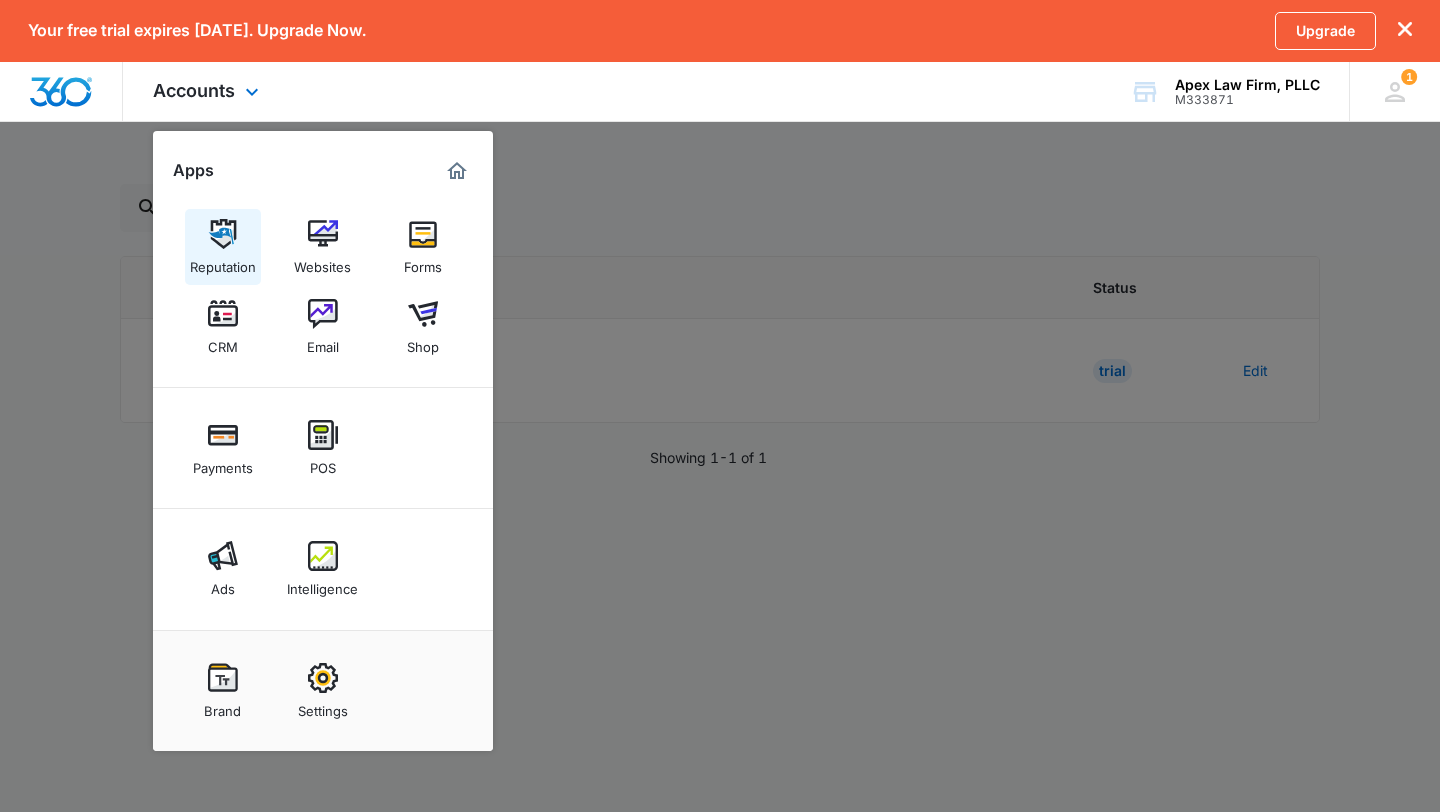 click at bounding box center (223, 234) 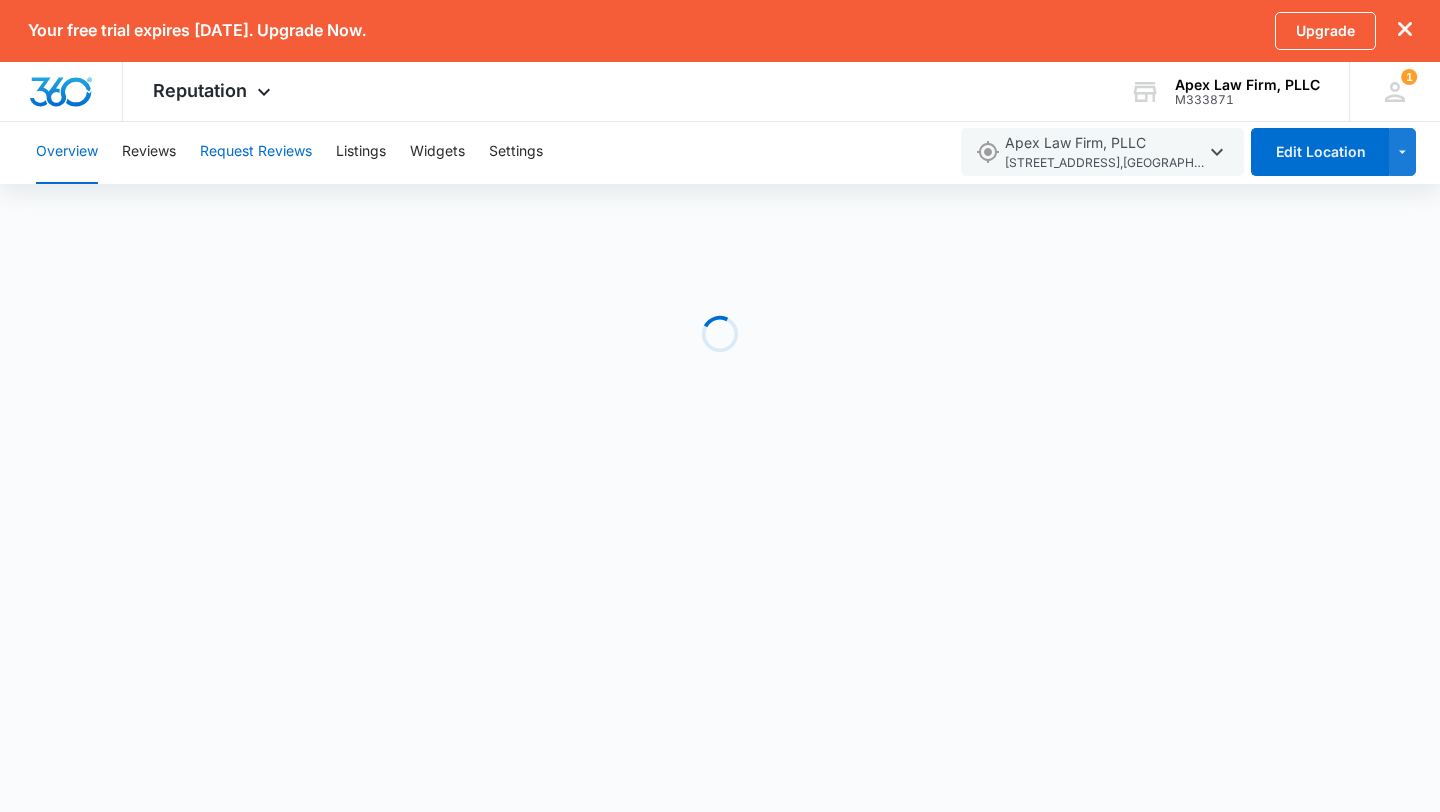 click on "Request Reviews" at bounding box center (256, 152) 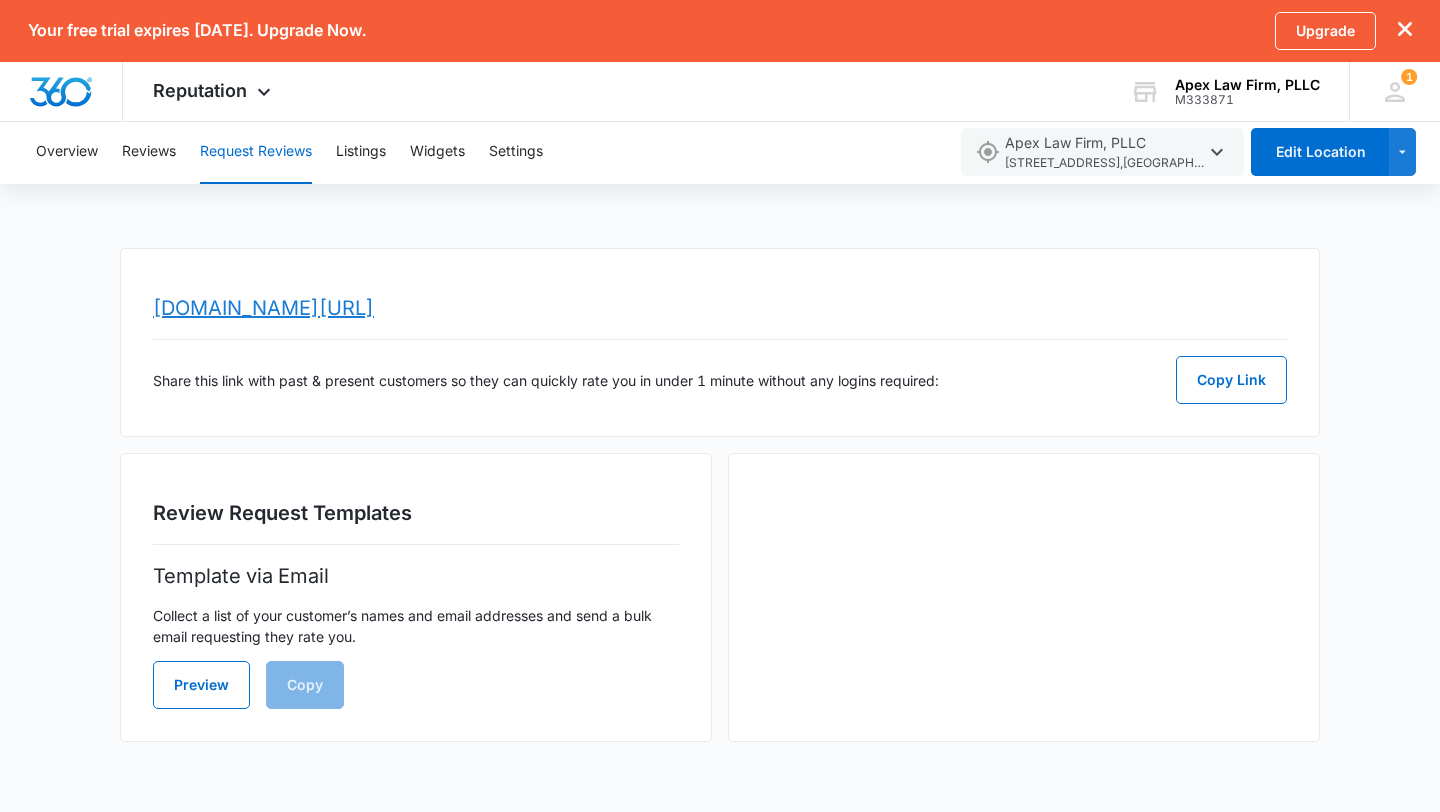 click on "[DOMAIN_NAME][URL]" at bounding box center [263, 308] 